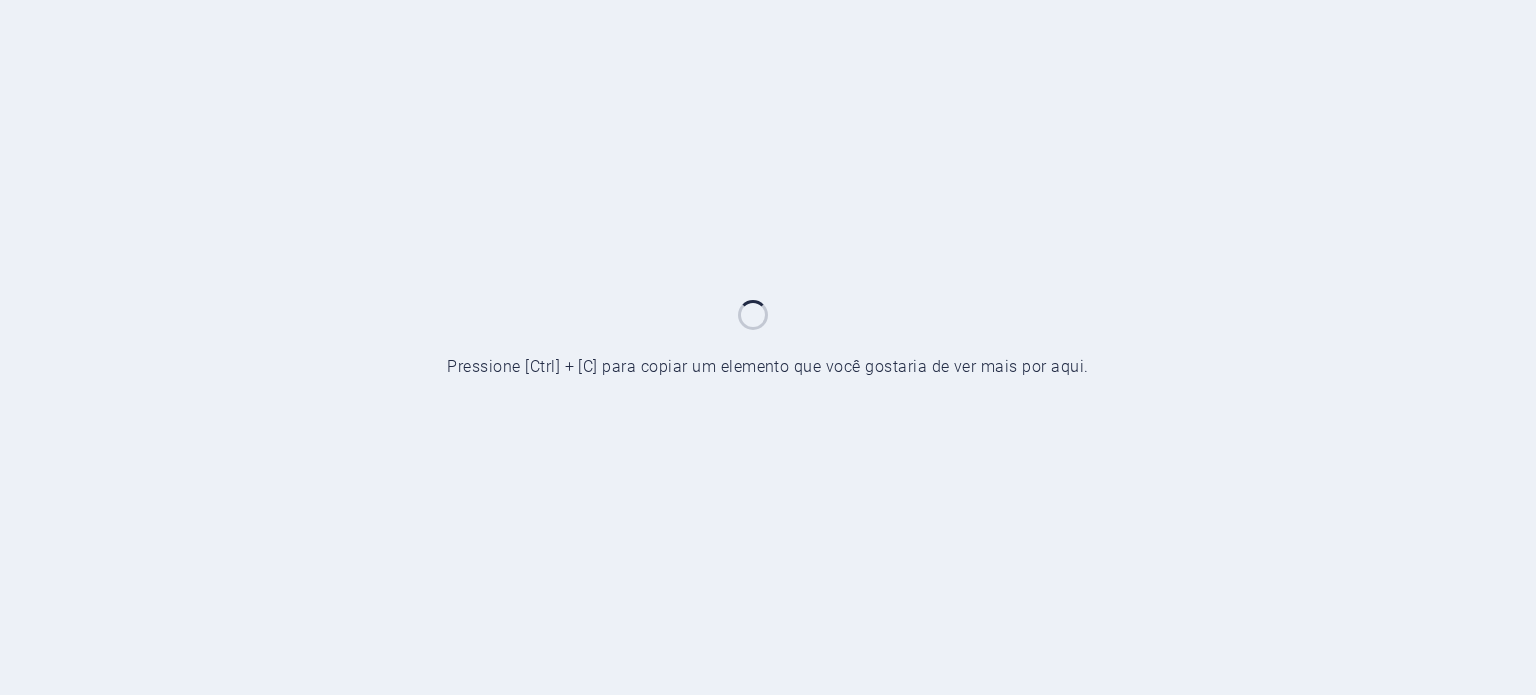 scroll, scrollTop: 0, scrollLeft: 0, axis: both 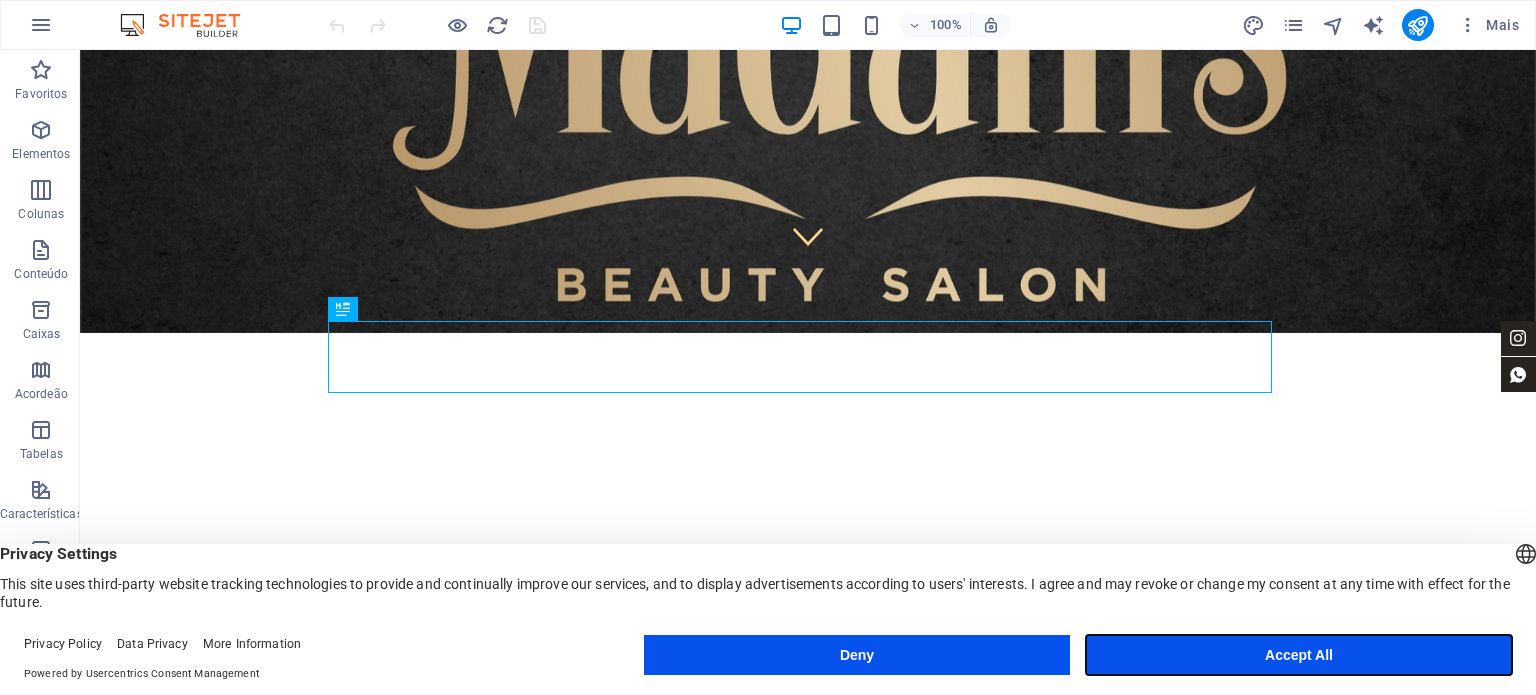 click on "Accept All" at bounding box center [1299, 655] 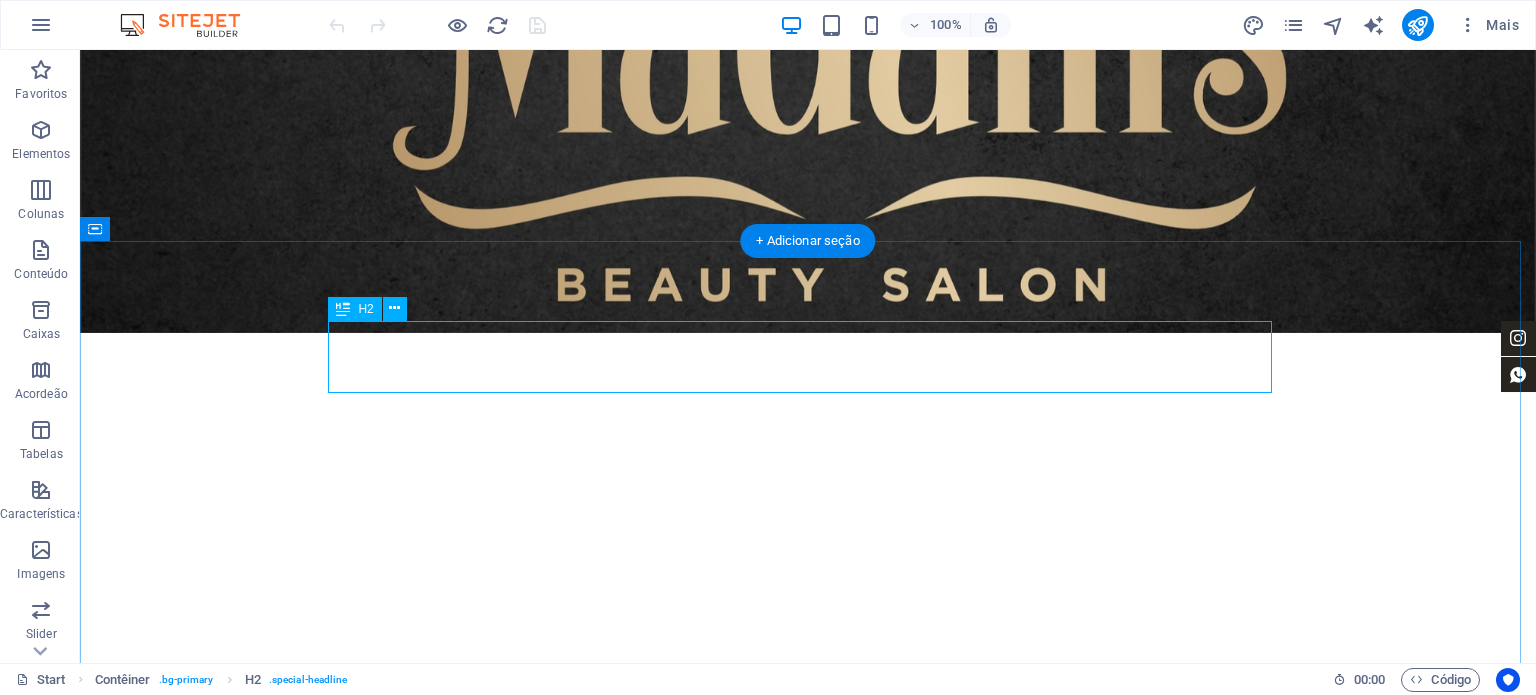 click on "sobre   nós" at bounding box center [808, 784] 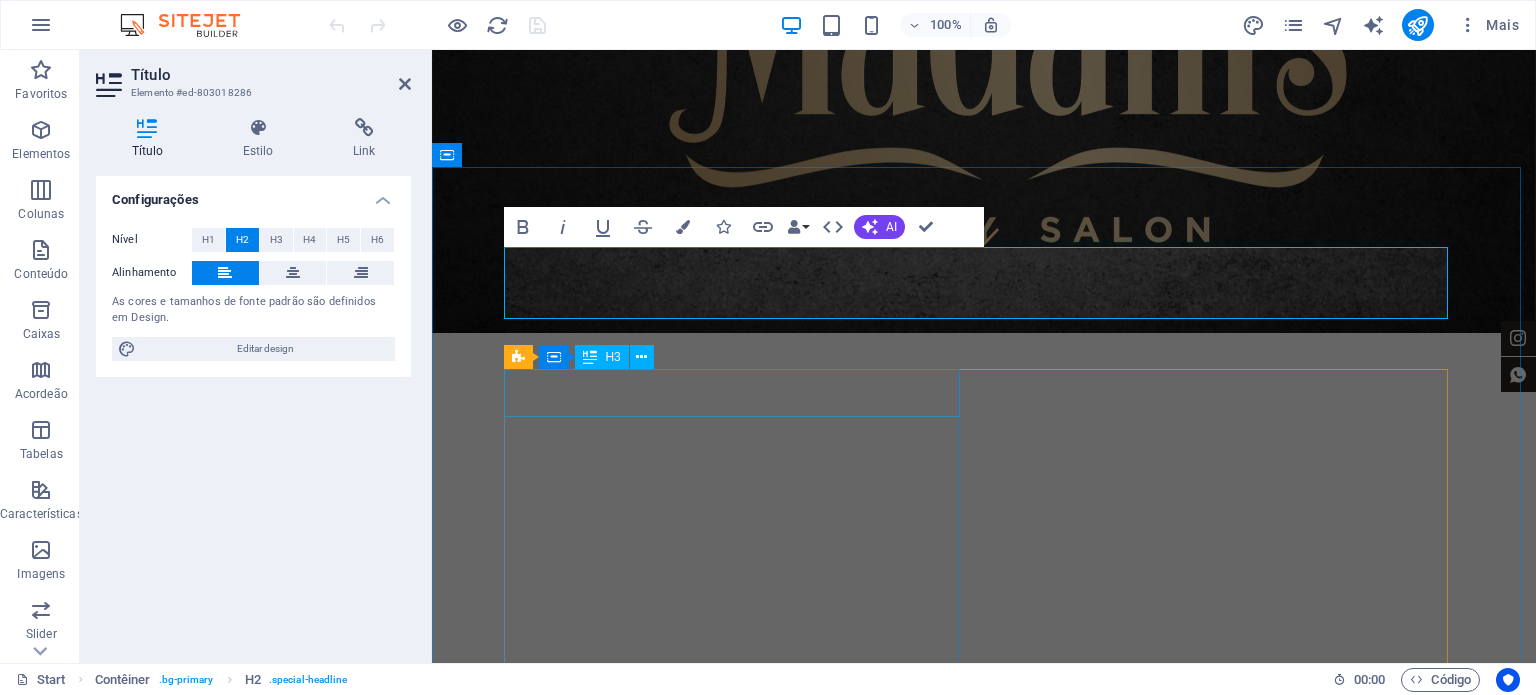 scroll, scrollTop: 601, scrollLeft: 0, axis: vertical 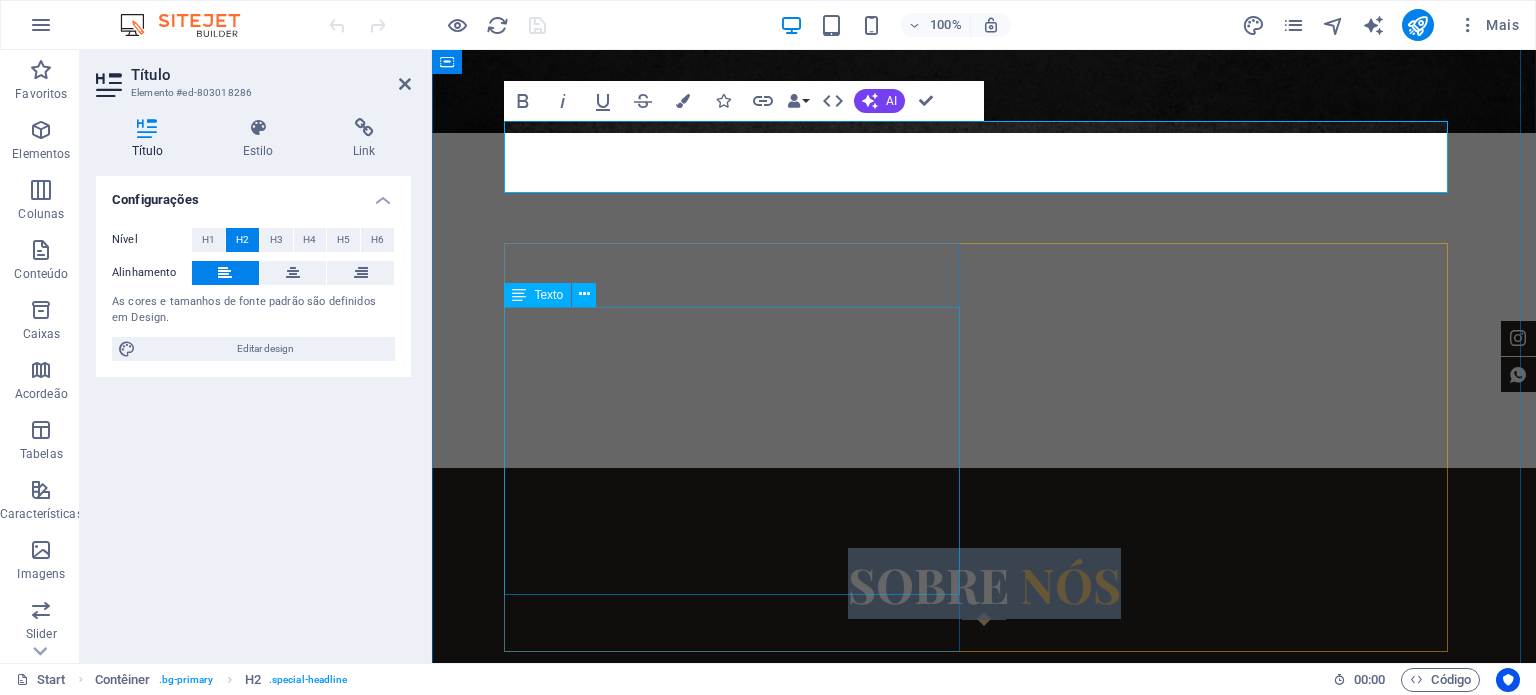click on "Somos [FIRST] [LAST] e [FIRST] [LAST], profissionais da beleza com mais de 35 anos de experiência combinada. Eu, [FIRST], estou há 15 anos na área, e [FIRST], com 20 anos, sempre foca na excelência. Começamos nossa jornada em Bombinhas, [COUNTRY], em 2012, e hoje estamos em Nazaré, [COUNTRY], prontos para um novo capítulo. O que nos diferencia é o atendimento personalizado e o foco nos detalhes. No Madam’s, nosso espaço de beleza, buscamos renovar a confiança de nossos clientes com carinho e dedicação. Estamos prontos para oferecer o melhor em beleza e cuidado." at bounding box center (740, 878) 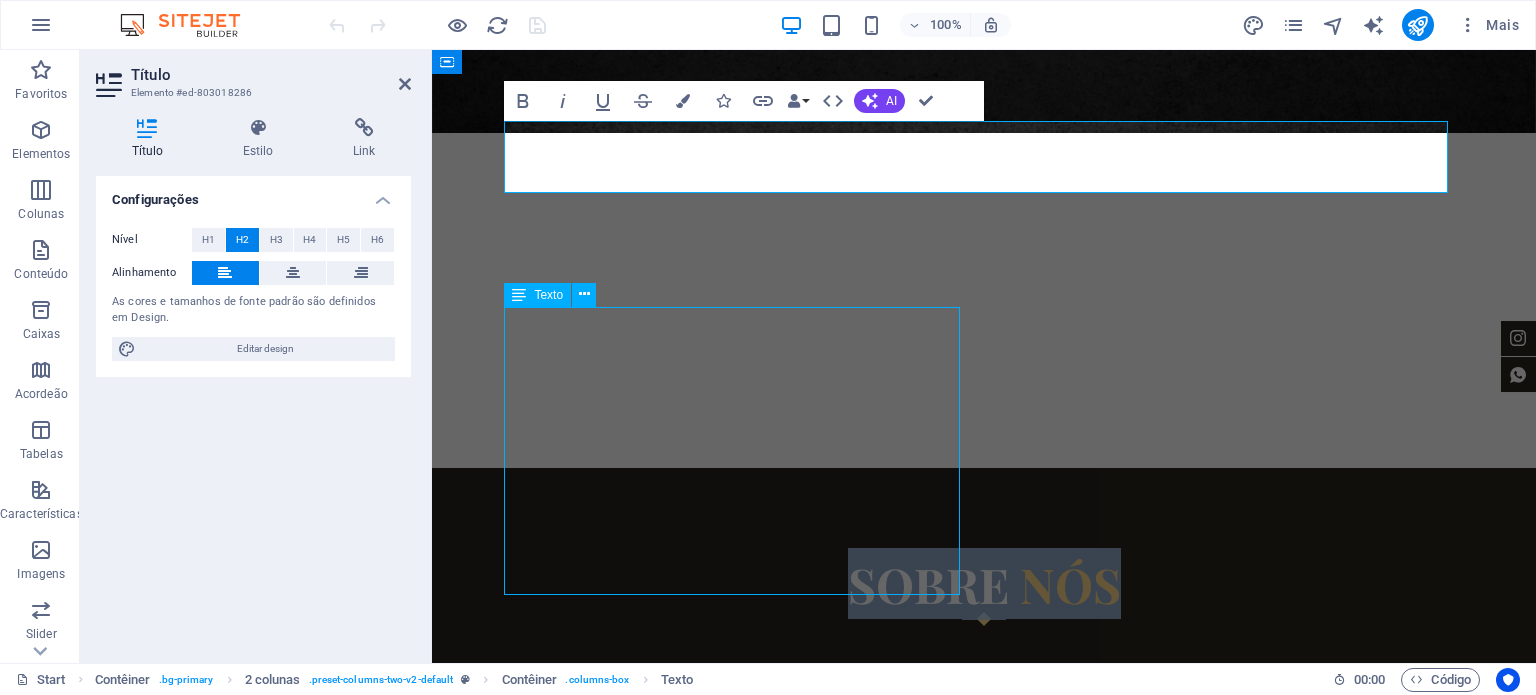 click on "Somos [FIRST] [LAST] e [FIRST] [LAST], profissionais da beleza com mais de 35 anos de experiência combinada. Eu, [FIRST], estou há 15 anos na área, e [FIRST], com 20 anos, sempre foca na excelência. Começamos nossa jornada em Bombinhas, [COUNTRY], em 2012, e hoje estamos em Nazaré, [COUNTRY], prontos para um novo capítulo. O que nos diferencia é o atendimento personalizado e o foco nos detalhes. No Madam’s, nosso espaço de beleza, buscamos renovar a confiança de nossos clientes com carinho e dedicação. Estamos prontos para oferecer o melhor em beleza e cuidado." at bounding box center [740, 878] 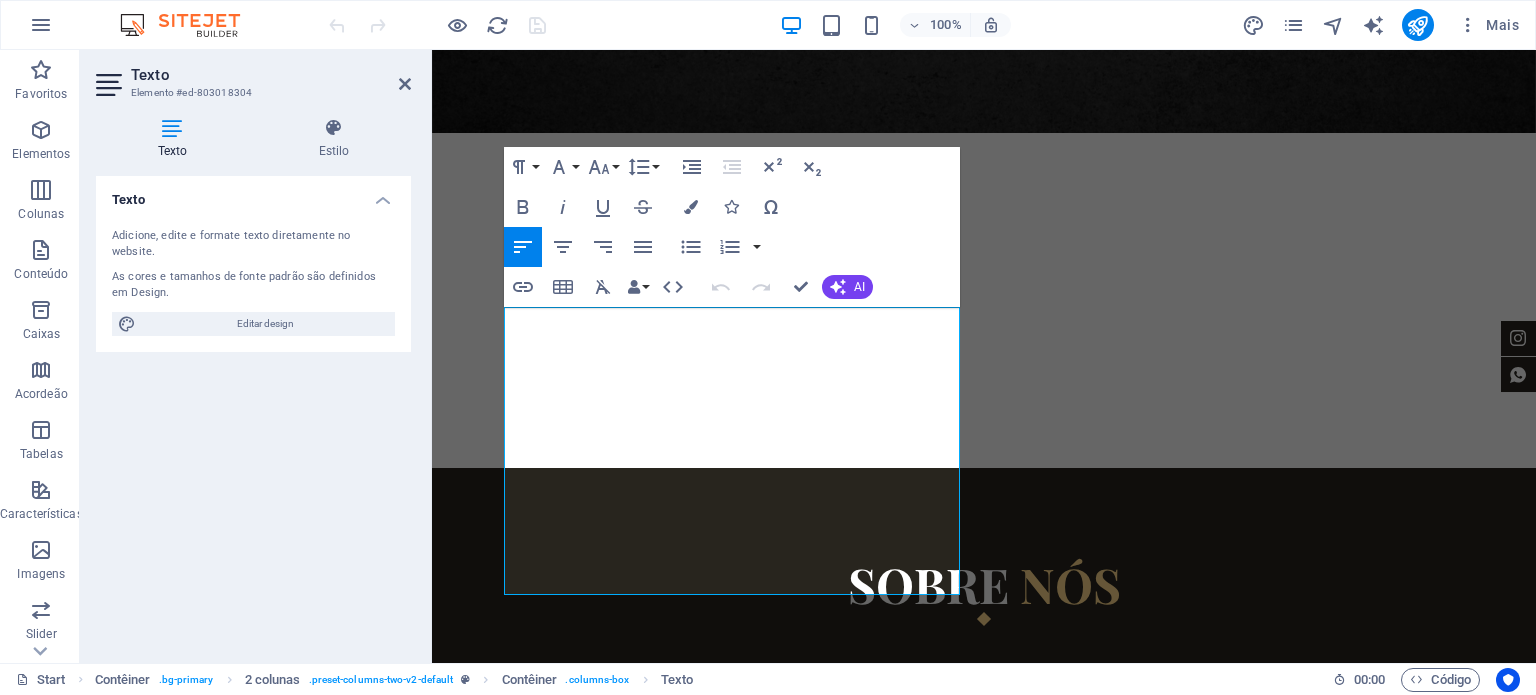 click at bounding box center [740, 1351] 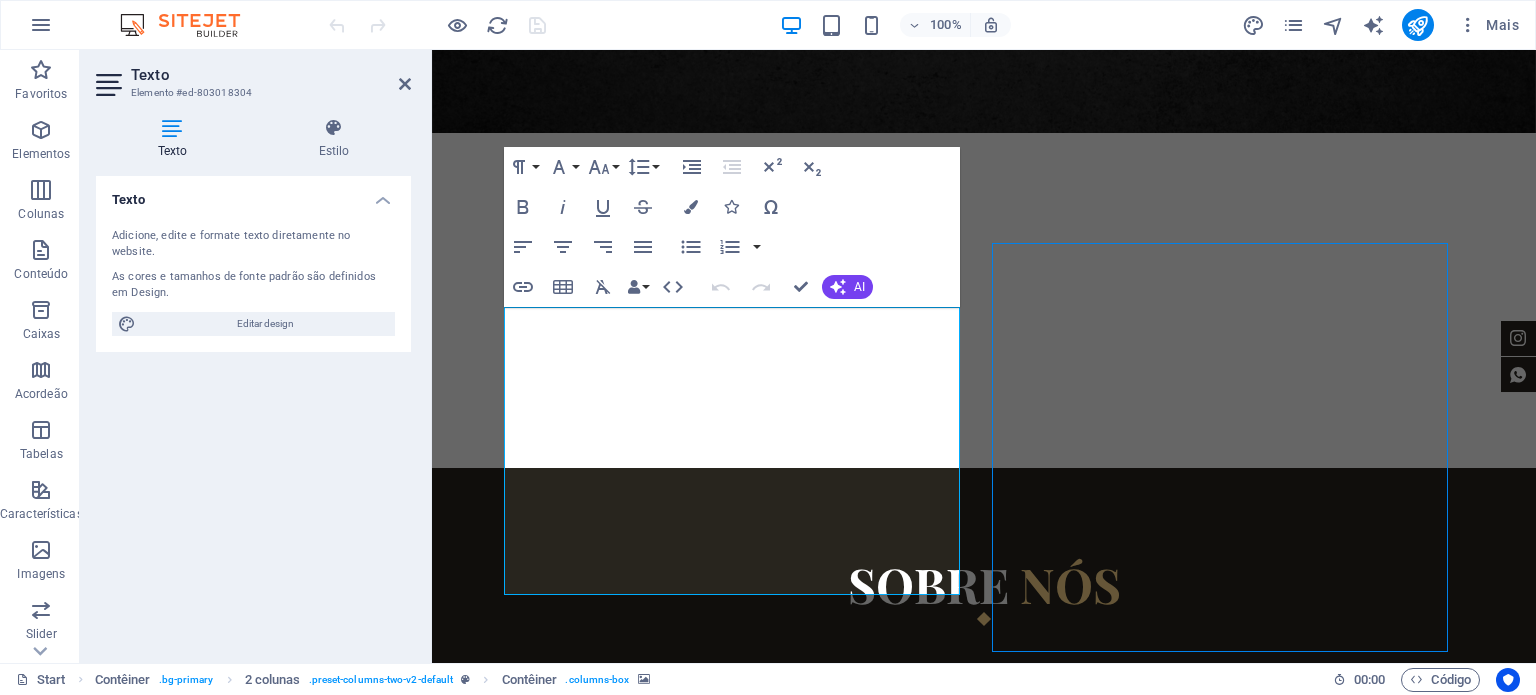 click at bounding box center [740, 1351] 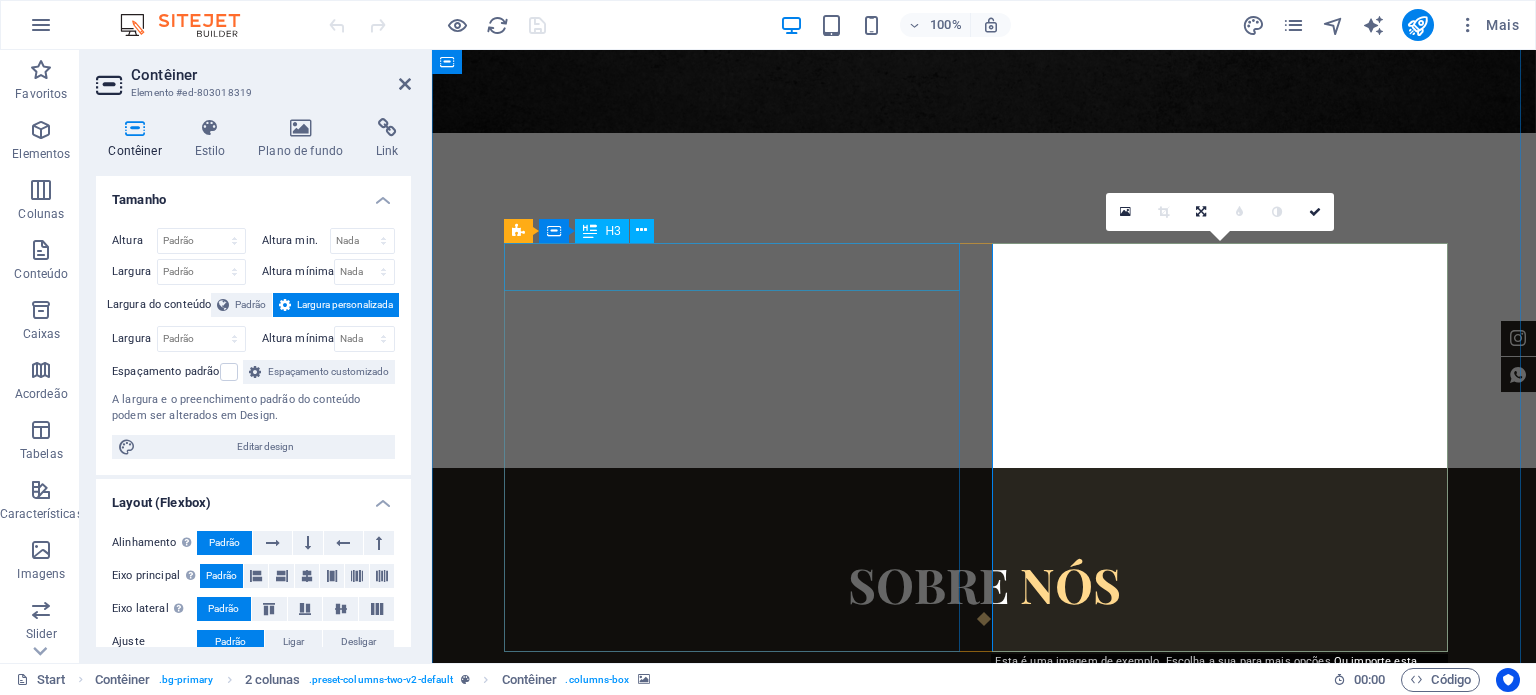 click on "Conheça o que nos diferencia" at bounding box center [740, 694] 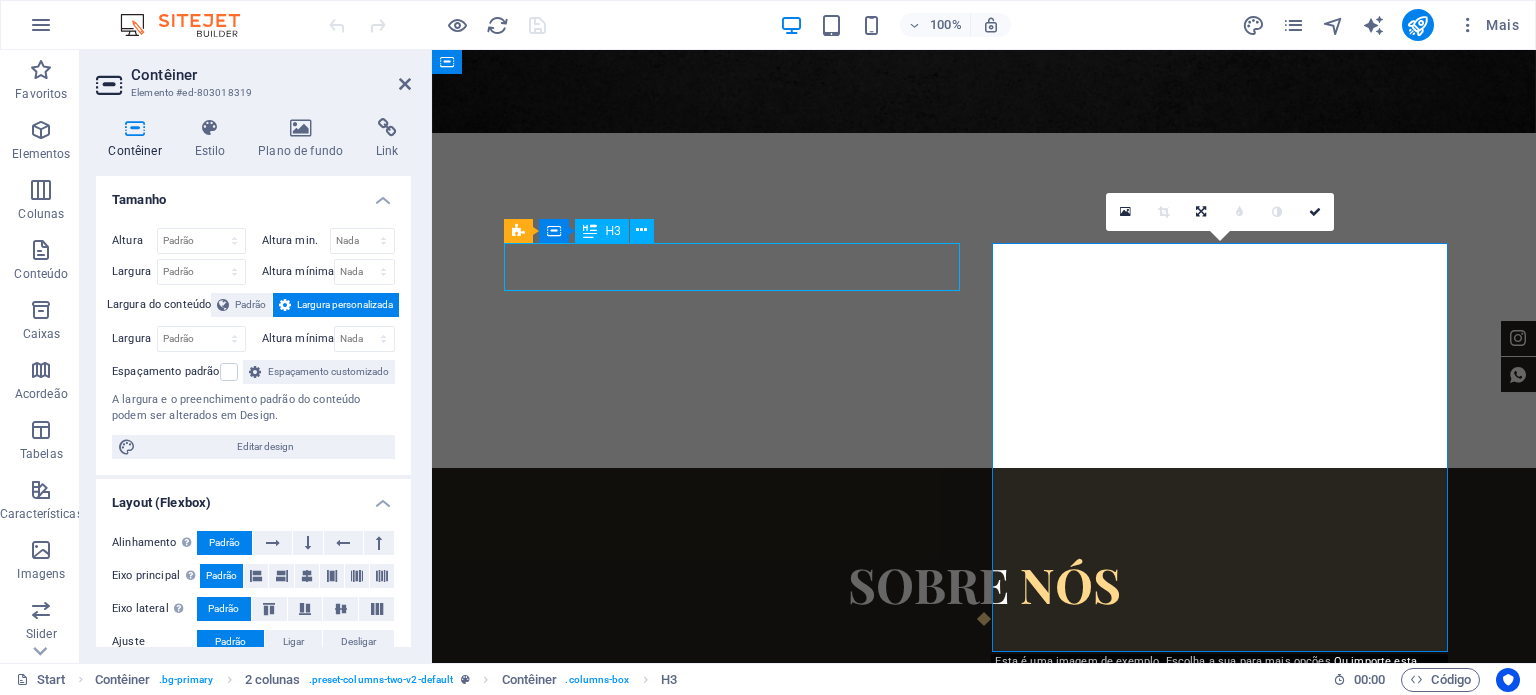click on "Conheça o que nos diferencia" at bounding box center [740, 694] 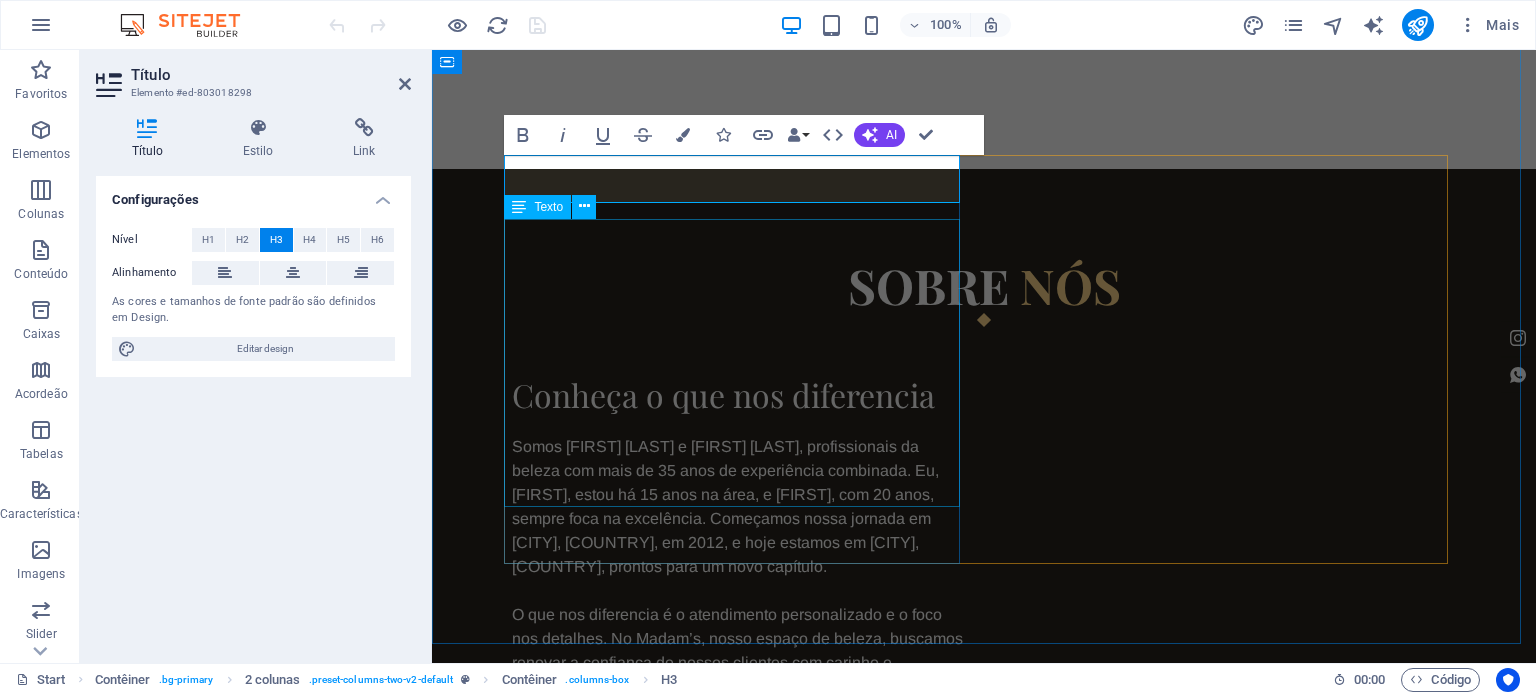 scroll, scrollTop: 901, scrollLeft: 0, axis: vertical 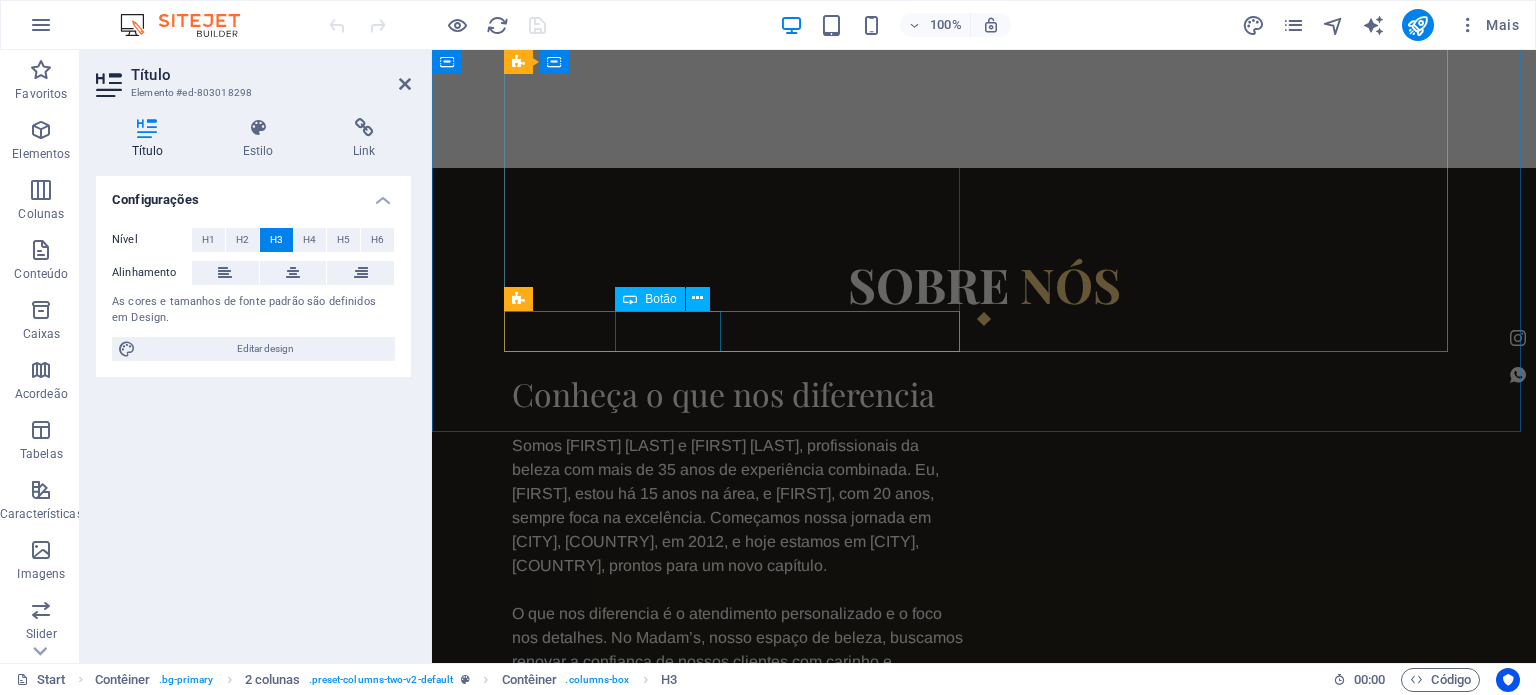 click on "Contactos" at bounding box center [740, 809] 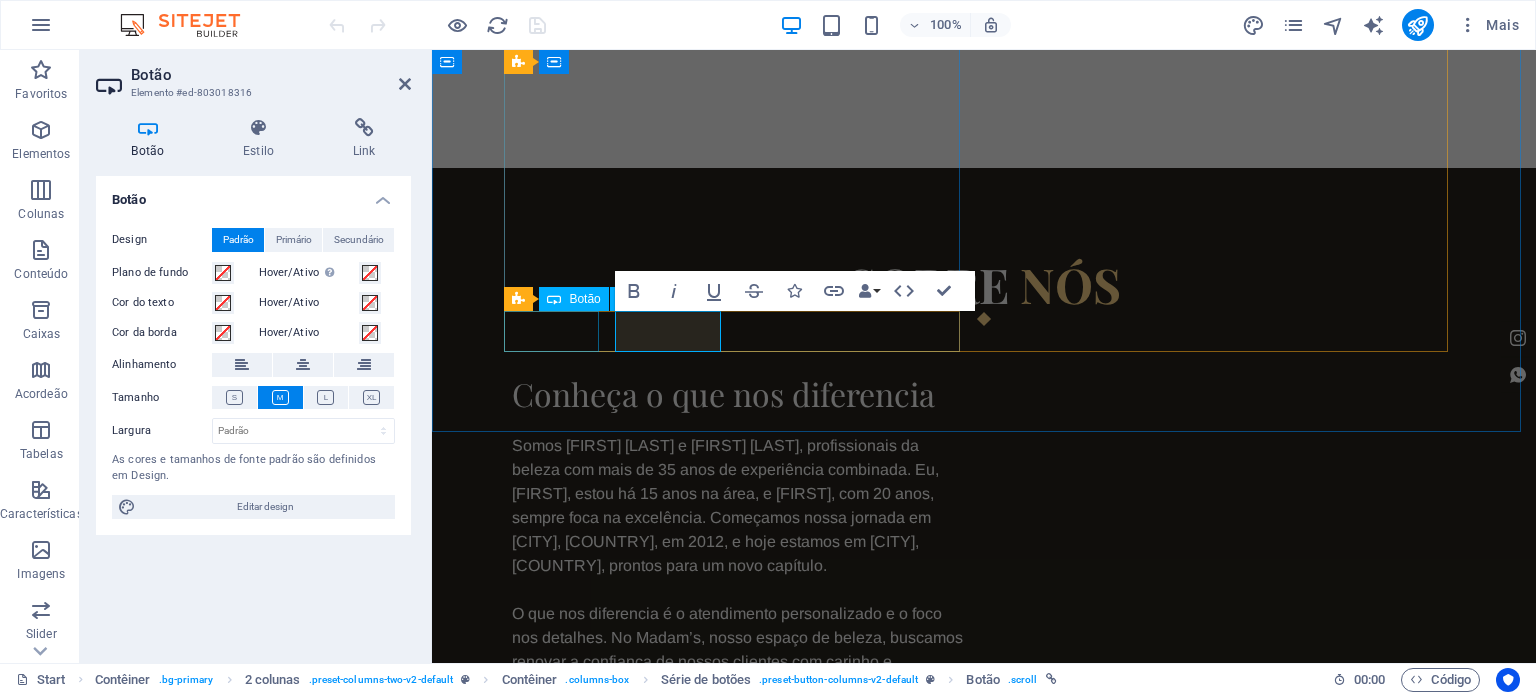 click on "Serviços" at bounding box center [740, 759] 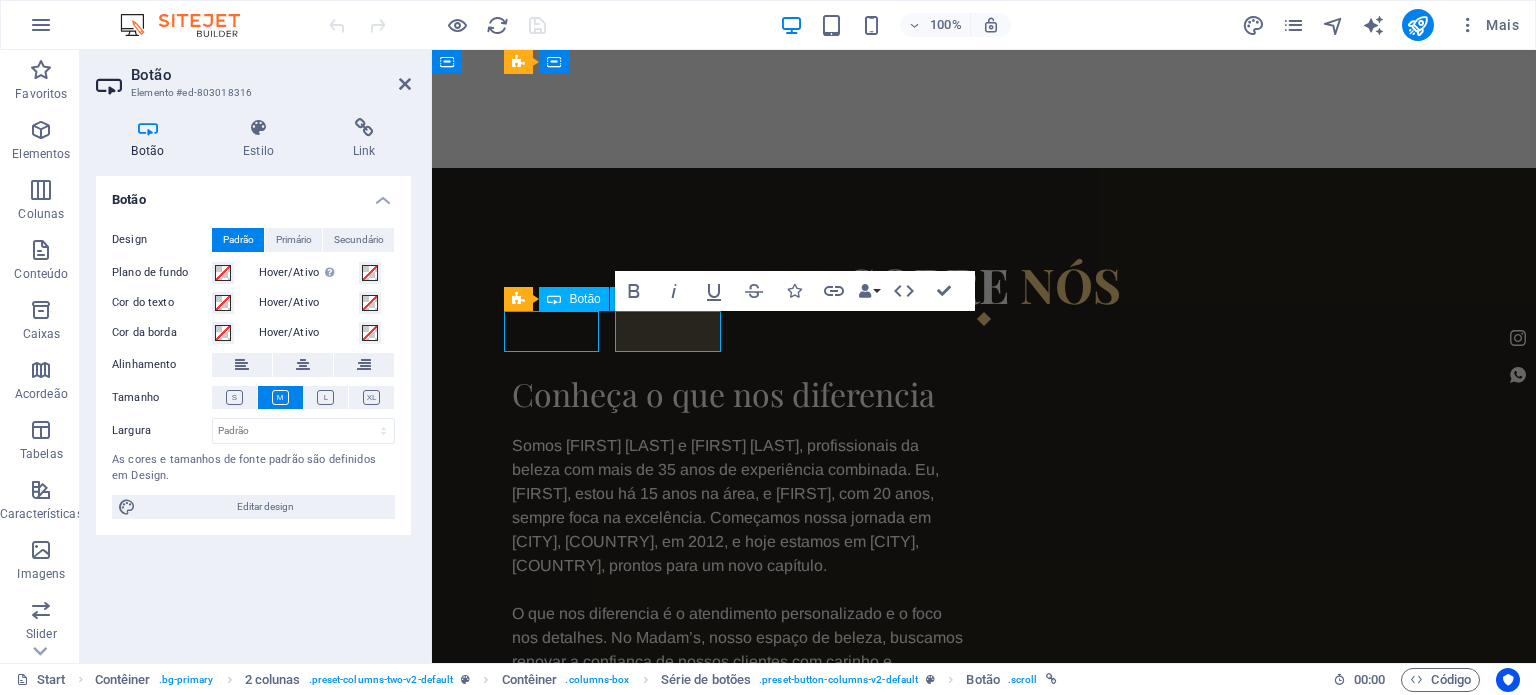 click on "Serviços" at bounding box center [740, 759] 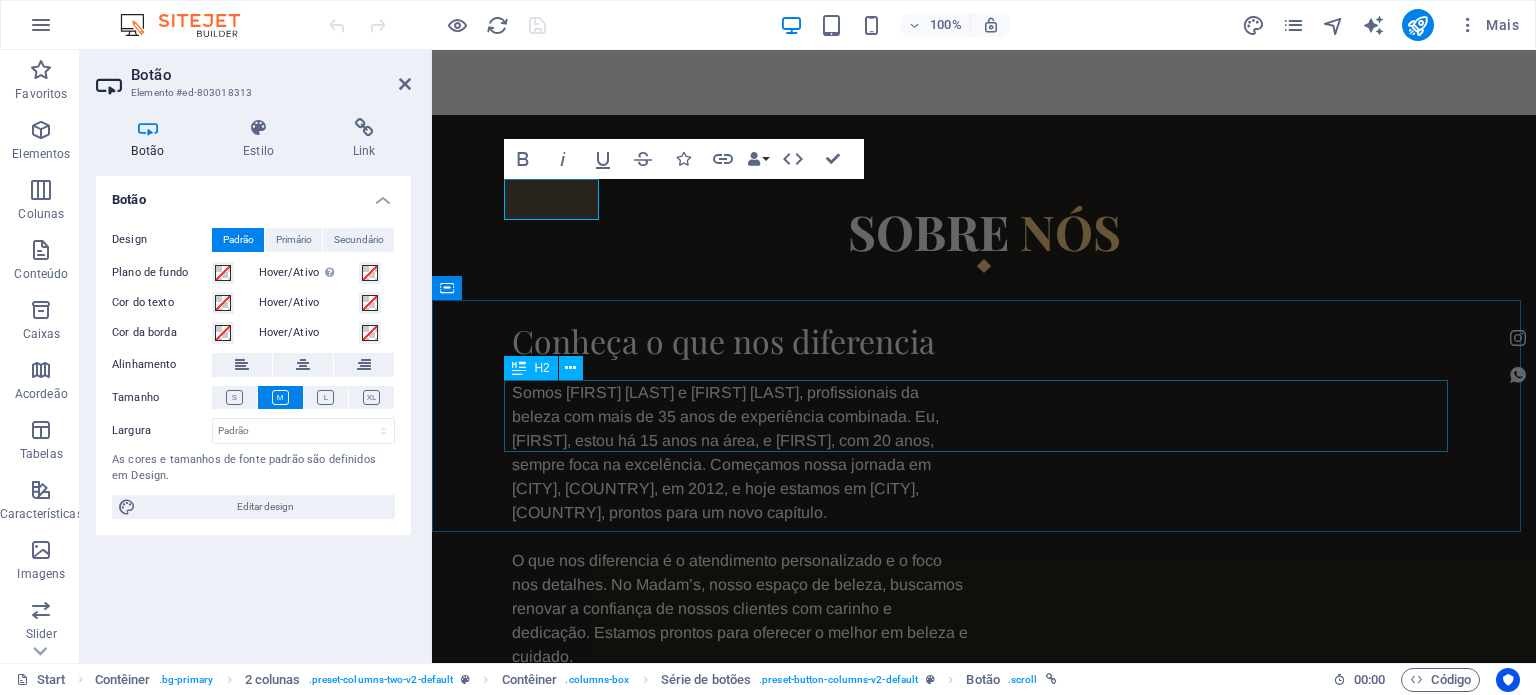 scroll, scrollTop: 1101, scrollLeft: 0, axis: vertical 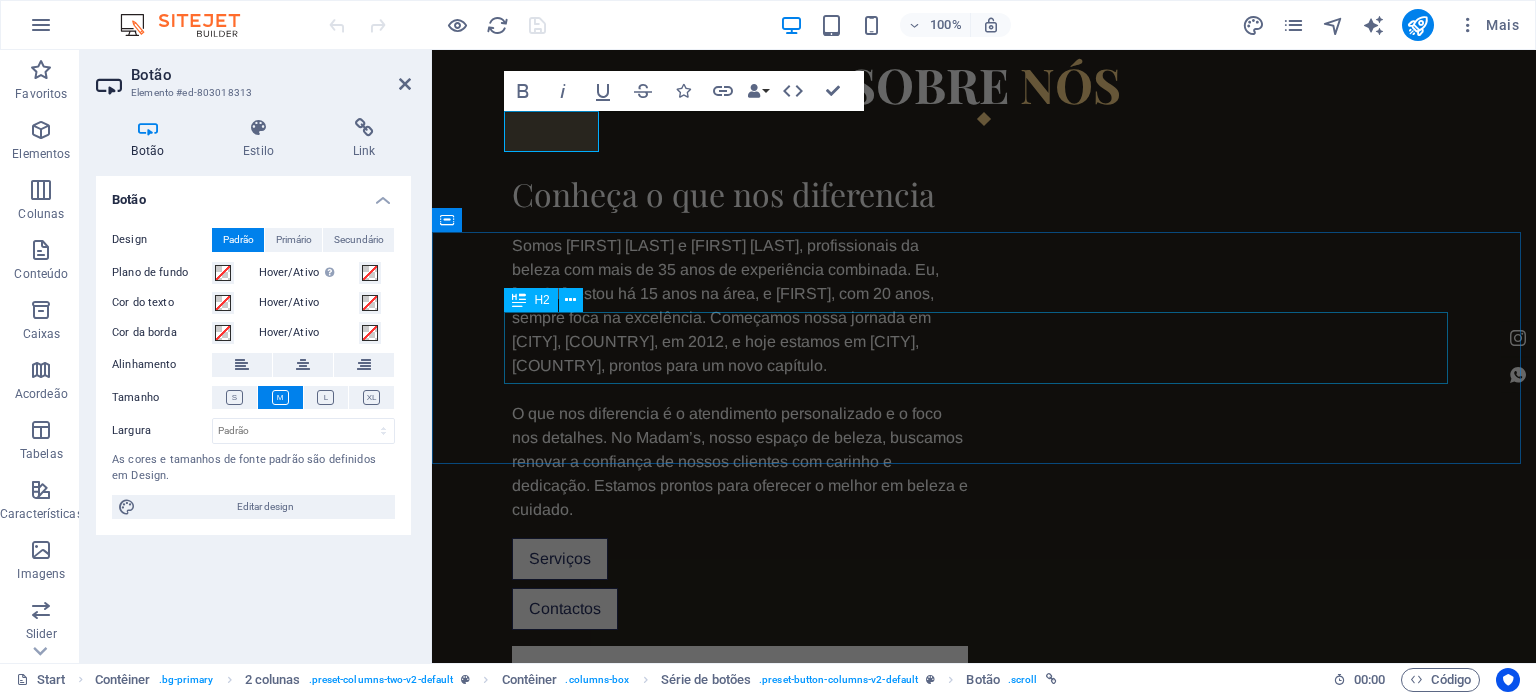 click on "a nossa   arte" at bounding box center (984, 2467) 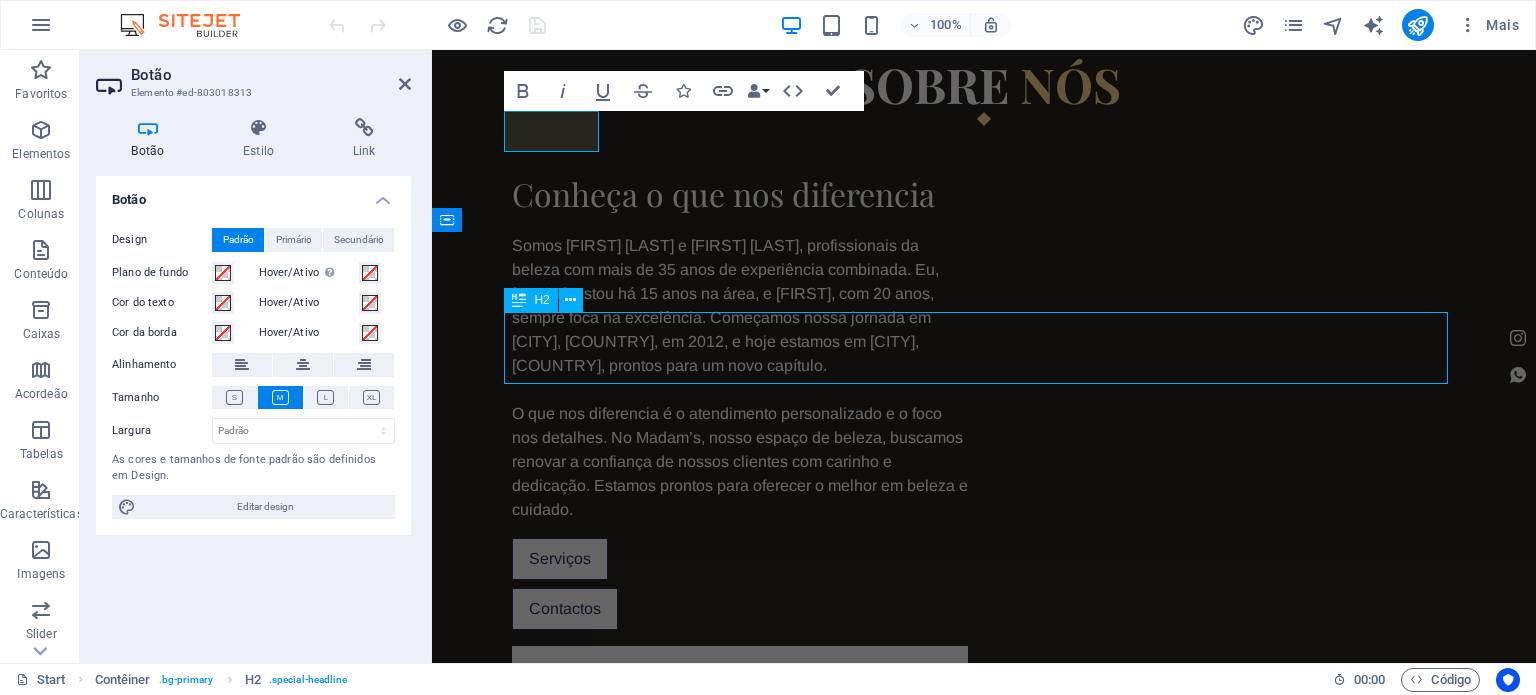 click on "a nossa   arte" at bounding box center [984, 2467] 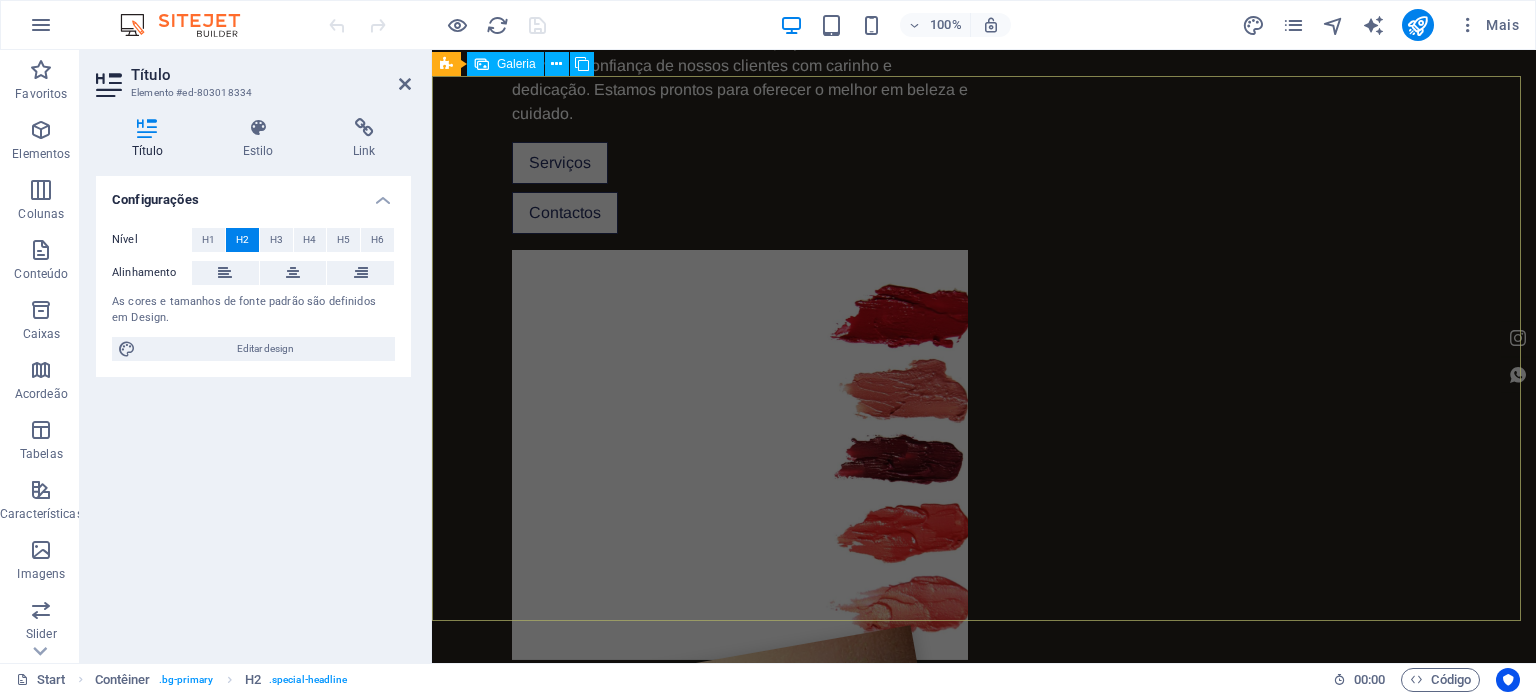 scroll, scrollTop: 1501, scrollLeft: 0, axis: vertical 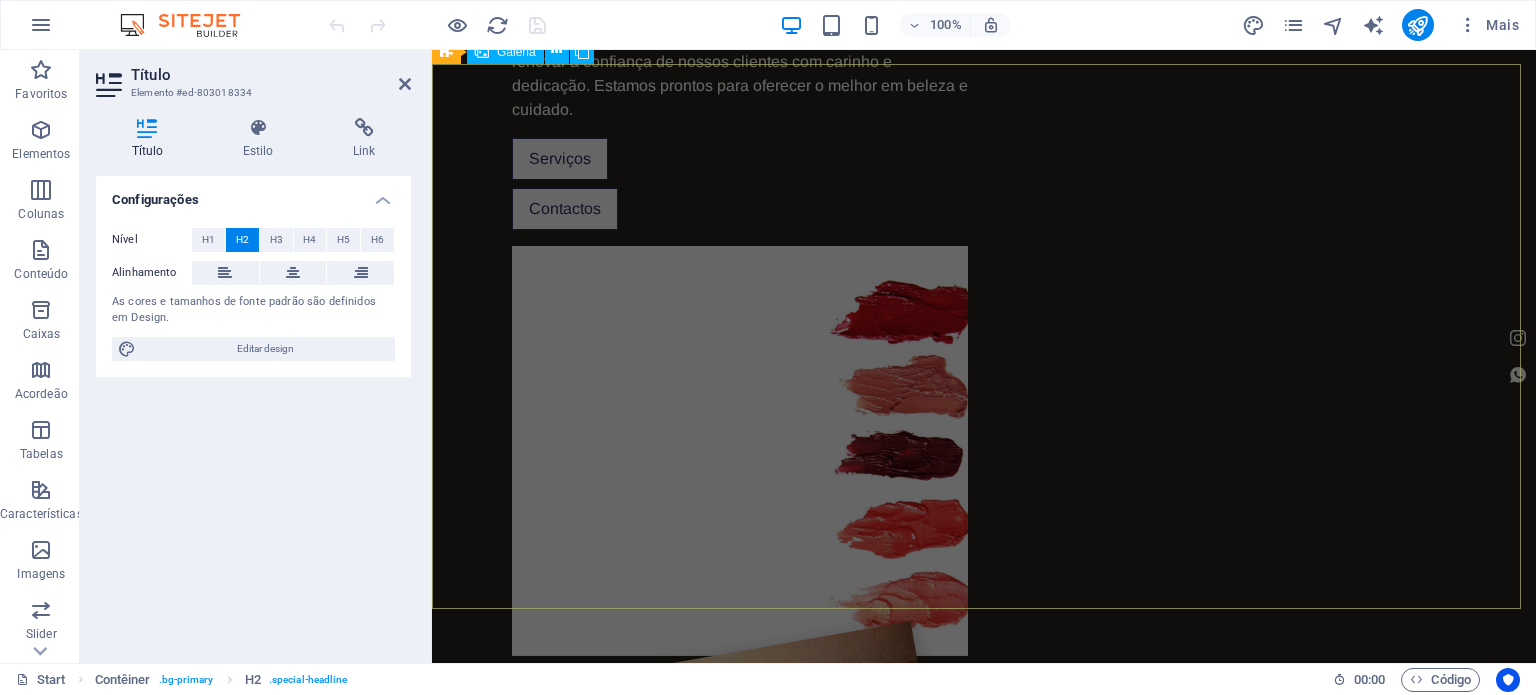 click at bounding box center [1122, 2321] 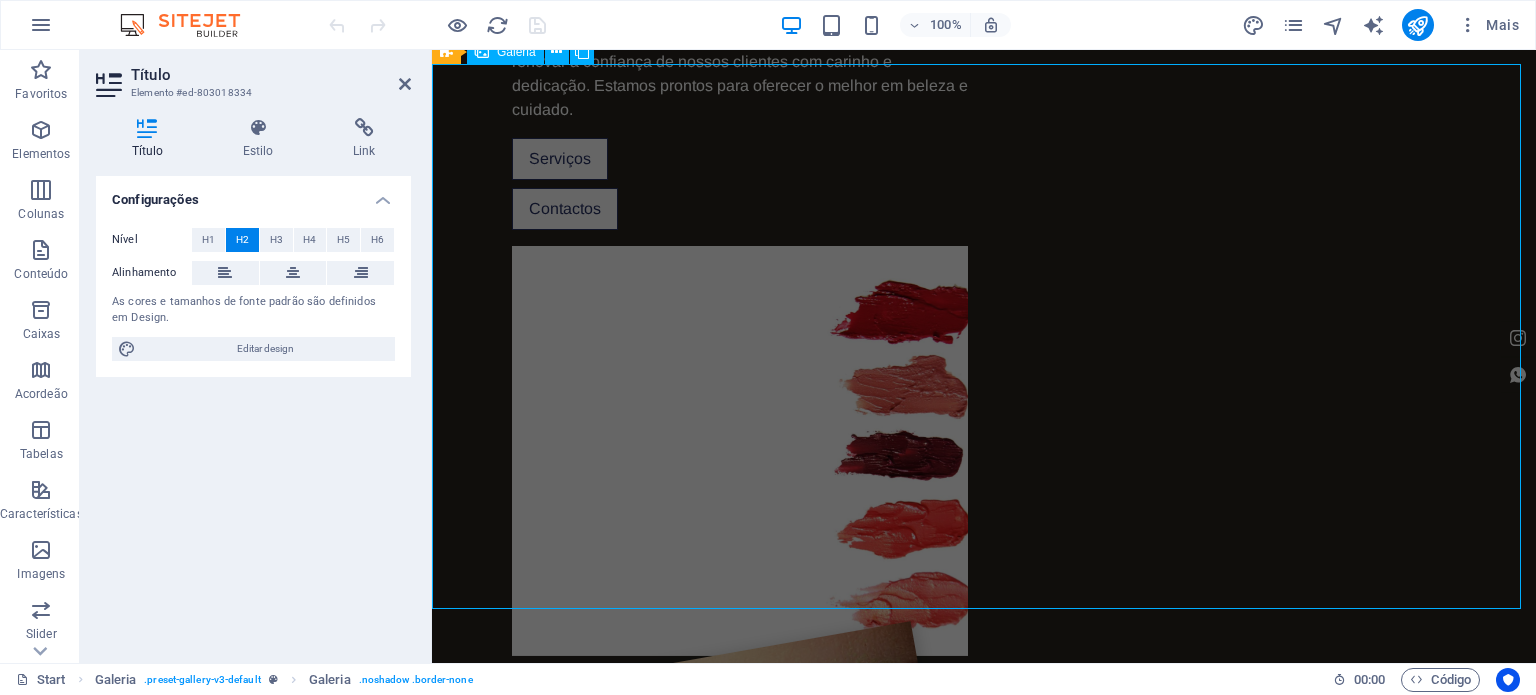 click at bounding box center [1122, 2321] 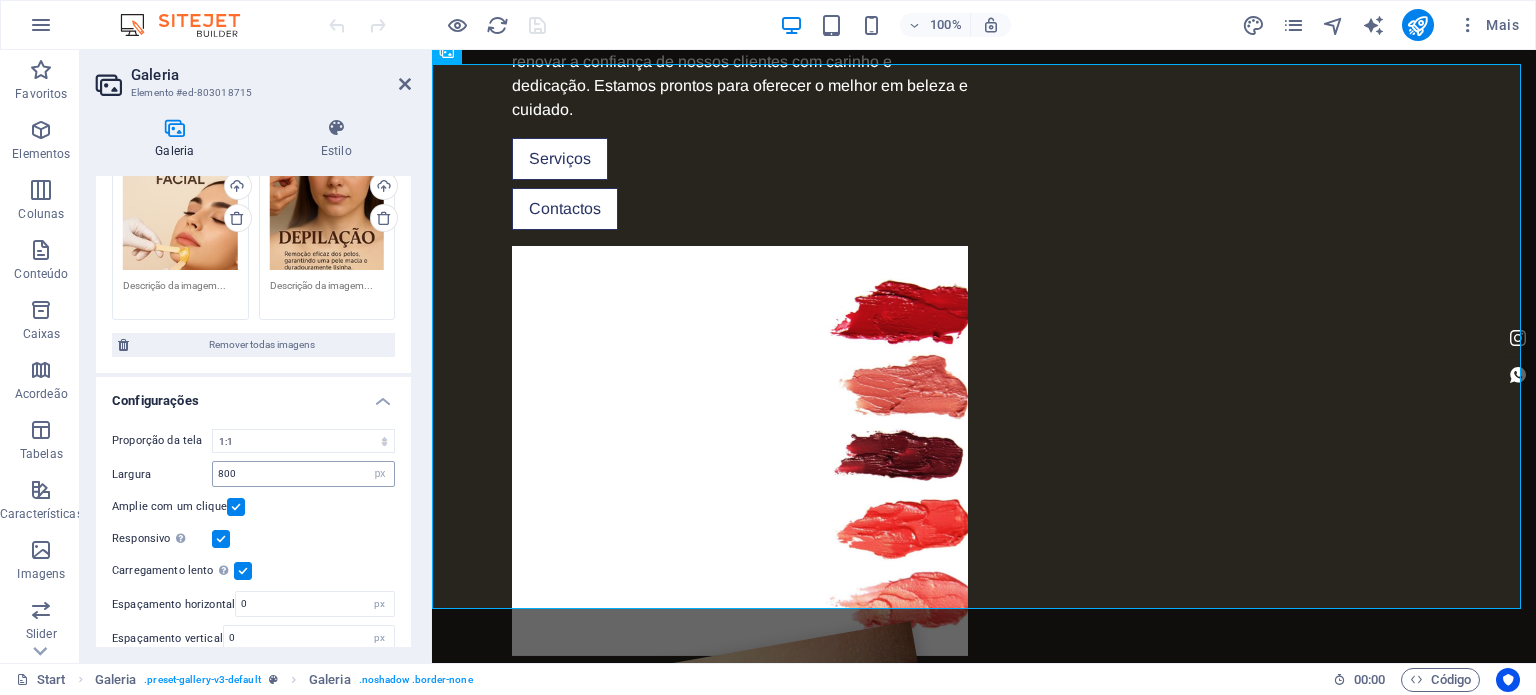 scroll, scrollTop: 863, scrollLeft: 0, axis: vertical 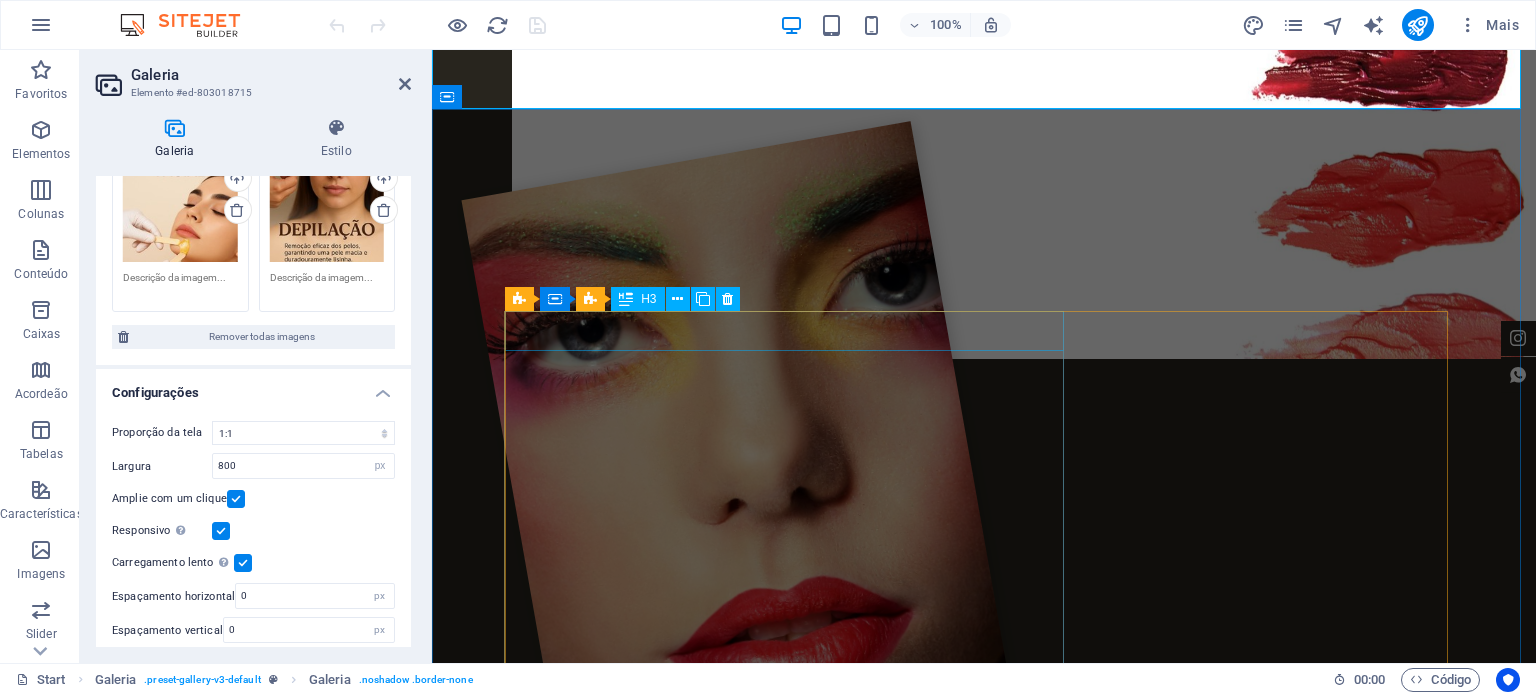 click on "CABELOS" at bounding box center [984, 2458] 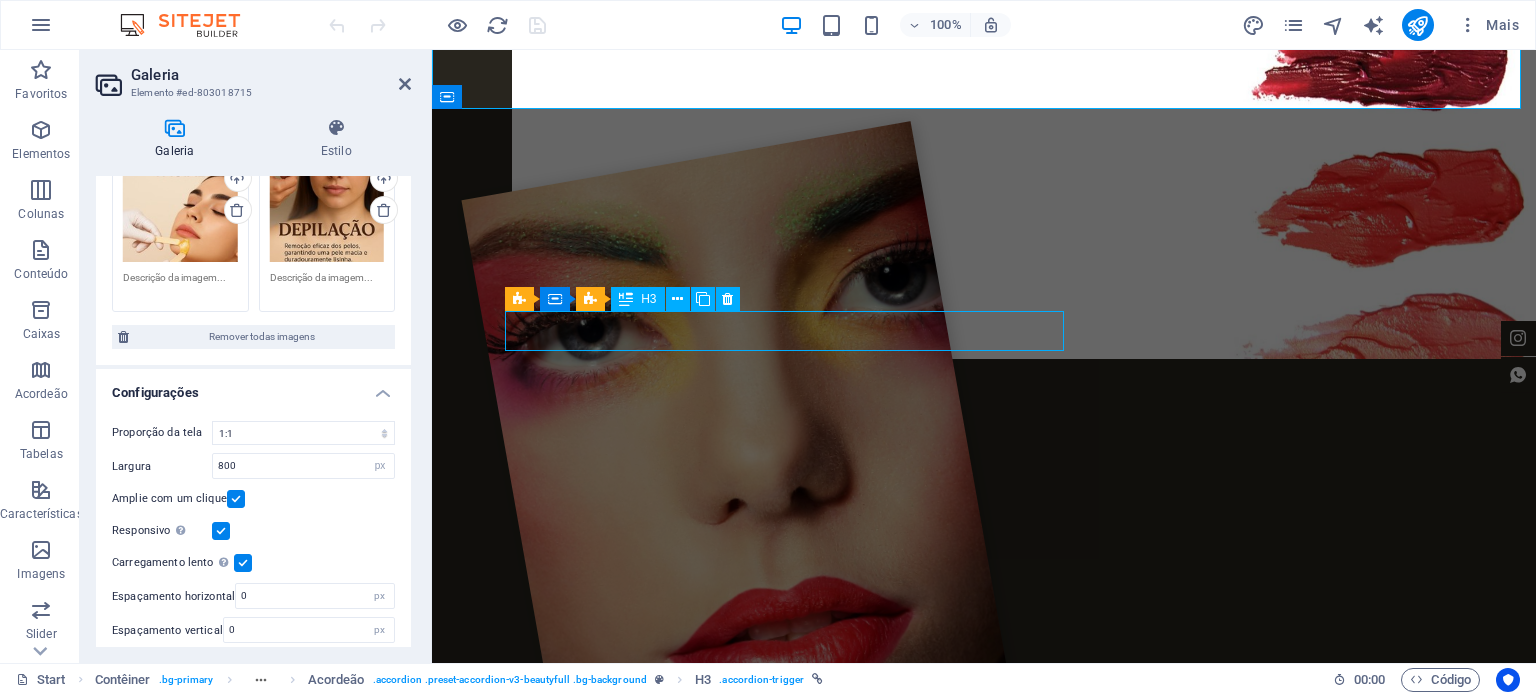scroll, scrollTop: 2089, scrollLeft: 0, axis: vertical 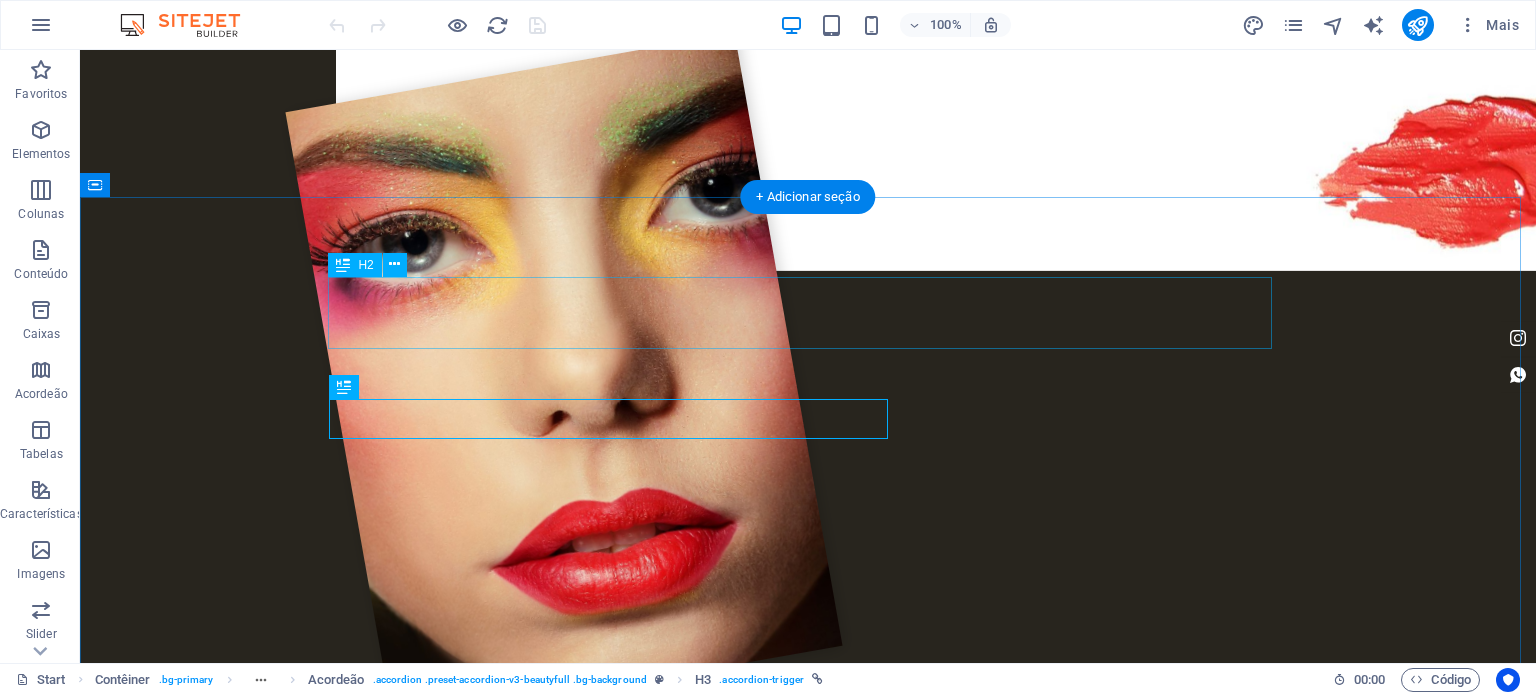 click on "os nossos   Serviços" at bounding box center (808, 2439) 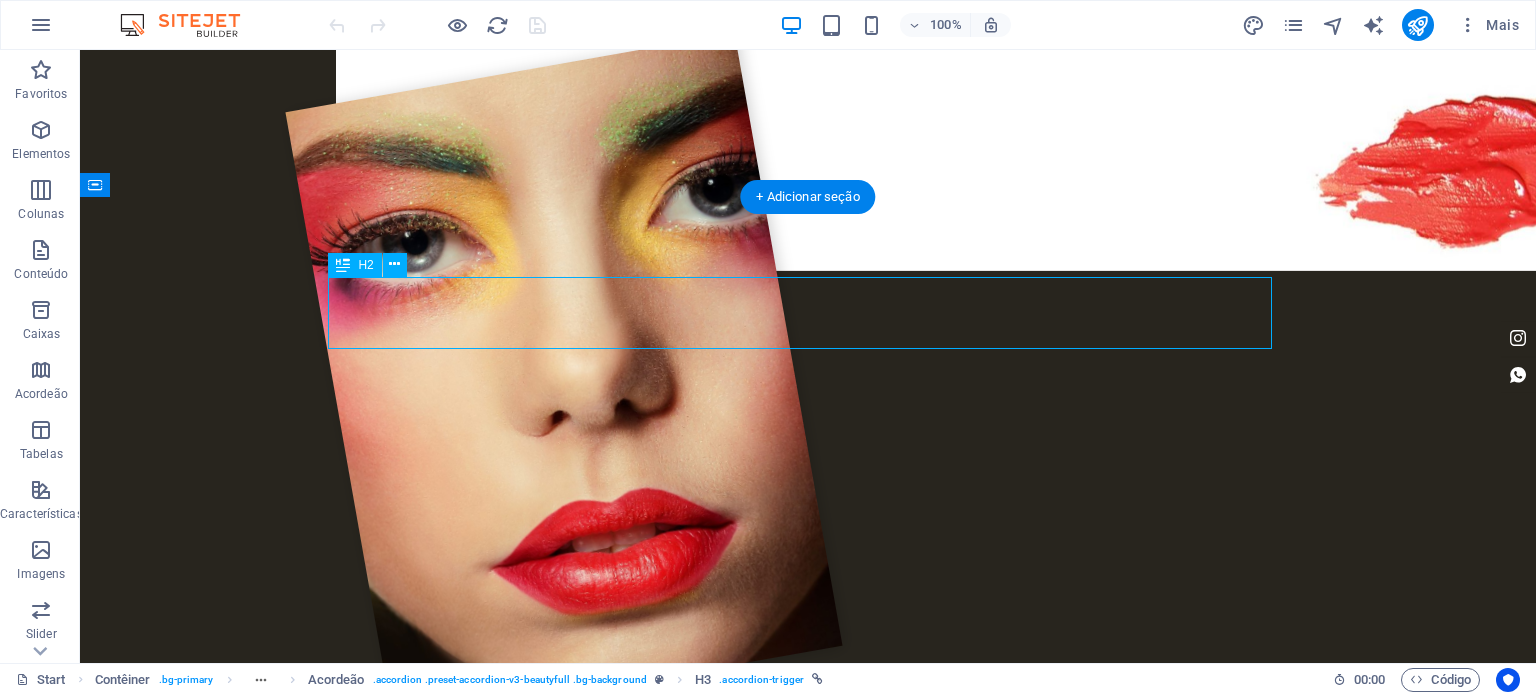 click on "os nossos   Serviços" at bounding box center (808, 2439) 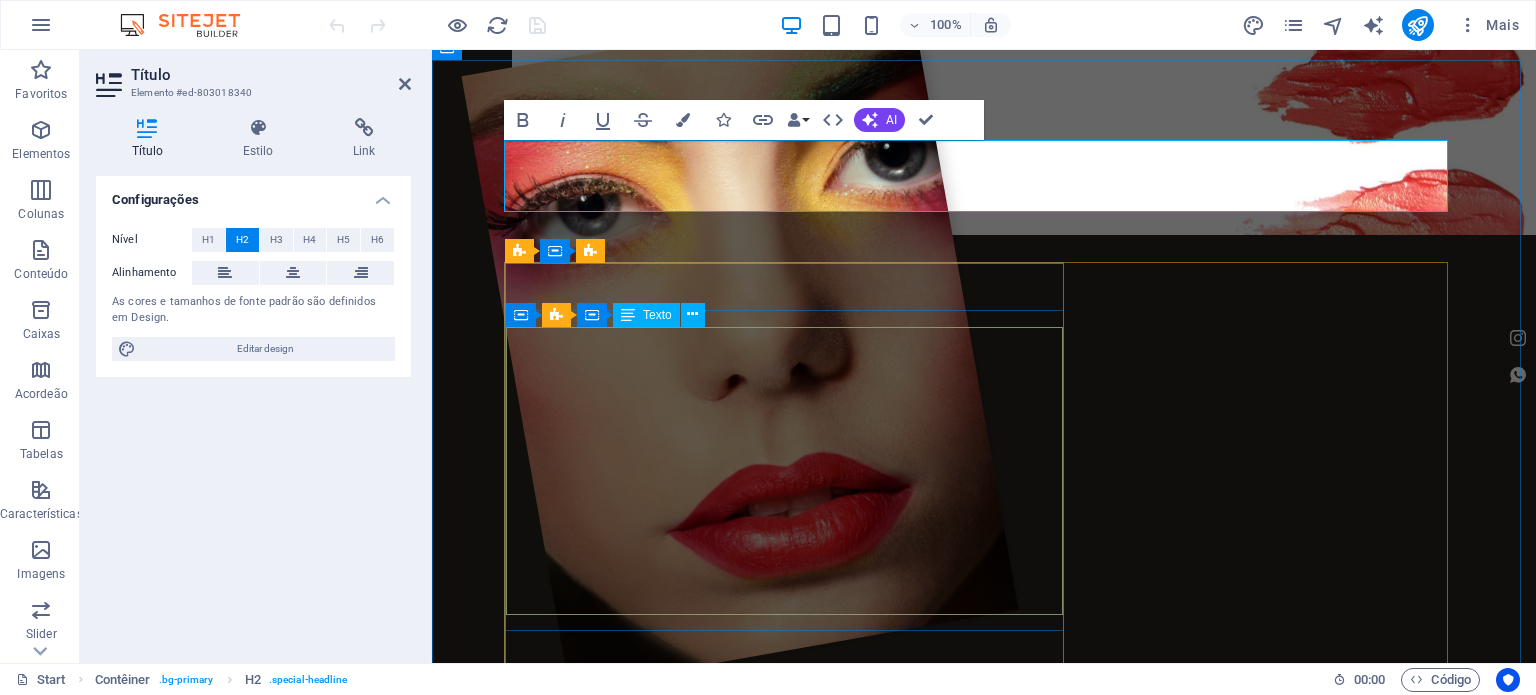 scroll, scrollTop: 2201, scrollLeft: 0, axis: vertical 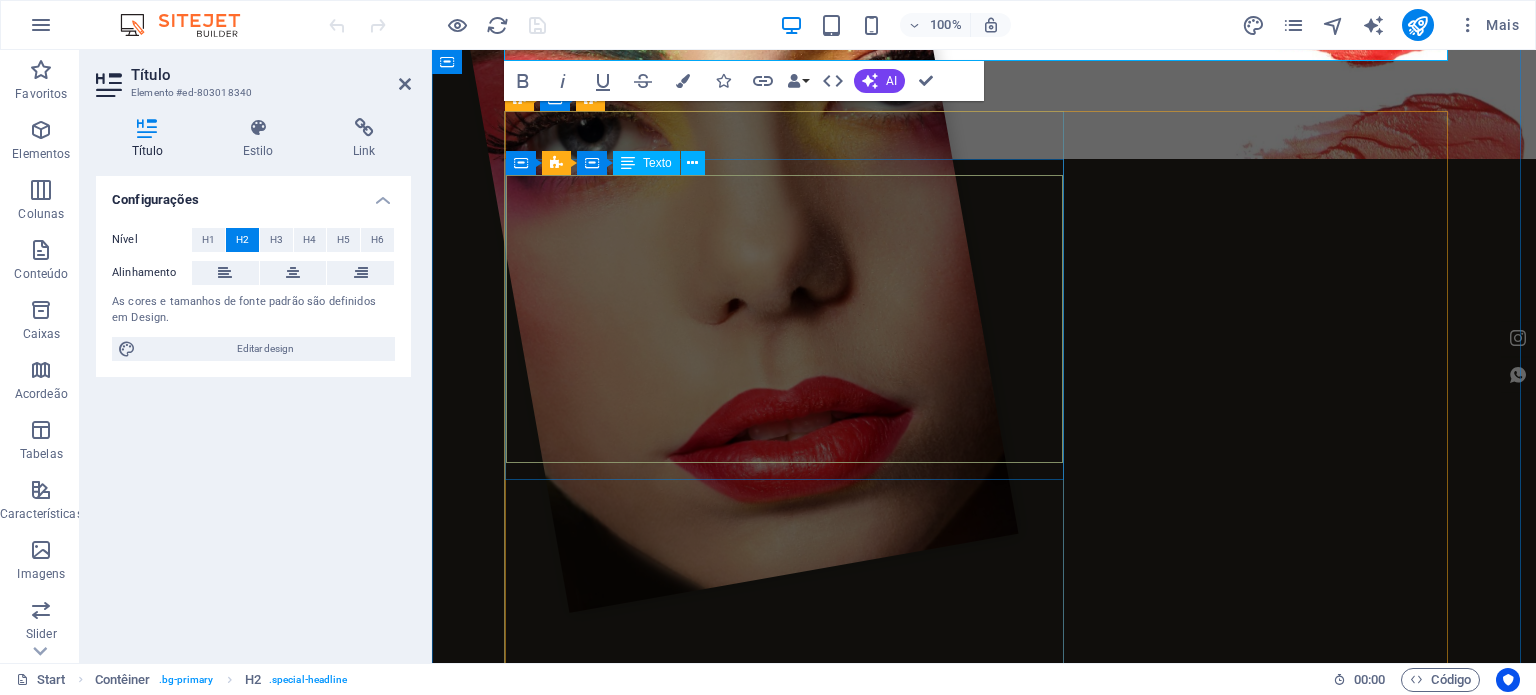 click on "CORTE FEMININO COM BRUSHING 25€ ESCOVA/BRUSHING A PARTIR DE  15€ HIDRATAÇÃO CAPILHAR A PARTIR DE 20€ COLORAÇÃO A PARTIR DE 25€ MADEIXAS/LUZE S A PARTIR D E 55€ ALISAMENTO/PROGRESSIVA A PARTIR DE 60€" at bounding box center (984, 2423) 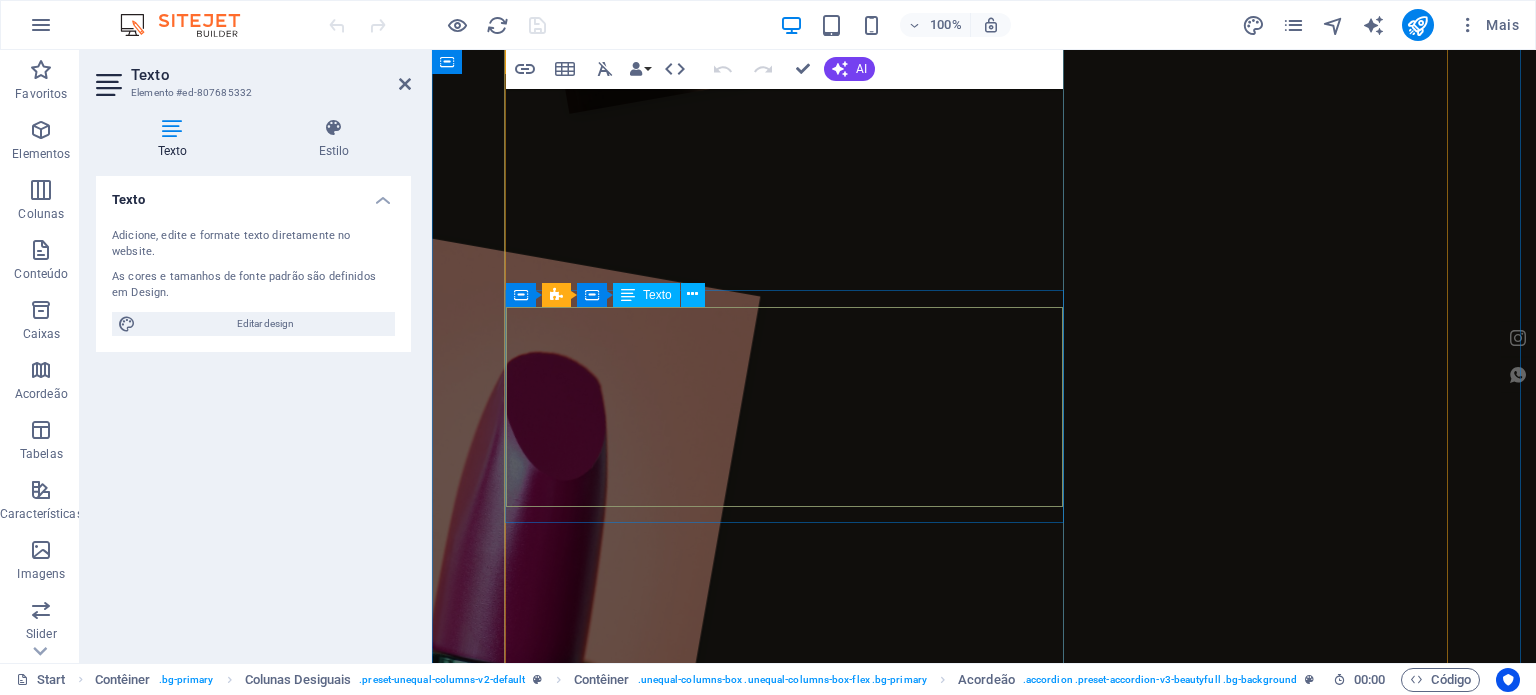 scroll, scrollTop: 2701, scrollLeft: 0, axis: vertical 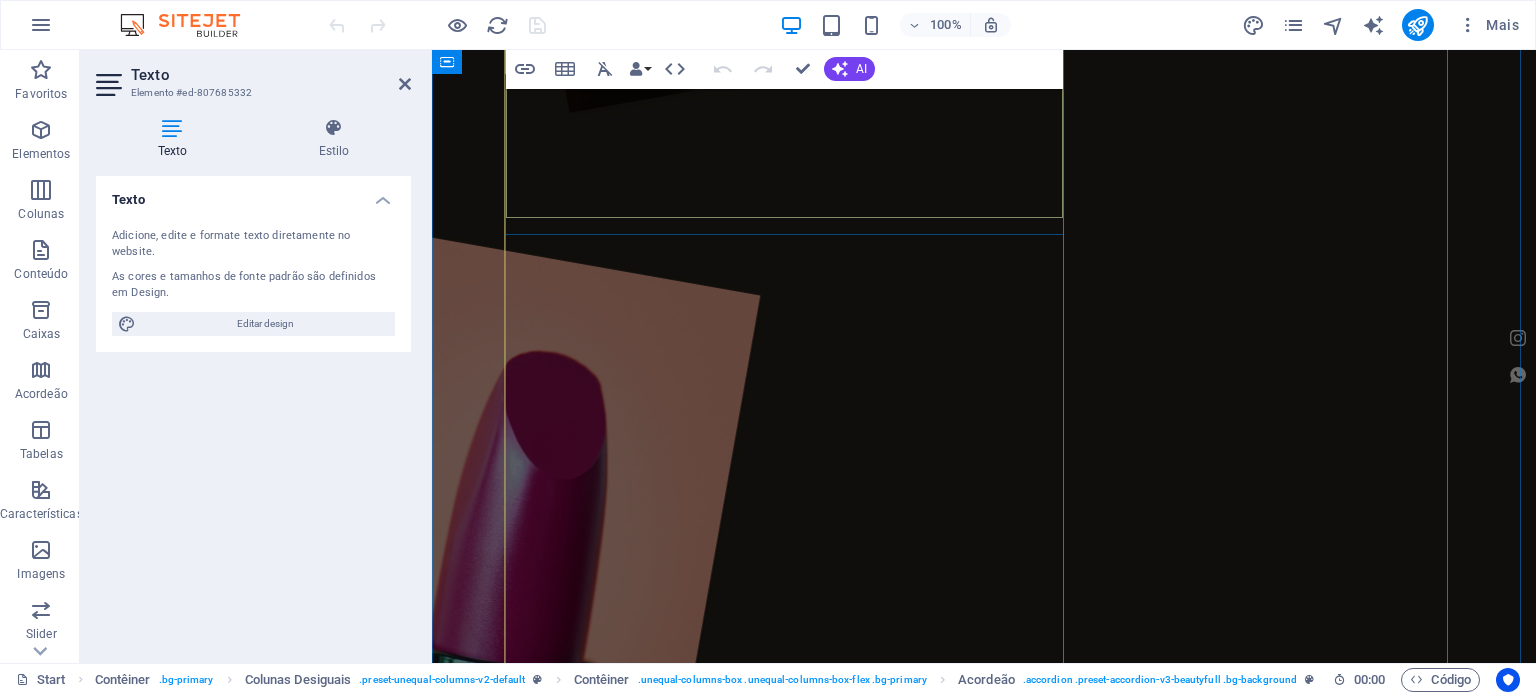 click on "MASSAGEM RELAXANTE (1H) [PRICE] DRENGAGEM LINFÁTICA (1h) [PRICE] LIMPEZA DE PELE COM EXTRAÇÃO [PRICE] LIMPEZA DE PELE HIDROFACIAL [PRICE]" at bounding box center [984, 2219] 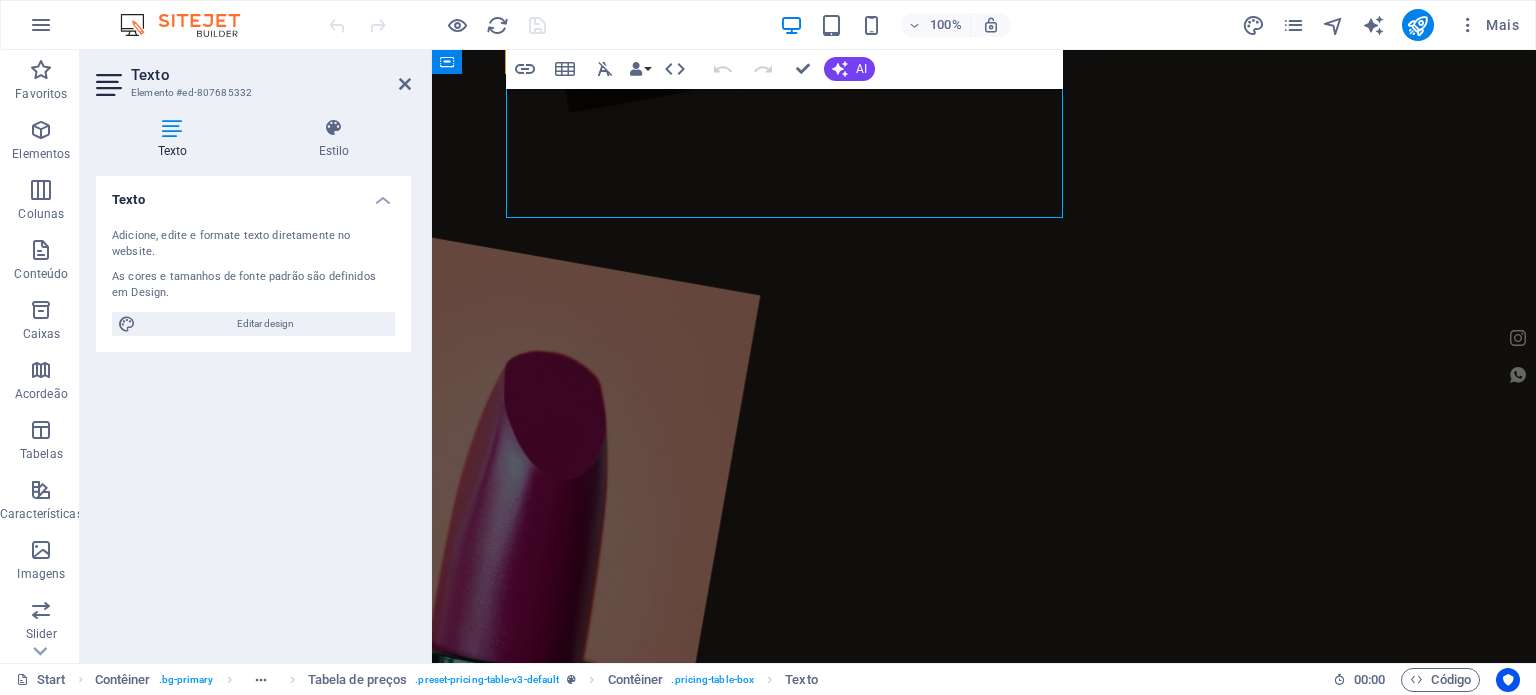 click on "MASSAGEM RELAXANTE (1H) [PRICE] DRENGAGEM LINFÁTICA (1h) [PRICE] LIMPEZA DE PELE COM EXTRAÇÃO [PRICE] LIMPEZA DE PELE HIDROFACIAL [PRICE]" at bounding box center [984, 2219] 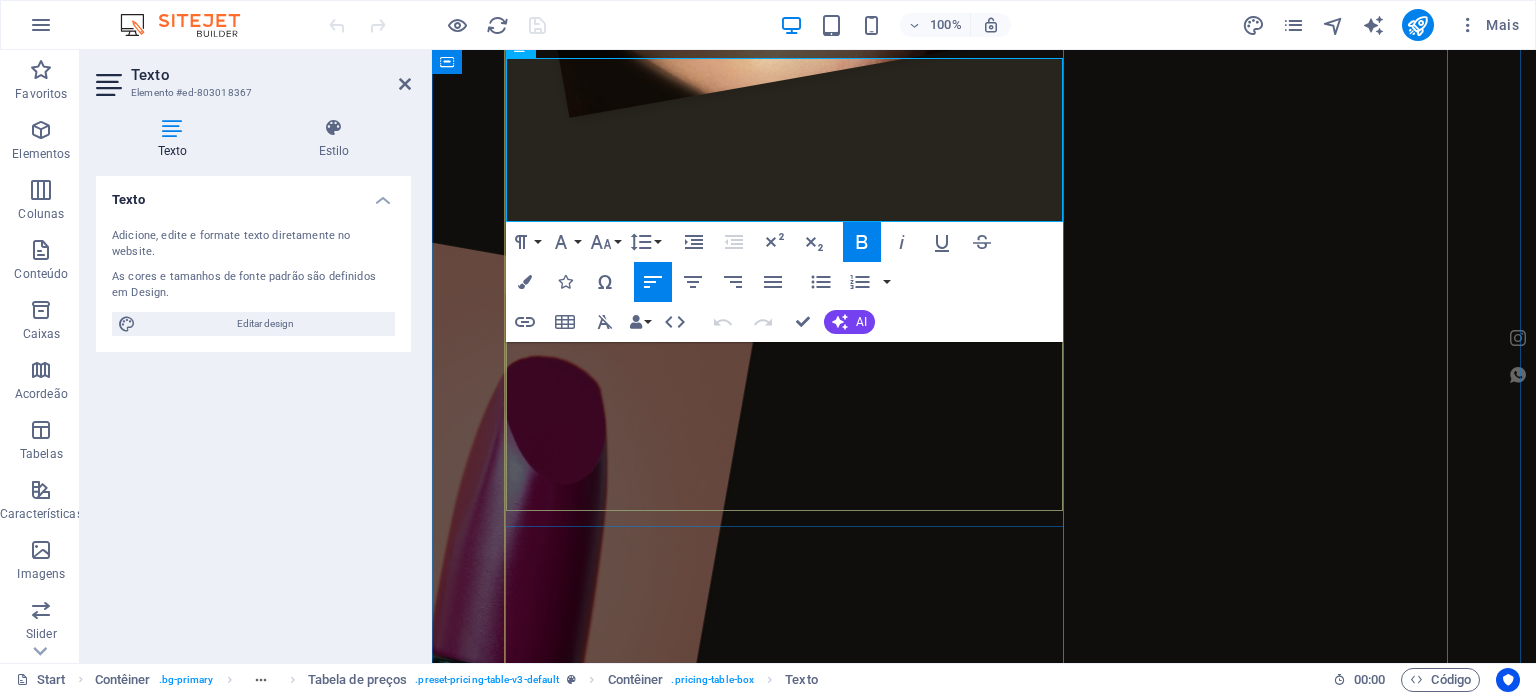 click on "MANICURE + VERNIZ GEL 15€ APLICAÇÃO DE GEL COM EXTENSÃO (SEM DECORAÇÃO) 35€ MANUTENÇÃO DE GEL 25€ PEDICURE MEDICINAL (RETIRAR CALOS) 28€ PEDICURE 2 5€" at bounding box center (984, 2492) 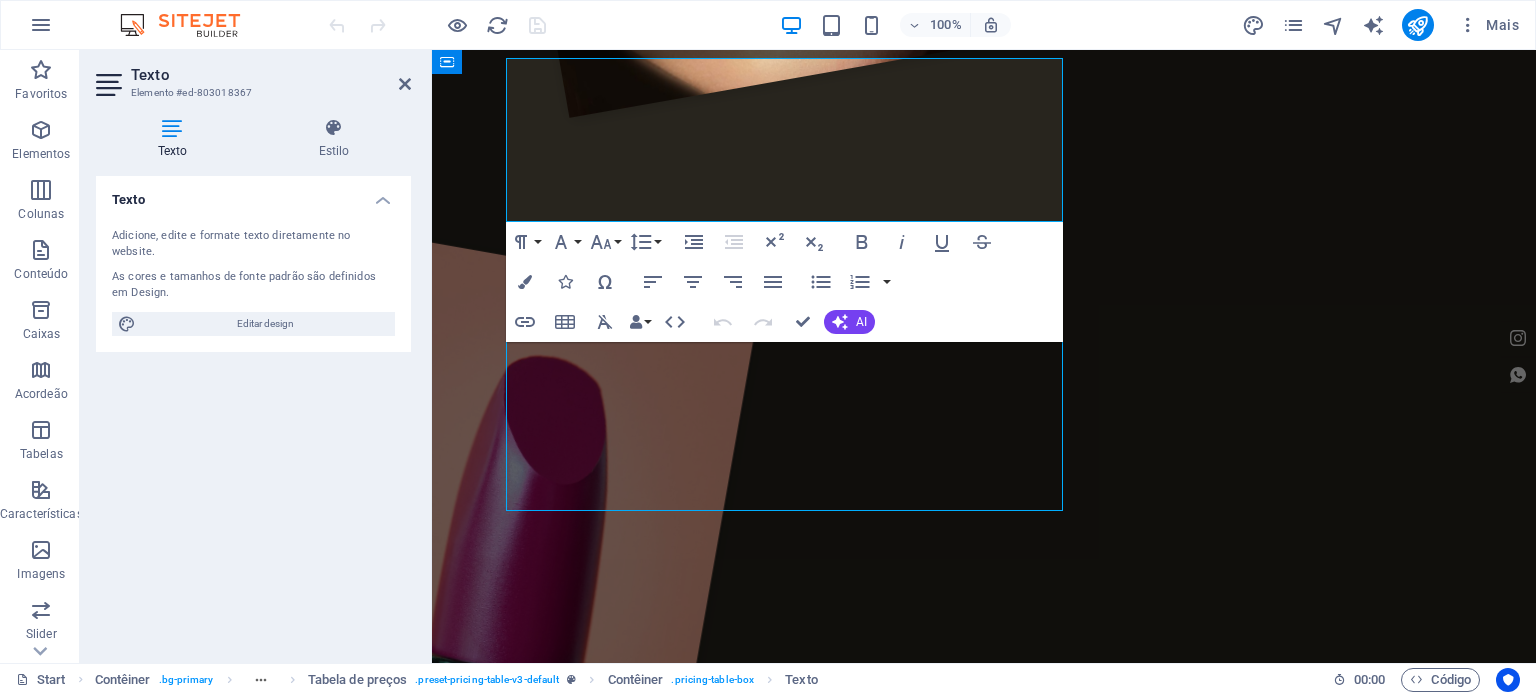 click on "MANICURE + VERNIZ GEL 15€ APLICAÇÃO DE GEL COM EXTENSÃO (SEM DECORAÇÃO) 35€ MANUTENÇÃO DE GEL 25€ PEDICURE MEDICINAL (RETIRAR CALOS) 28€ PEDICURE 2 5€" at bounding box center (984, 2492) 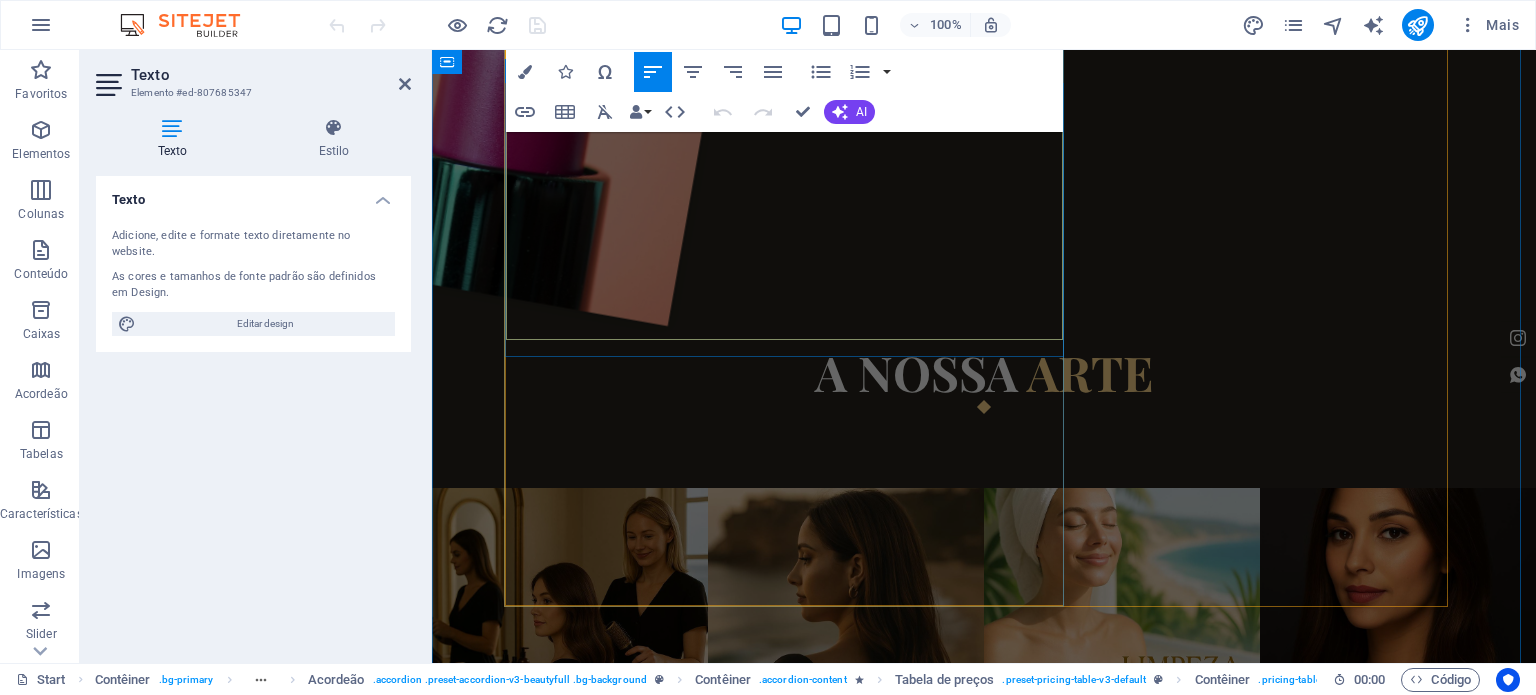 click on "PERNA COMPLETA [PRICE] MEIA PERNA [PRICE] AXILAS [PRICE] BUÇO / ROSTO [PRICE] BRAÇOS [PRICE] VIRILHA (BÁSICA OU CAVADA) [PRICE]" at bounding box center [984, 2303] 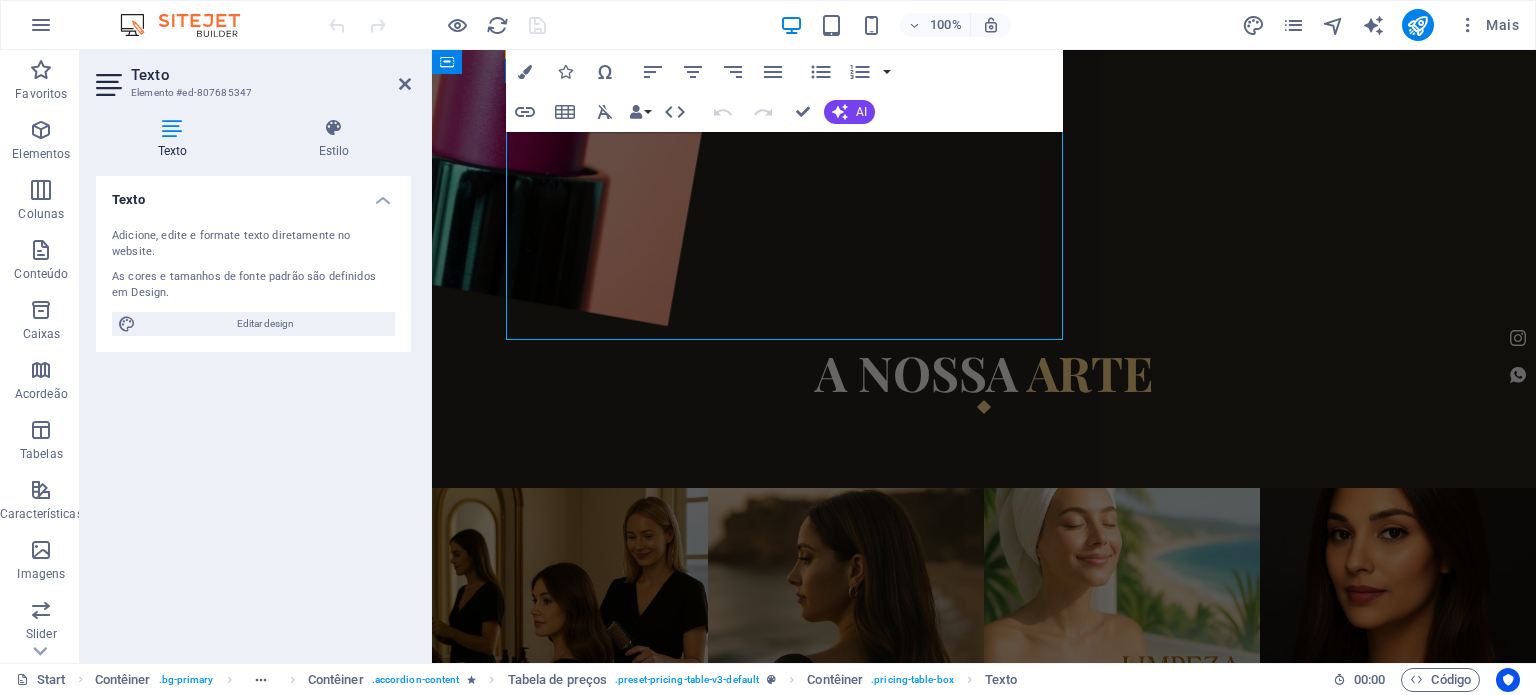 click on "PERNA COMPLETA [PRICE] MEIA PERNA [PRICE] AXILAS [PRICE] BUÇO / ROSTO [PRICE] BRAÇOS [PRICE] VIRILHA (BÁSICA OU CAVADA) [PRICE]" at bounding box center [984, 2303] 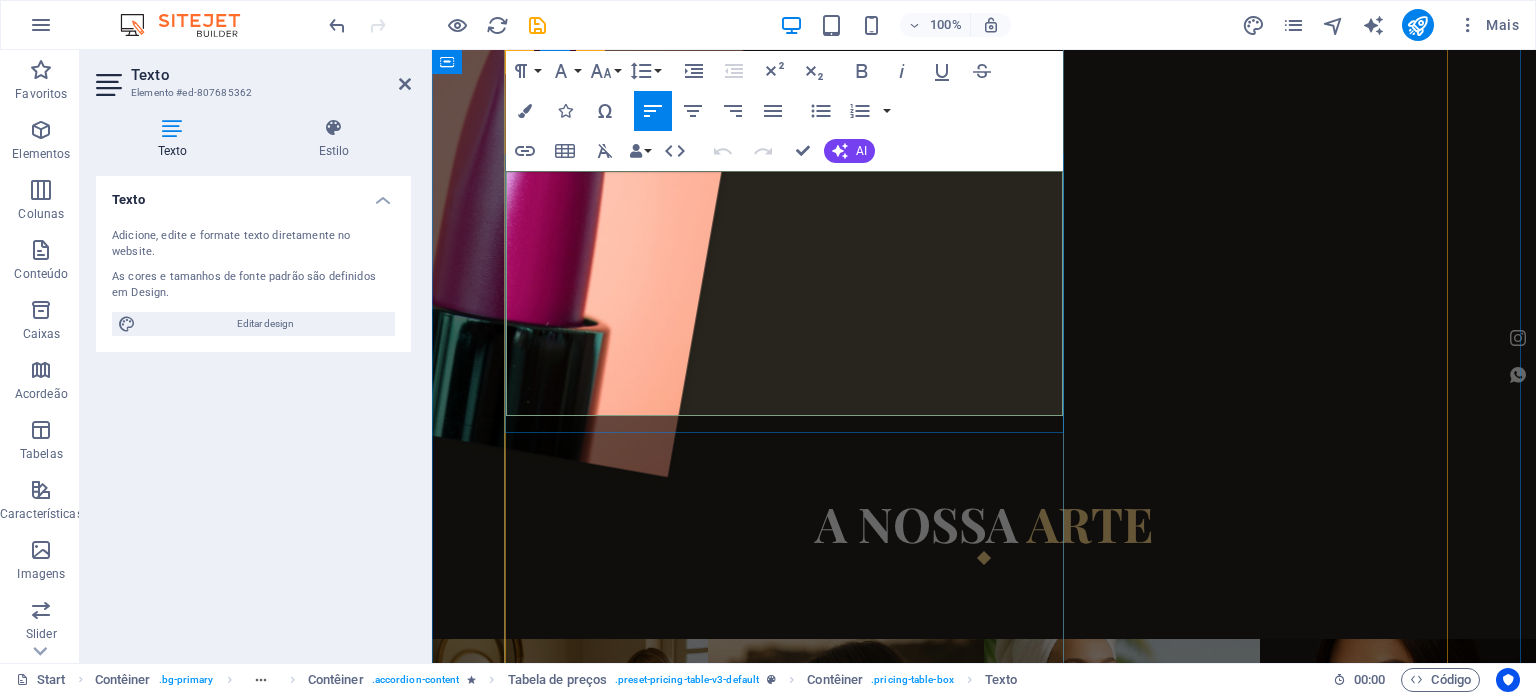 scroll, scrollTop: 3245, scrollLeft: 0, axis: vertical 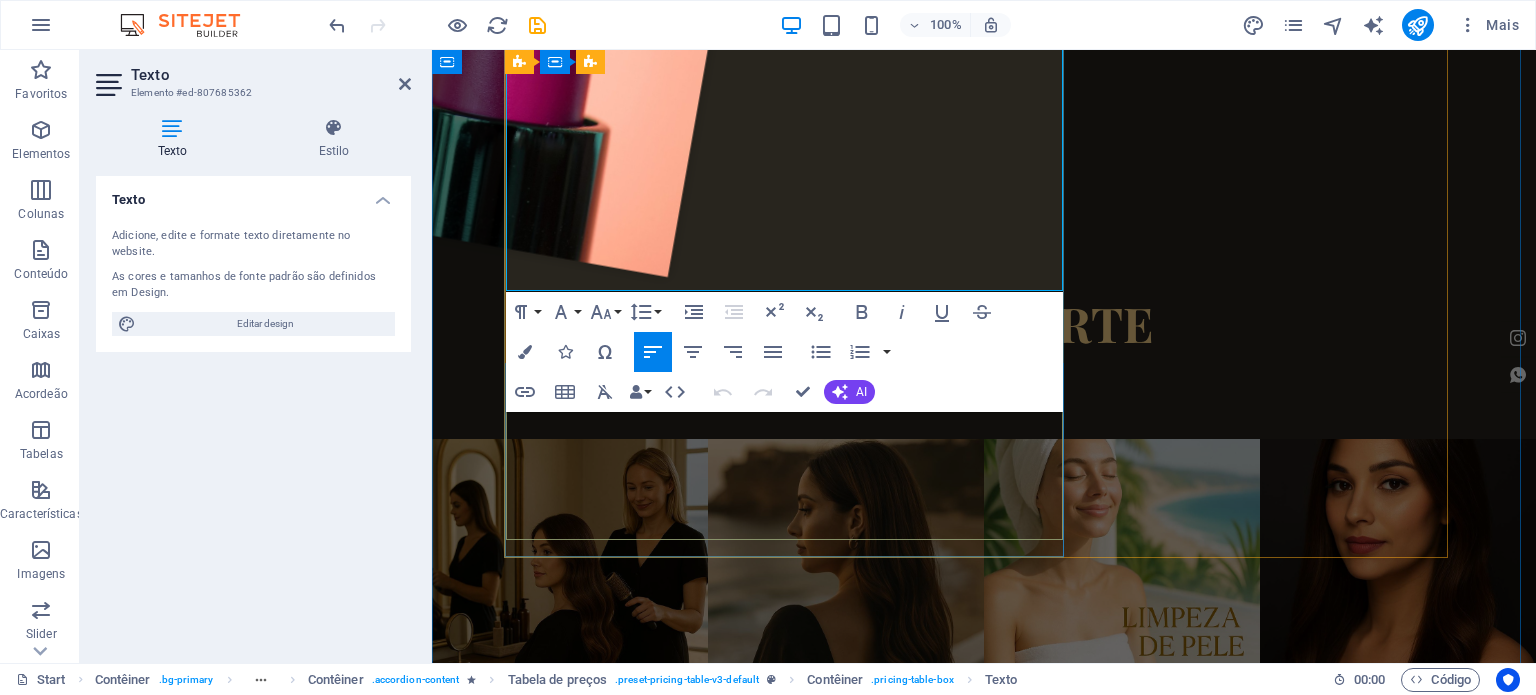 click on "DESIGN DE SOBRANCELHAS (COM LINHA) 10€ HENNA + SOBRANCELHA (COM LINHA) 20€ MICROPIGMENTAÇÃO TEBORI 100€ RETOQUE (APÓS 45 DIAS) 35€" at bounding box center (984, 2545) 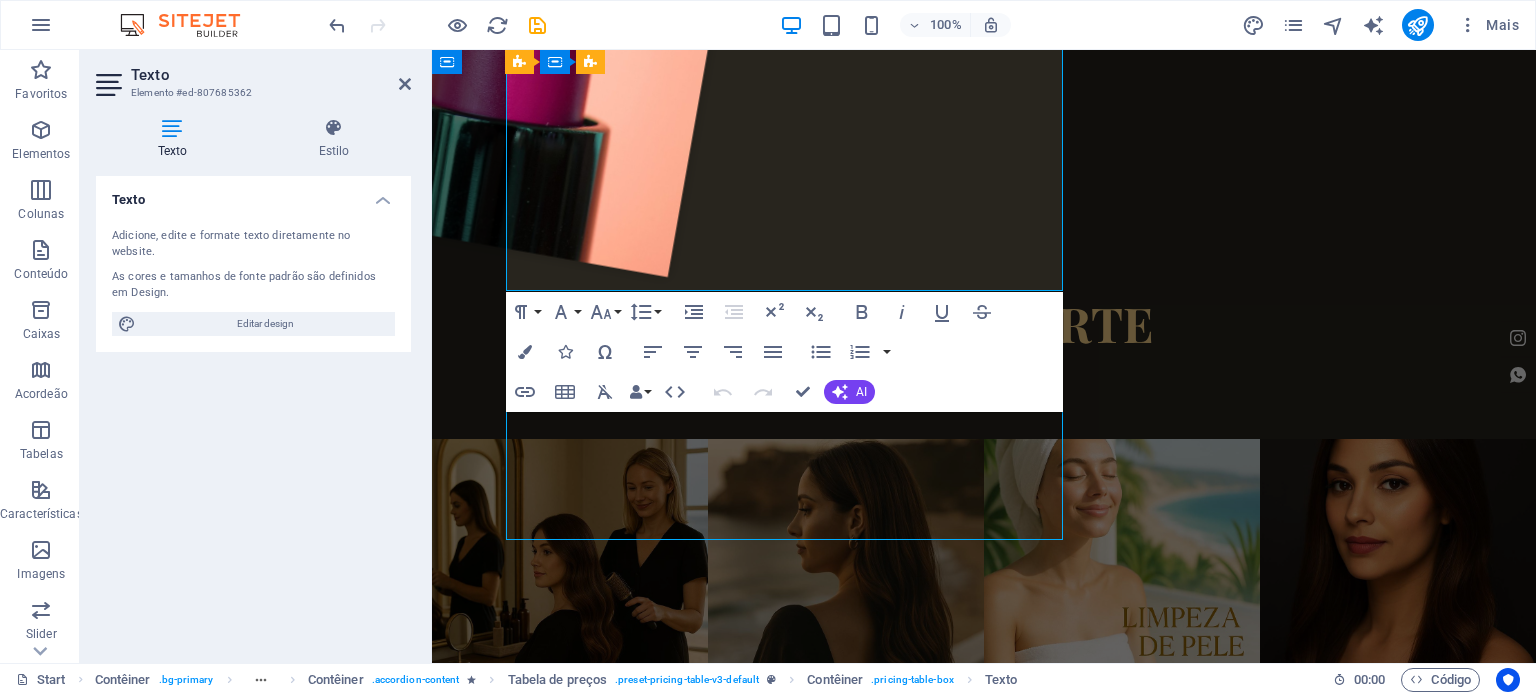 click on "DESIGN DE SOBRANCELHAS (COM LINHA) 10€ HENNA + SOBRANCELHA (COM LINHA) 20€ MICROPIGMENTAÇÃO TEBORI 100€ RETOQUE (APÓS 45 DIAS) 35€" at bounding box center (984, 2545) 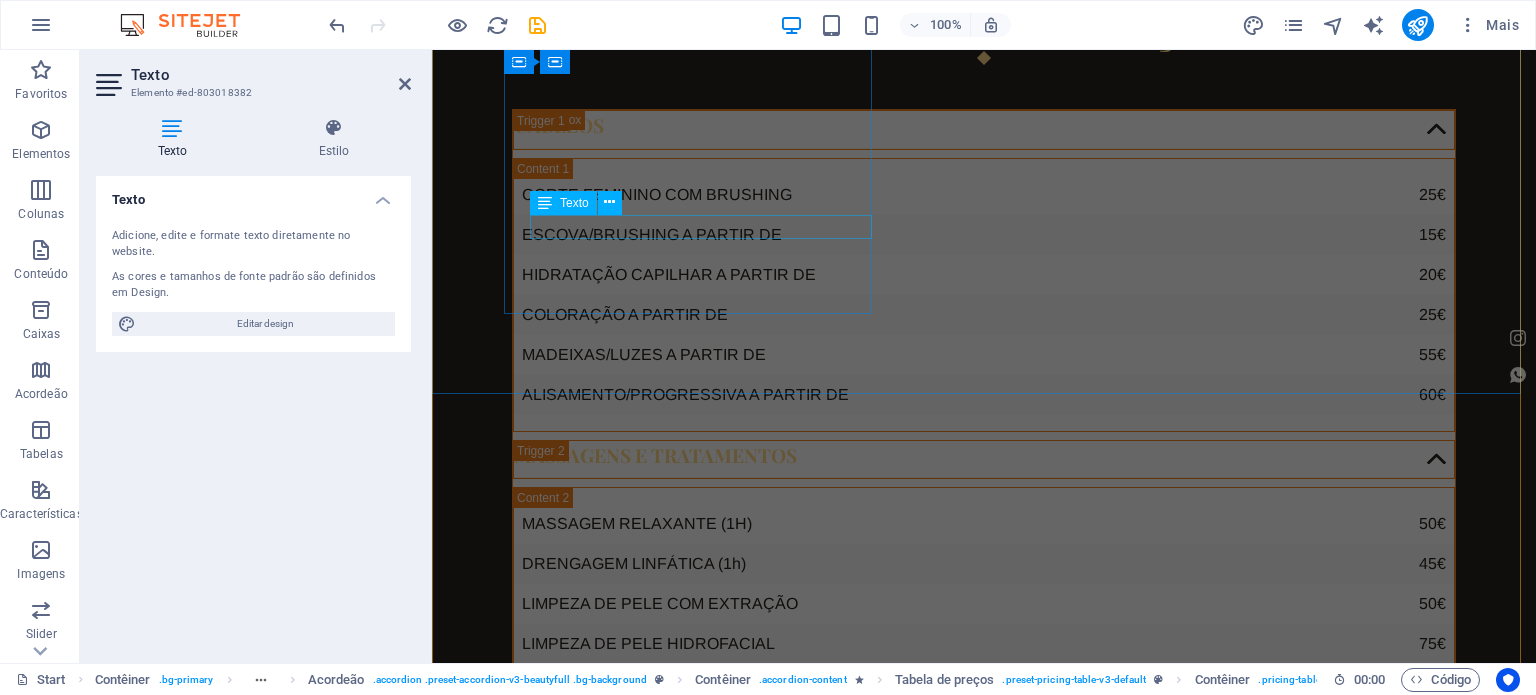 scroll, scrollTop: 4315, scrollLeft: 0, axis: vertical 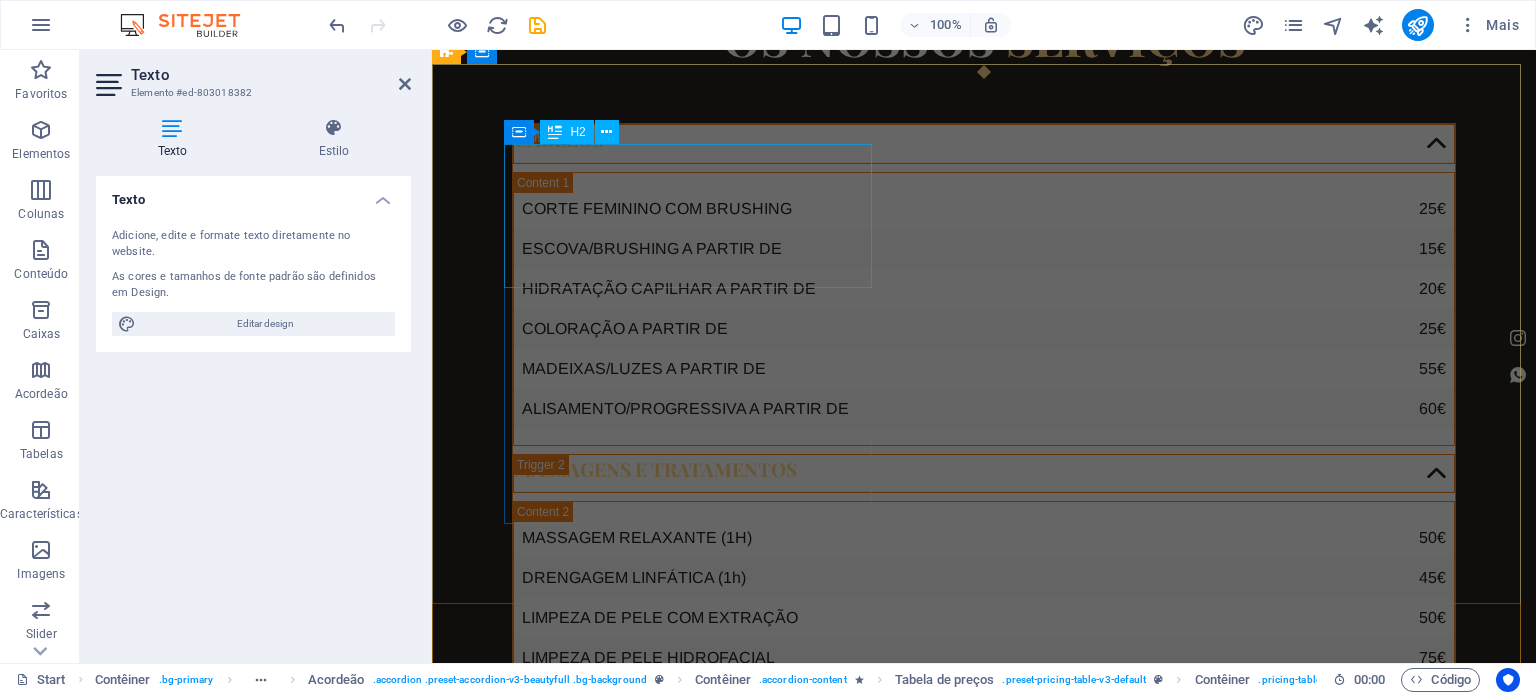 click on "fale   connosco" at bounding box center (920, 2620) 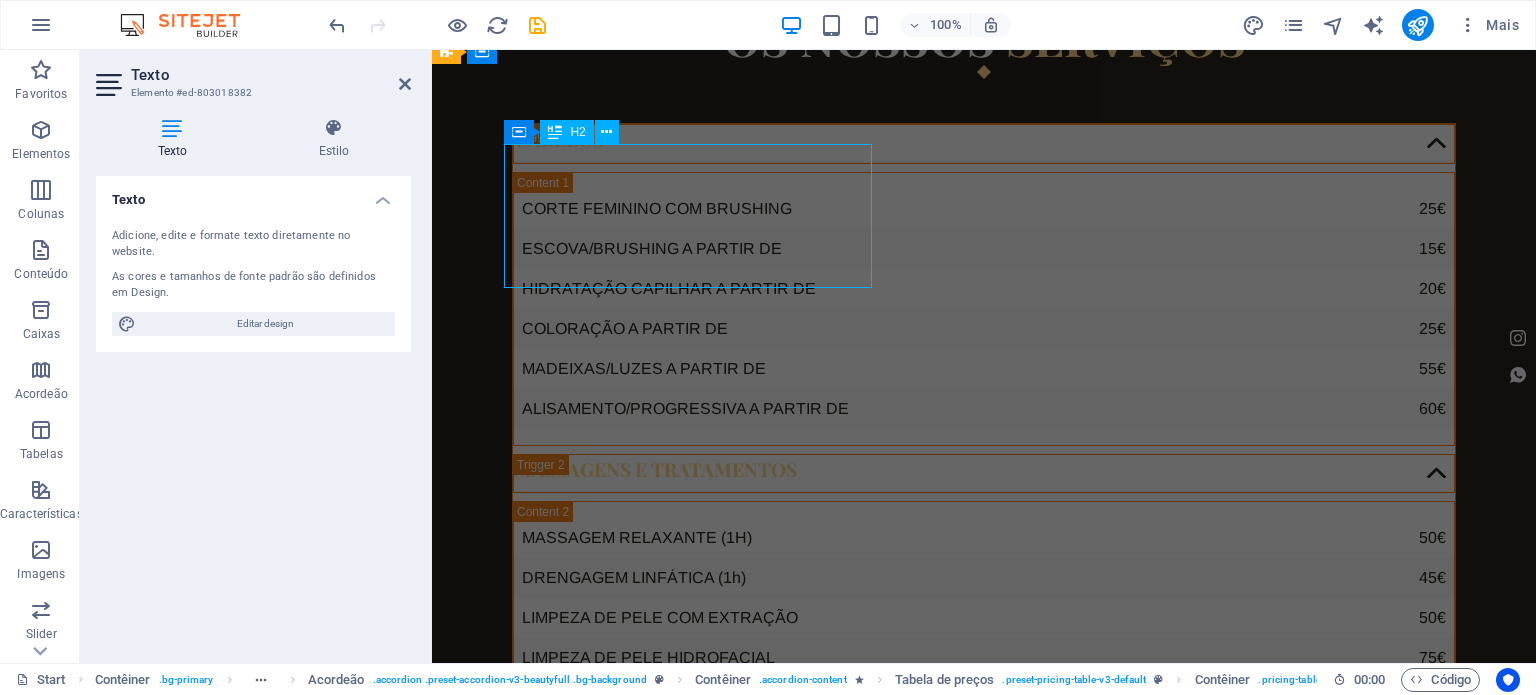 click on "fale   connosco" at bounding box center [920, 2620] 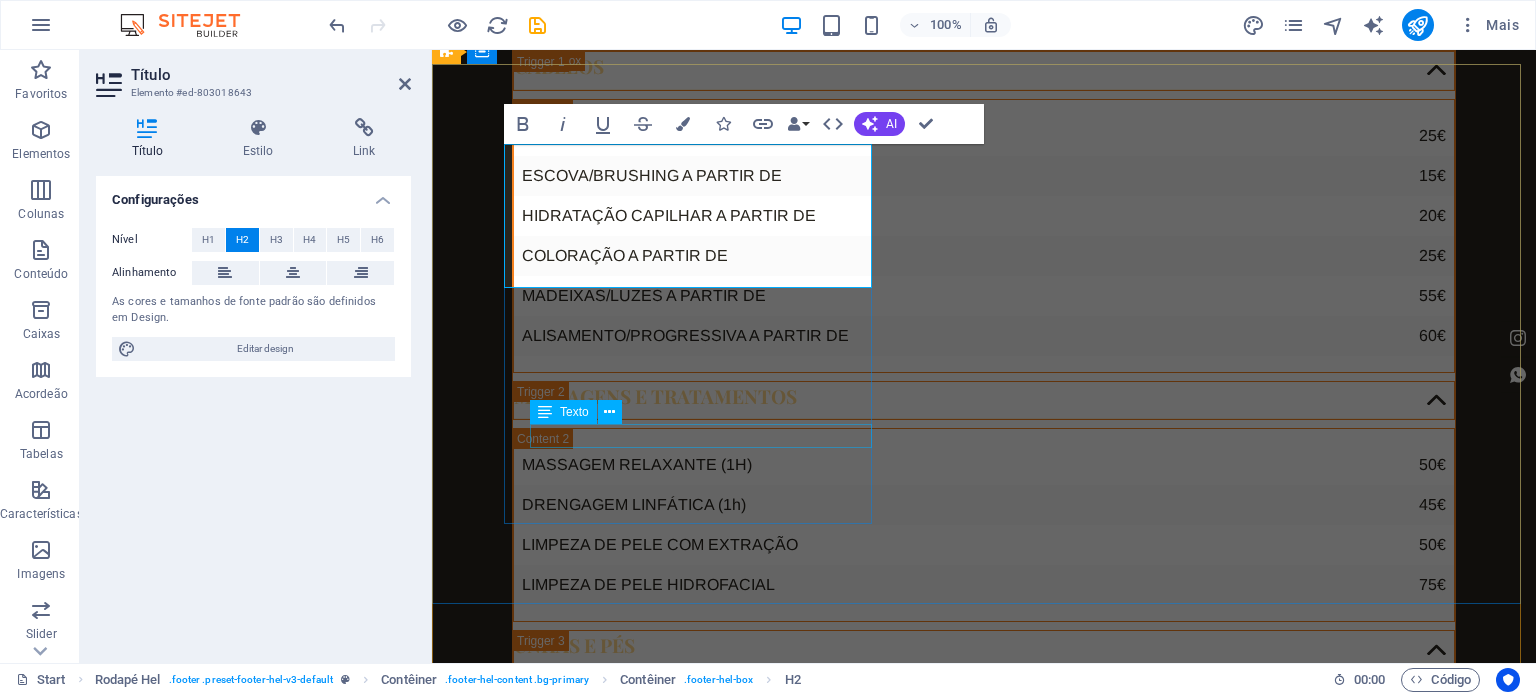 scroll, scrollTop: 4511, scrollLeft: 0, axis: vertical 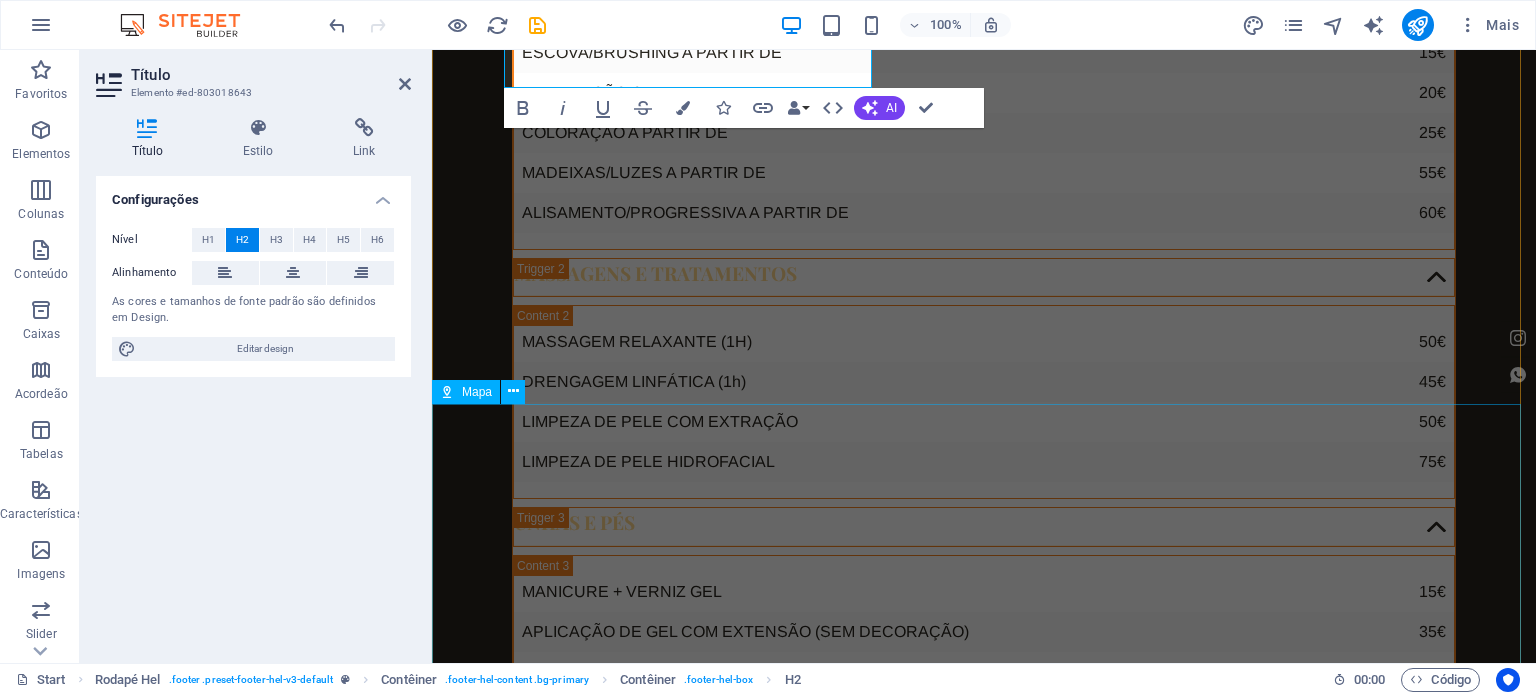 click at bounding box center (984, 3396) 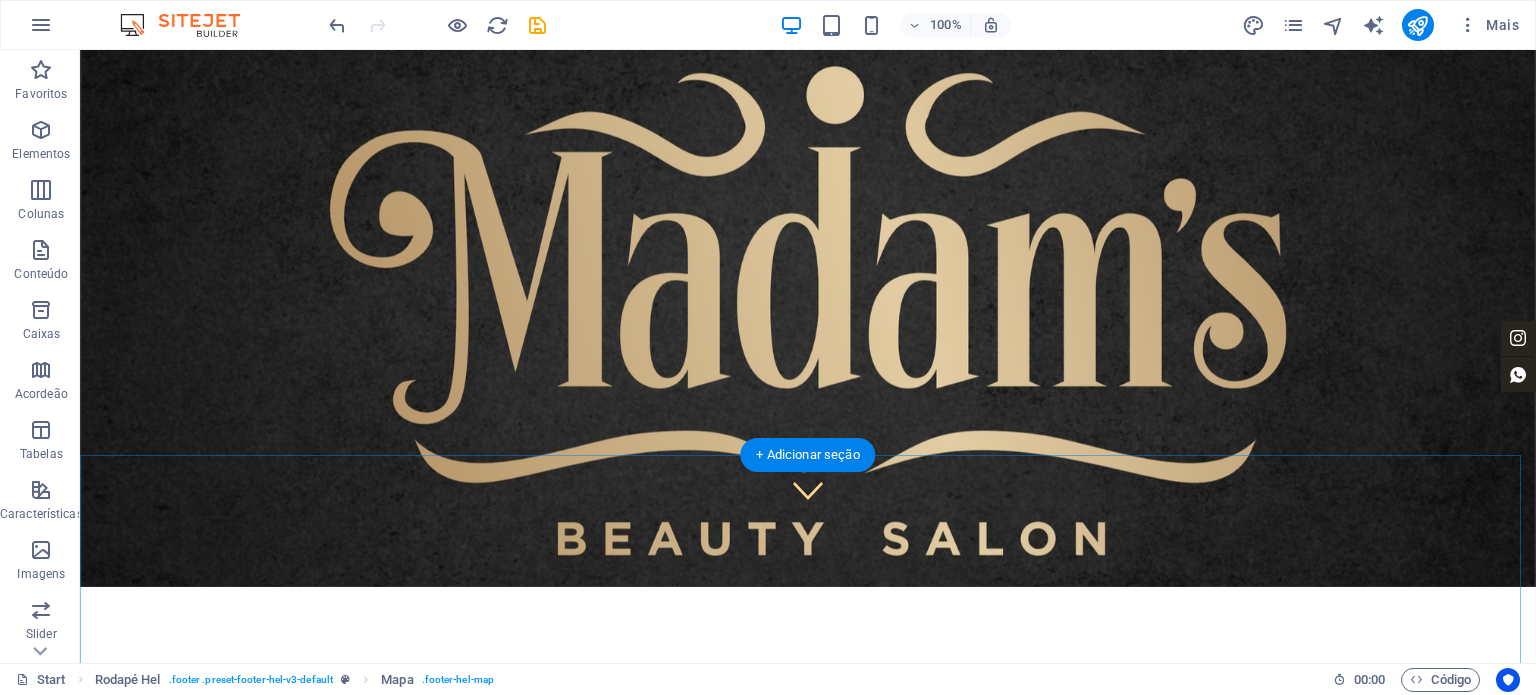 scroll, scrollTop: 0, scrollLeft: 0, axis: both 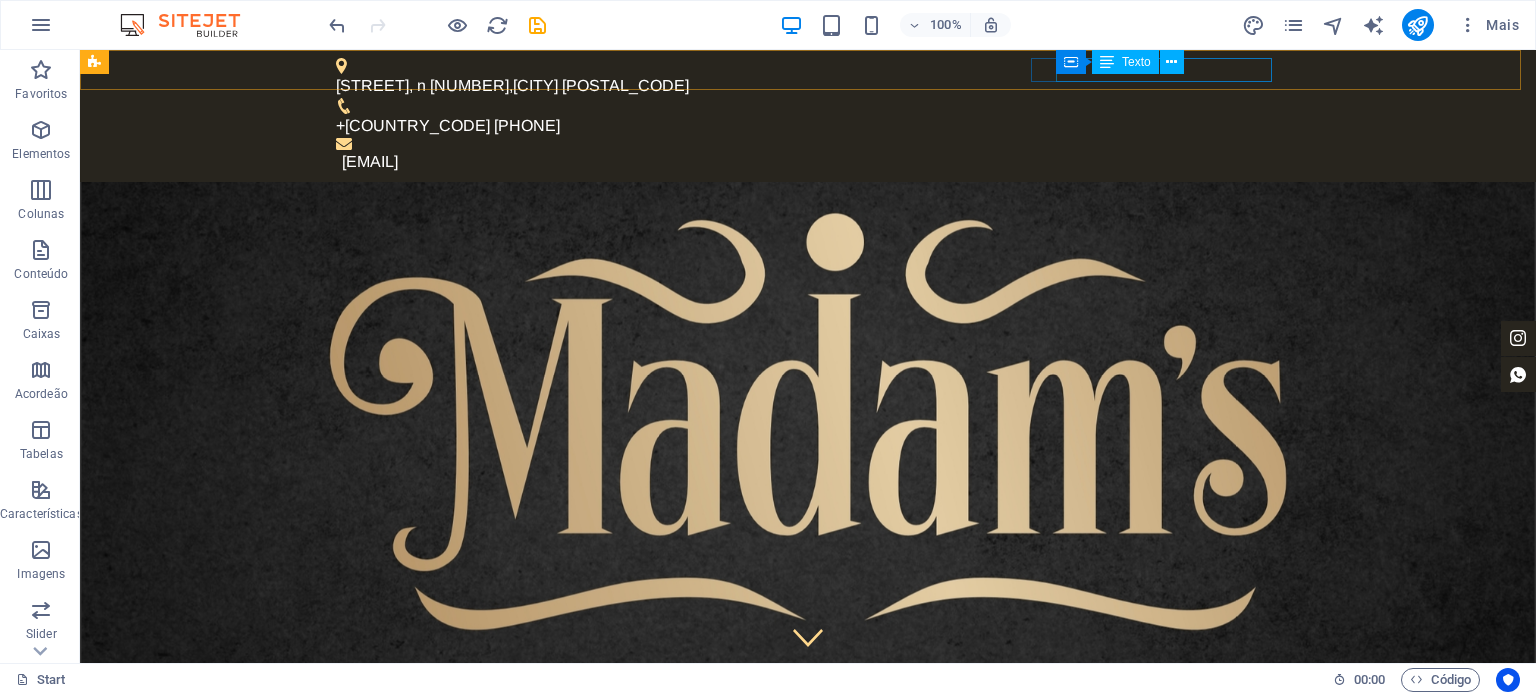 click on "Contêiner   Texto" at bounding box center [1126, 62] 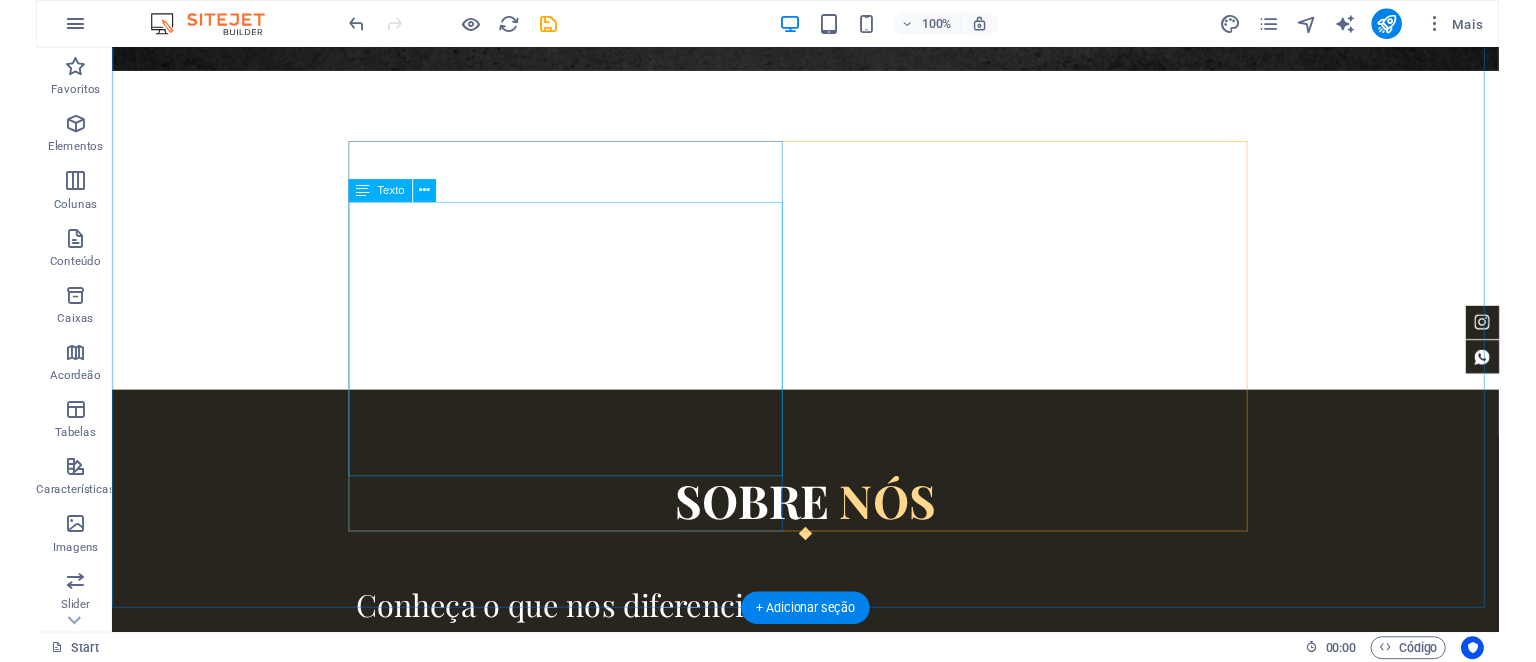 scroll, scrollTop: 700, scrollLeft: 0, axis: vertical 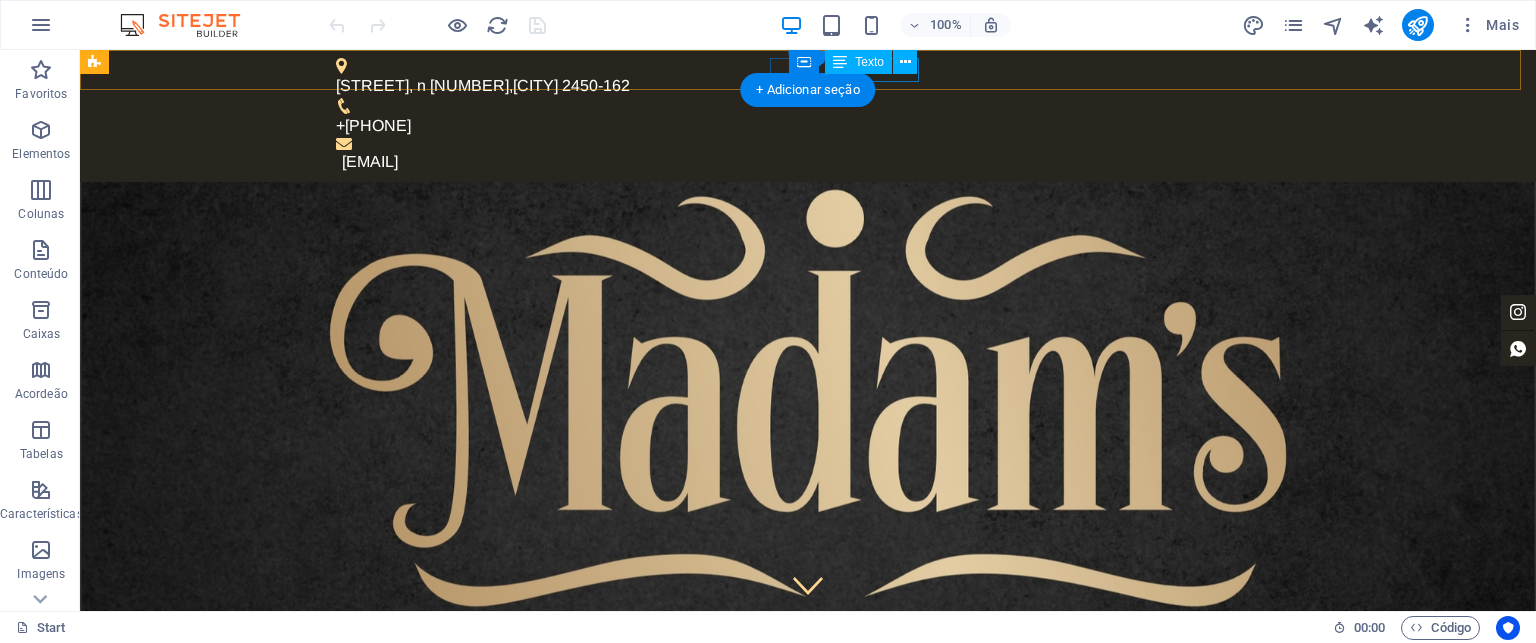 click on "+[PHONE]" at bounding box center (800, 126) 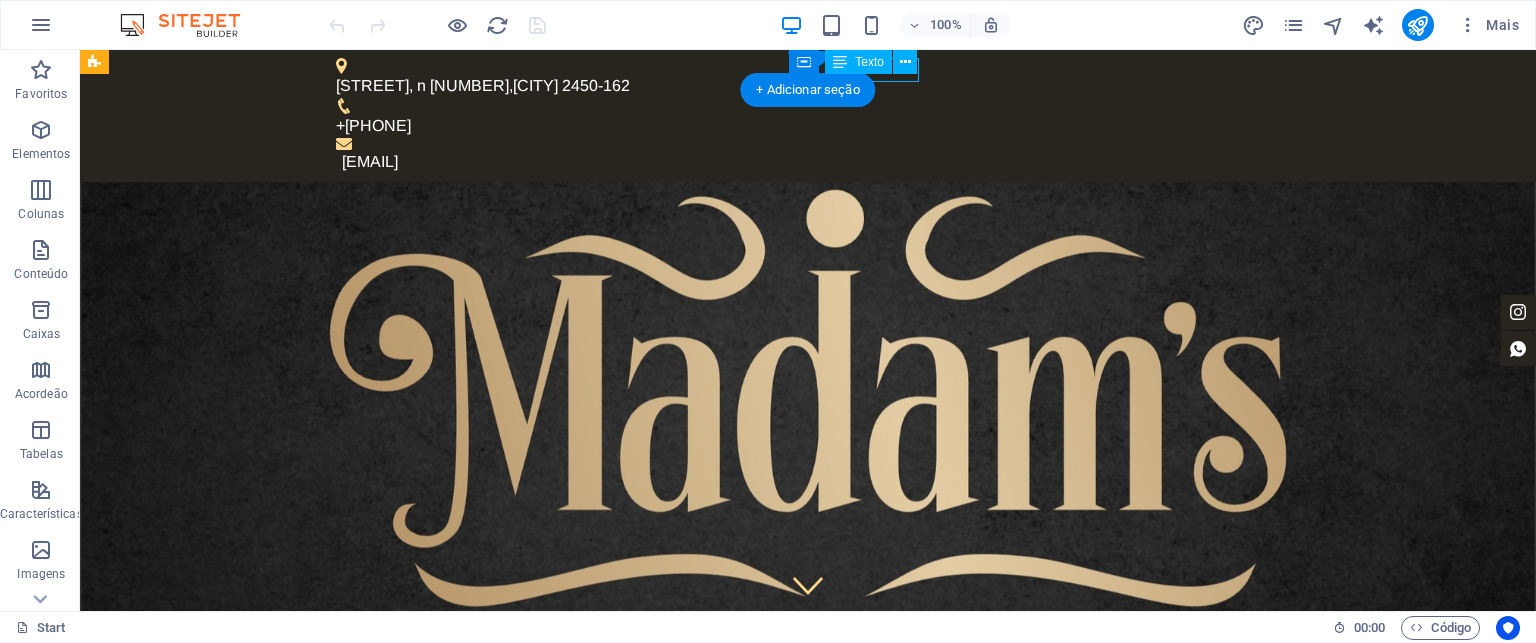 click on "+[PHONE]" at bounding box center [800, 126] 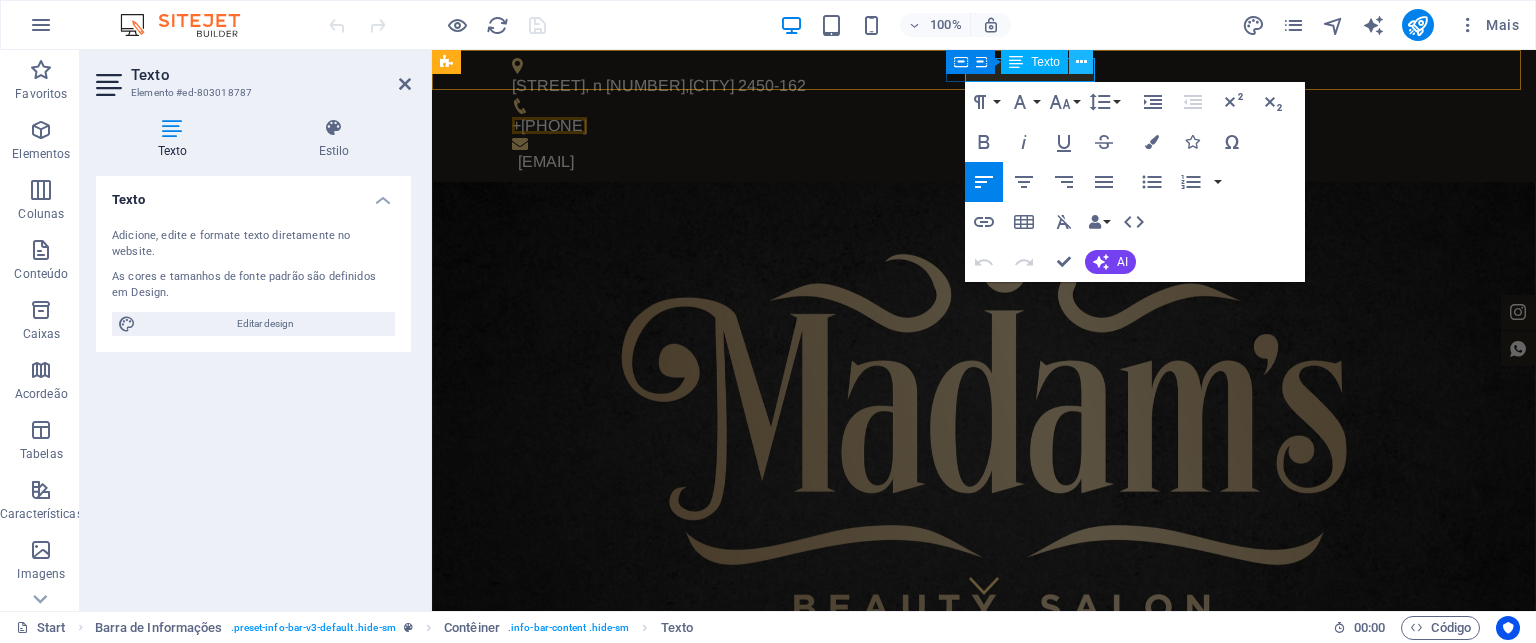 click at bounding box center (1081, 62) 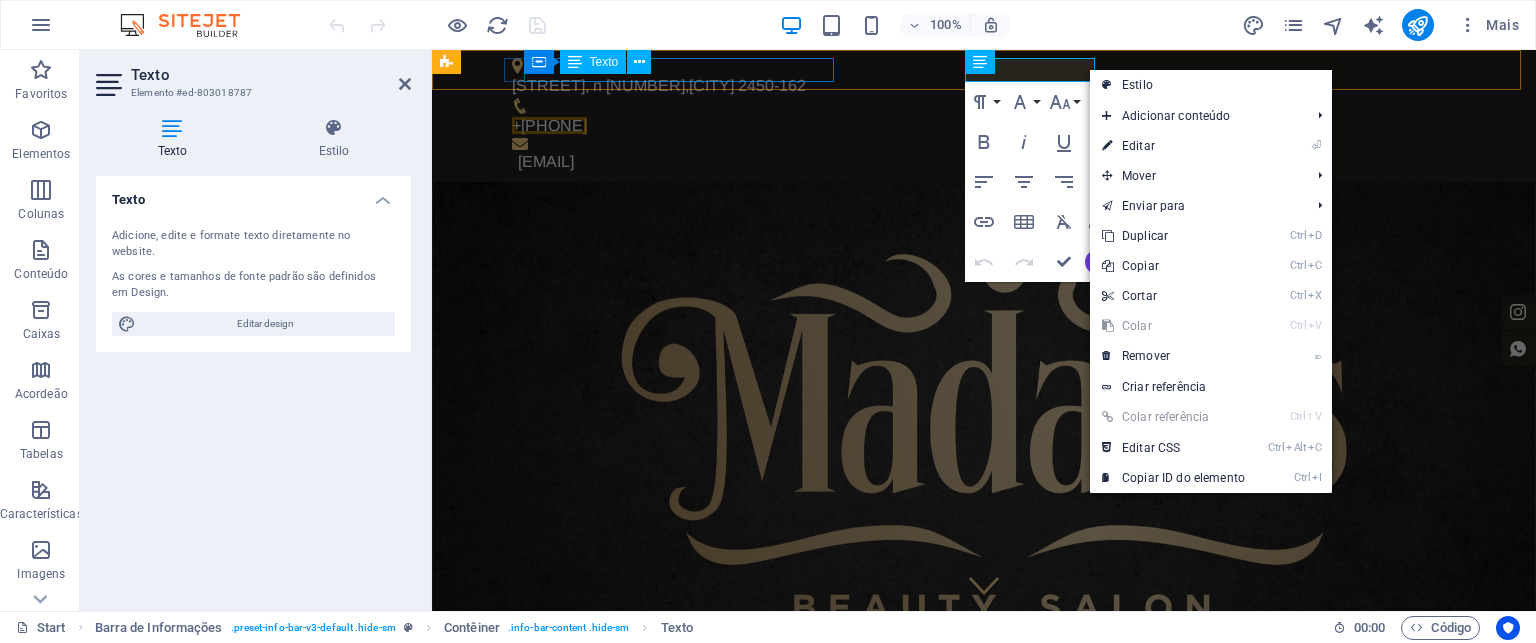 click on "[STREET], n [NUMBER], [CITY] [POSTAL_CODE]" at bounding box center (976, 86) 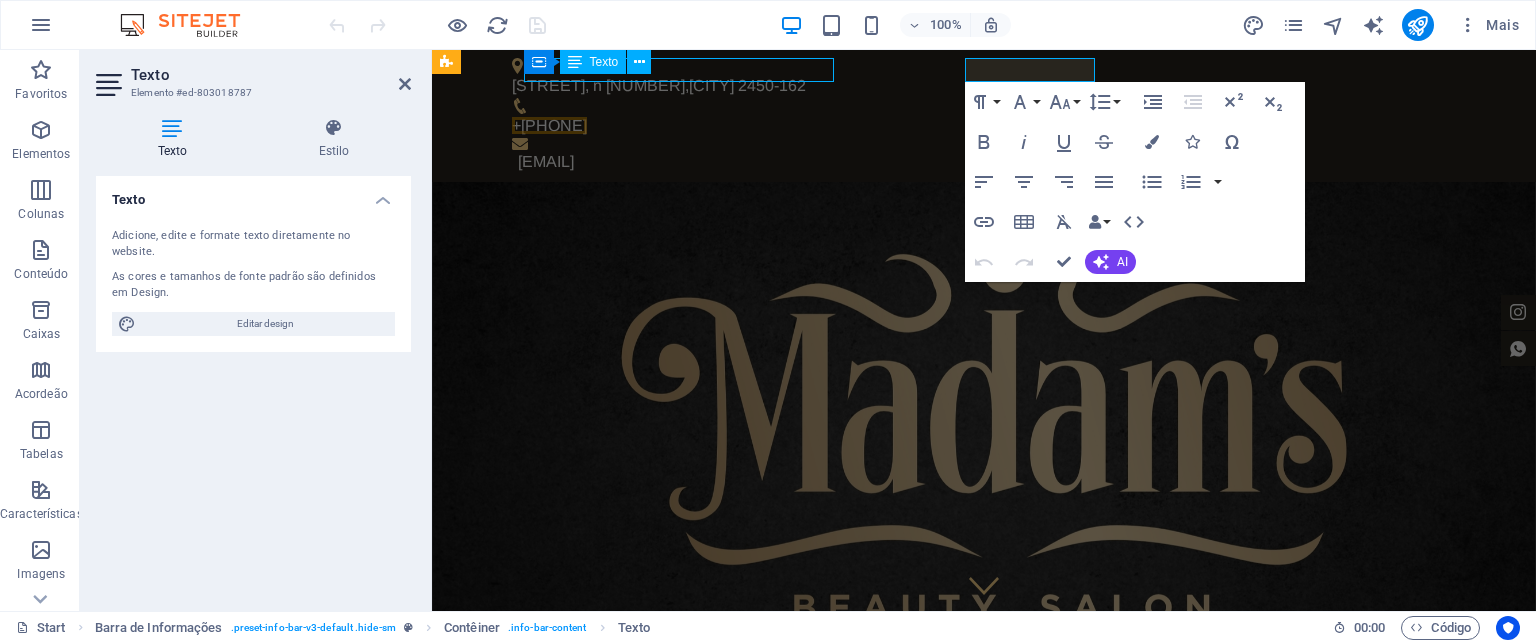 click on "[STREET], n [NUMBER], [CITY] [POSTAL_CODE]" at bounding box center (976, 86) 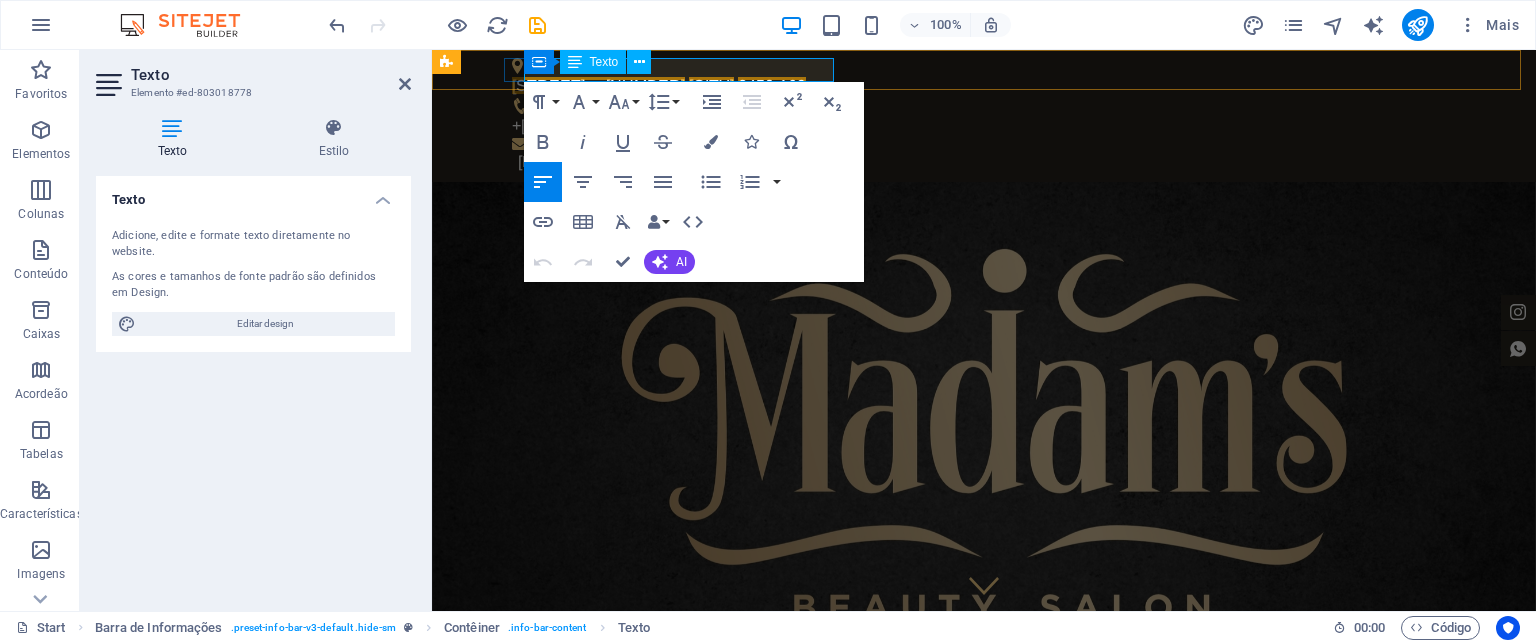 click on "[CITY]" at bounding box center (711, 85) 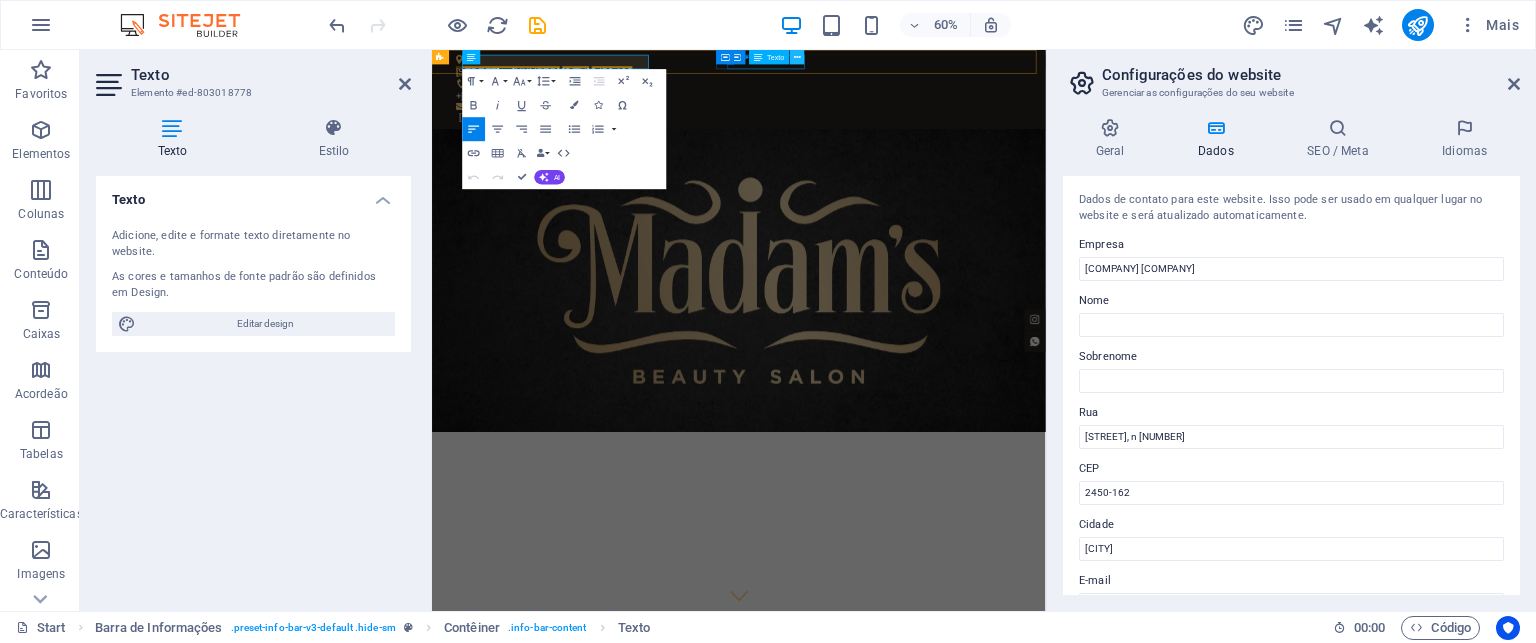 click at bounding box center (797, 57) 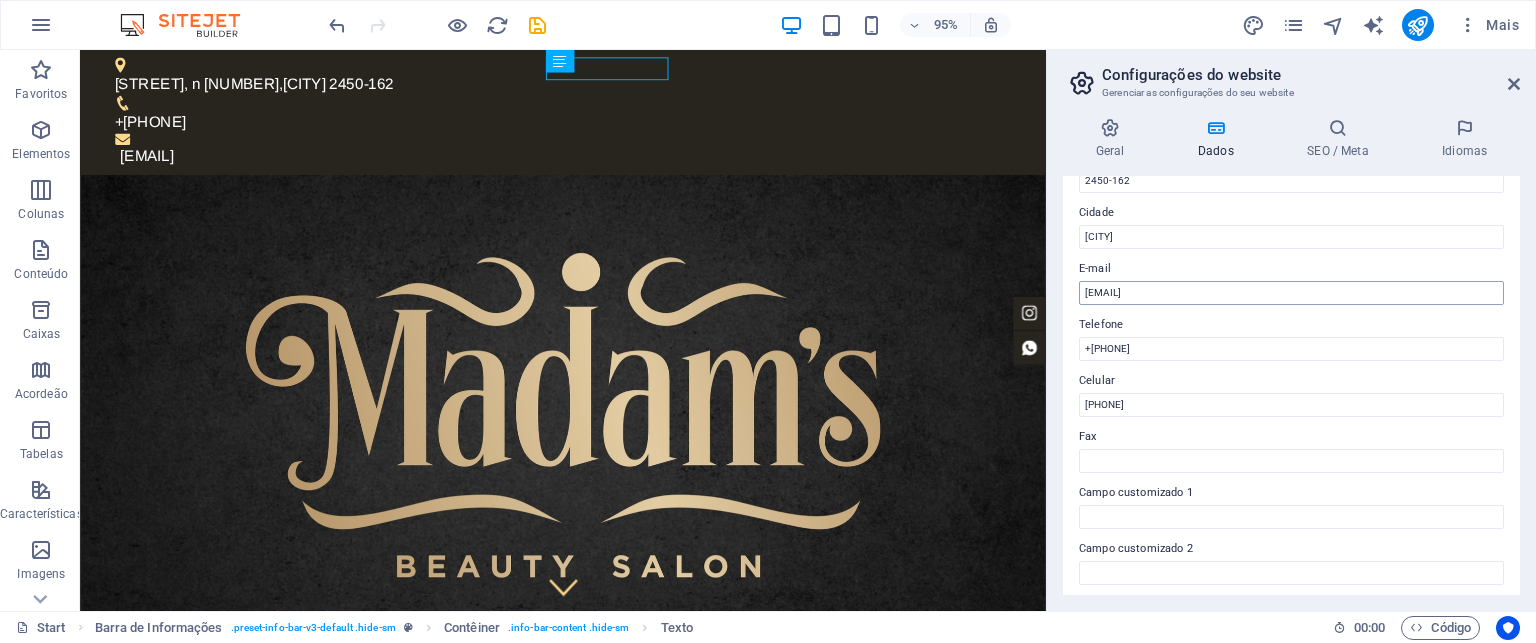 scroll, scrollTop: 300, scrollLeft: 0, axis: vertical 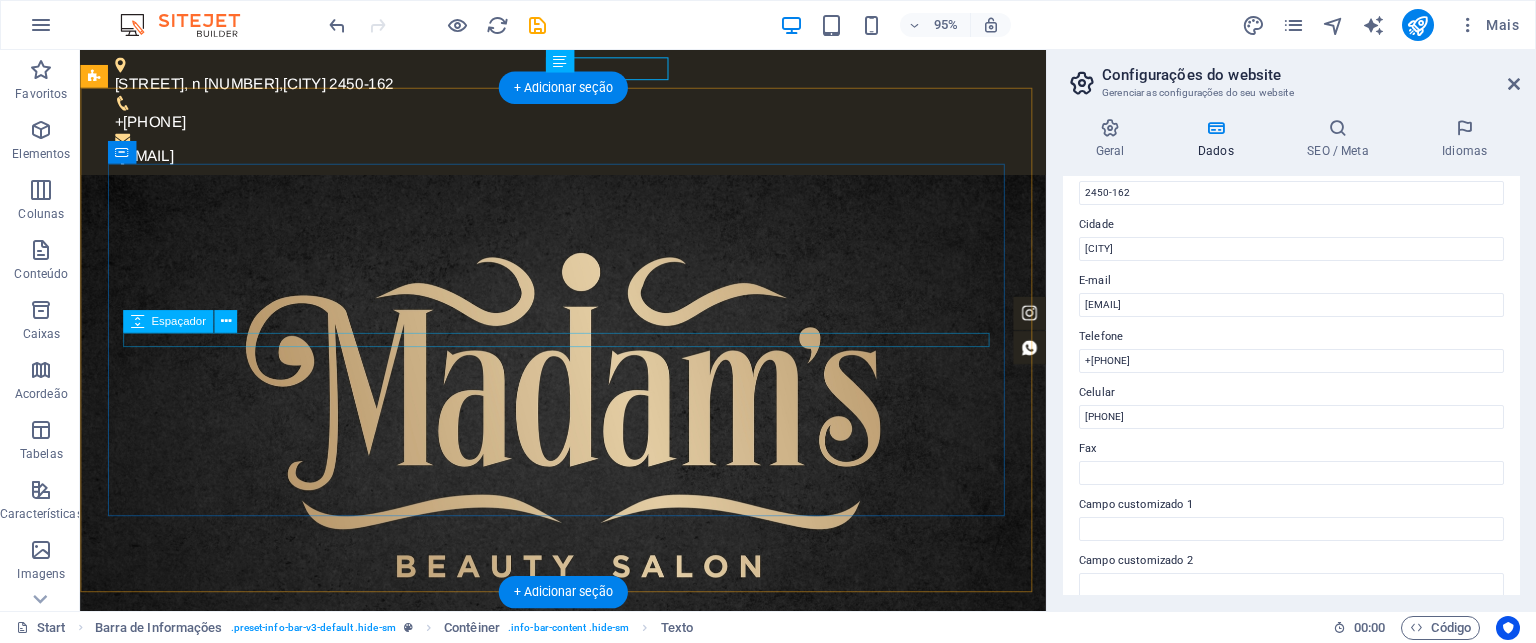 click at bounding box center [589, 854] 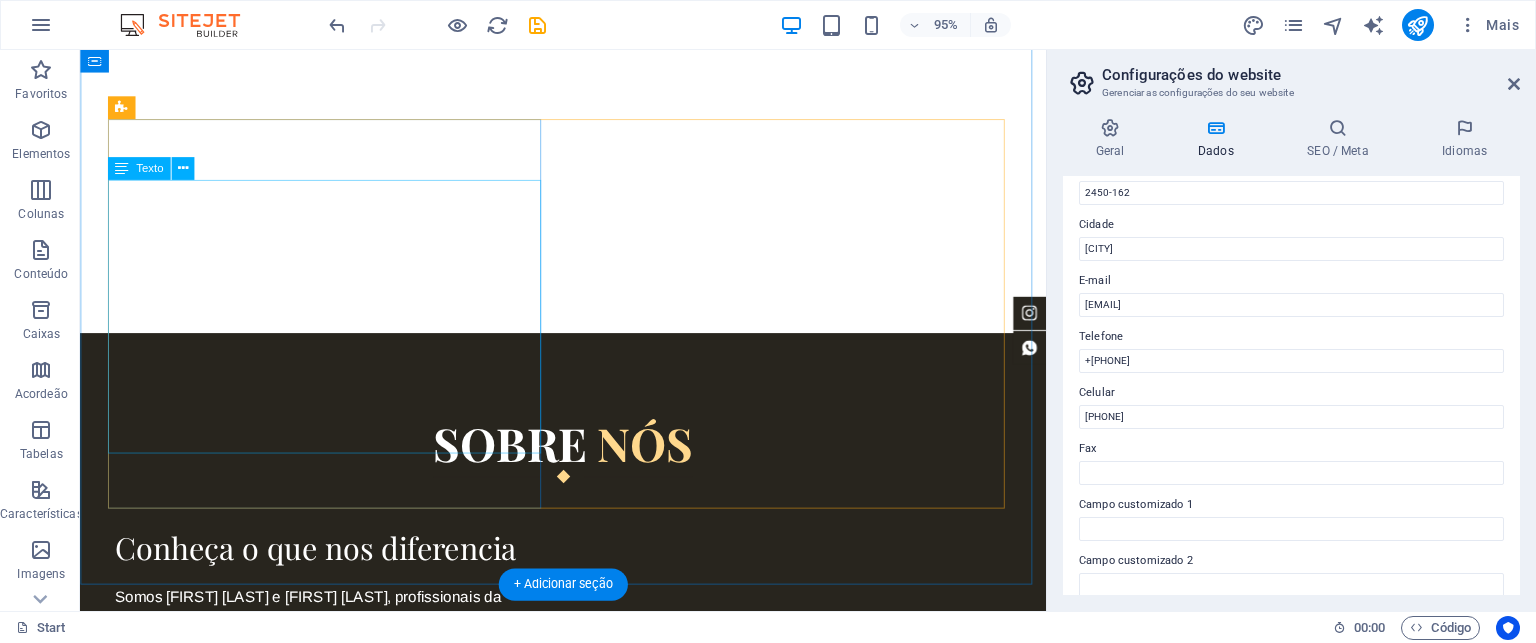 click on "Somos [FIRST] [LAST] e [FIRST] [LAST], profissionais da beleza com mais de 35 anos de experiência combinada. Eu, [FIRST], estou há 15 anos na área, e [FIRST], com 20 anos, sempre foca na excelência. Começamos nossa jornada em Bombinhas, [COUNTRY], em 2012, e hoje estamos em Nazaré, [COUNTRY], prontos para um novo capítulo. O que nos diferencia é o atendimento personalizado e o foco nos detalhes. No Madam’s, nosso espaço de beleza, buscamos renovar a confiança de nossos clientes com carinho e dedicação. Estamos prontos para oferecer o melhor em beleza e cuidado." at bounding box center [345, 758] 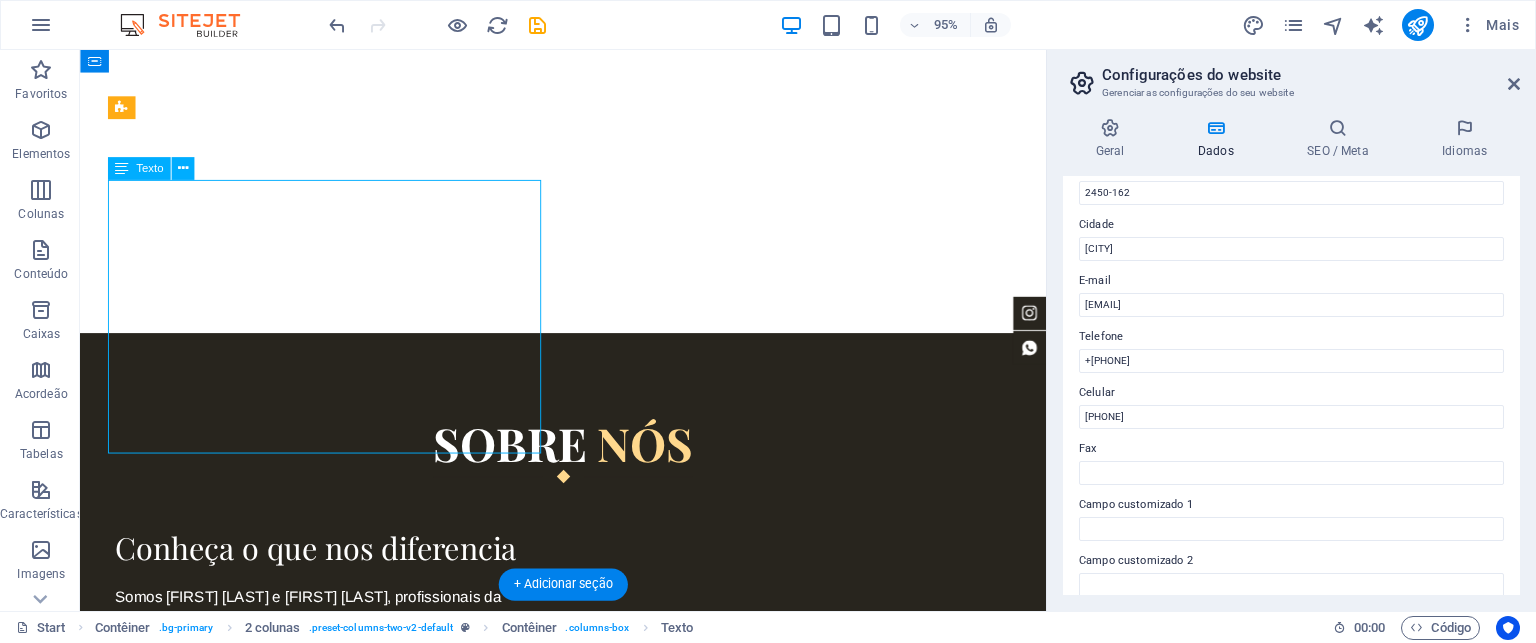 click on "Somos [FIRST] [LAST] e [FIRST] [LAST], profissionais da beleza com mais de 35 anos de experiência combinada. Eu, [FIRST], estou há 15 anos na área, e [FIRST], com 20 anos, sempre foca na excelência. Começamos nossa jornada em Bombinhas, [COUNTRY], em 2012, e hoje estamos em Nazaré, [COUNTRY], prontos para um novo capítulo. O que nos diferencia é o atendimento personalizado e o foco nos detalhes. No Madam’s, nosso espaço de beleza, buscamos renovar a confiança de nossos clientes com carinho e dedicação. Estamos prontos para oferecer o melhor em beleza e cuidado." at bounding box center [345, 758] 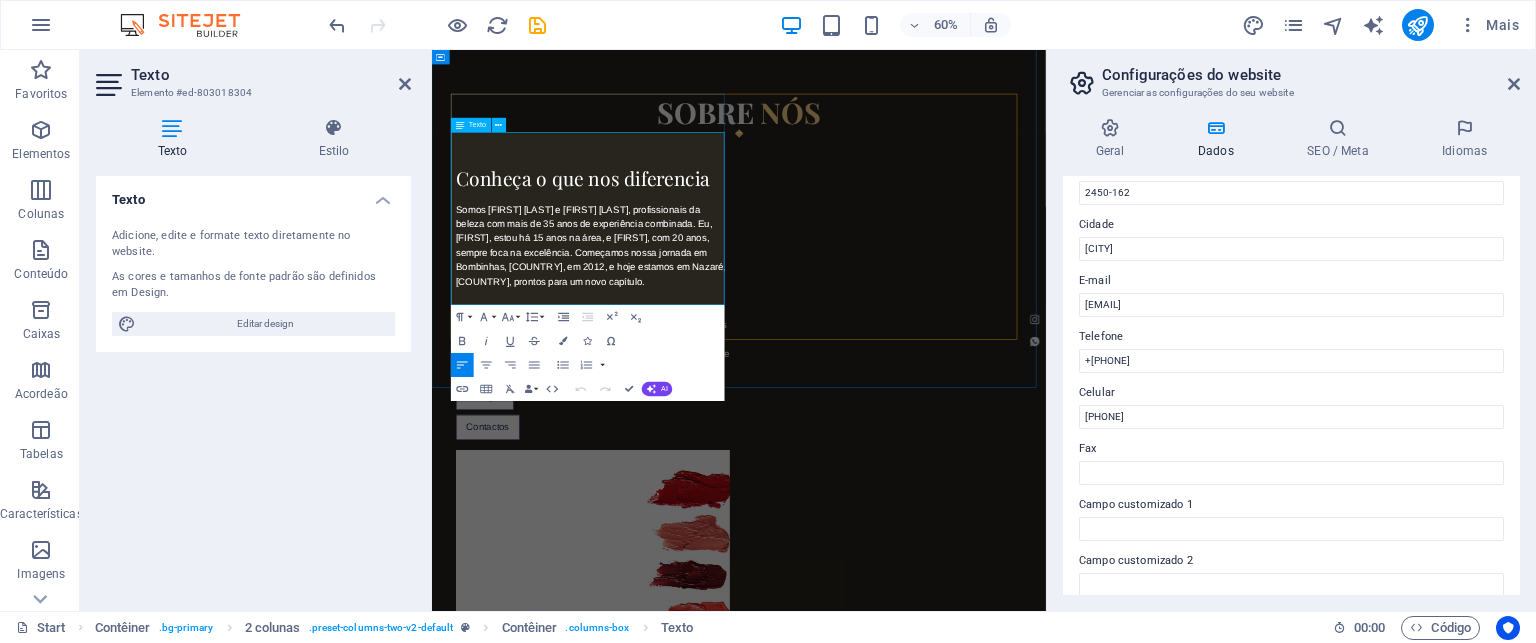 click on "Somos [FIRST] [LAST] e [FIRST] [LAST], profissionais da beleza com mais de 35 anos de experiência combinada. Eu, [FIRST], estou há 15 anos na área, e [FIRST], com 20 anos, sempre foca na excelência. Começamos nossa jornada em Bombinhas, [COUNTRY], em 2012, e hoje estamos em Nazaré, [COUNTRY], prontos para um novo capítulo." at bounding box center [700, 376] 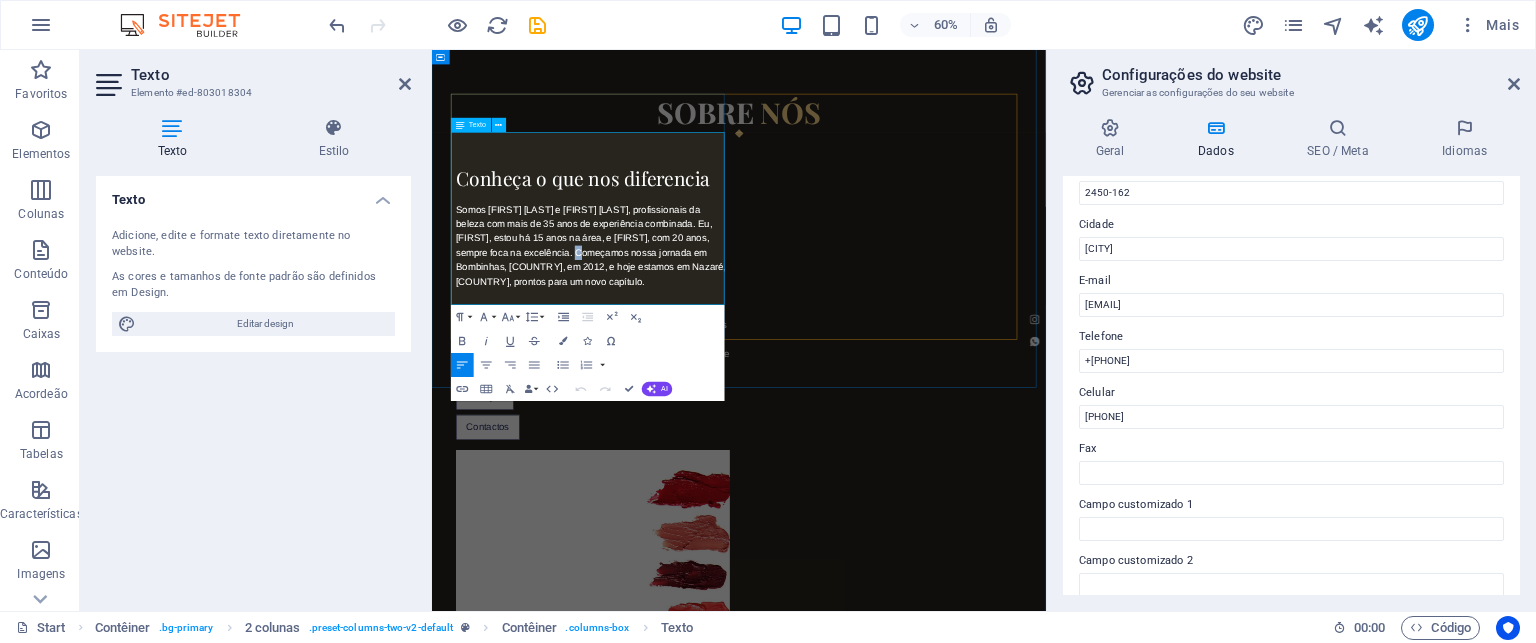 click on "Somos [FIRST] [LAST] e [FIRST] [LAST], profissionais da beleza com mais de 35 anos de experiência combinada. Eu, [FIRST], estou há 15 anos na área, e [FIRST], com 20 anos, sempre foca na excelência. Começamos nossa jornada em Bombinhas, [COUNTRY], em 2012, e hoje estamos em Nazaré, [COUNTRY], prontos para um novo capítulo." at bounding box center (700, 376) 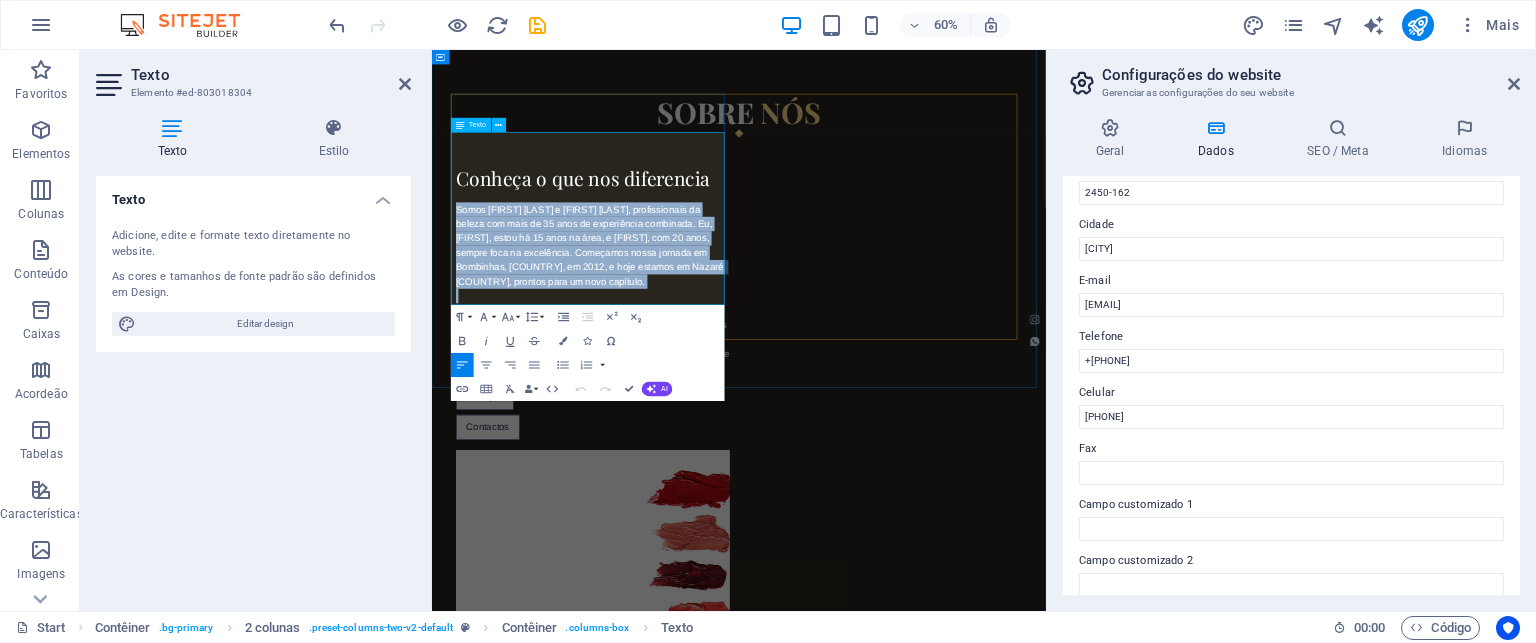 click on "Somos [FIRST] [LAST] e [FIRST] [LAST], profissionais da beleza com mais de 35 anos de experiência combinada. Eu, [FIRST], estou há 15 anos na área, e [FIRST], com 20 anos, sempre foca na excelência. Começamos nossa jornada em Bombinhas, [COUNTRY], em 2012, e hoje estamos em Nazaré, [COUNTRY], prontos para um novo capítulo." at bounding box center (700, 376) 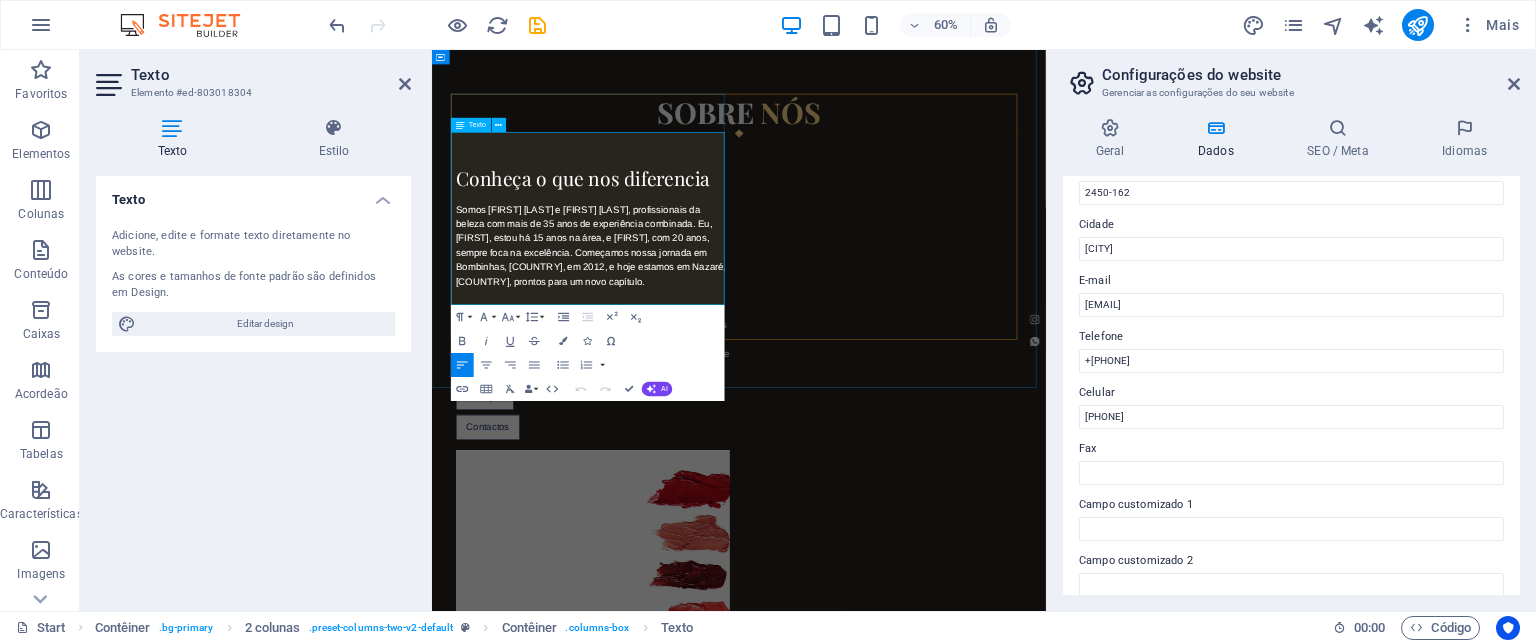 click on "Somos [FIRST] [LAST] e [FIRST] [LAST], profissionais da beleza com mais de 35 anos de experiência combinada. Eu, [FIRST], estou há 15 anos na área, e [FIRST], com 20 anos, sempre foca na excelência. Começamos nossa jornada em Bombinhas, [COUNTRY], em 2012, e hoje estamos em Nazaré, [COUNTRY], prontos para um novo capítulo." at bounding box center (700, 376) 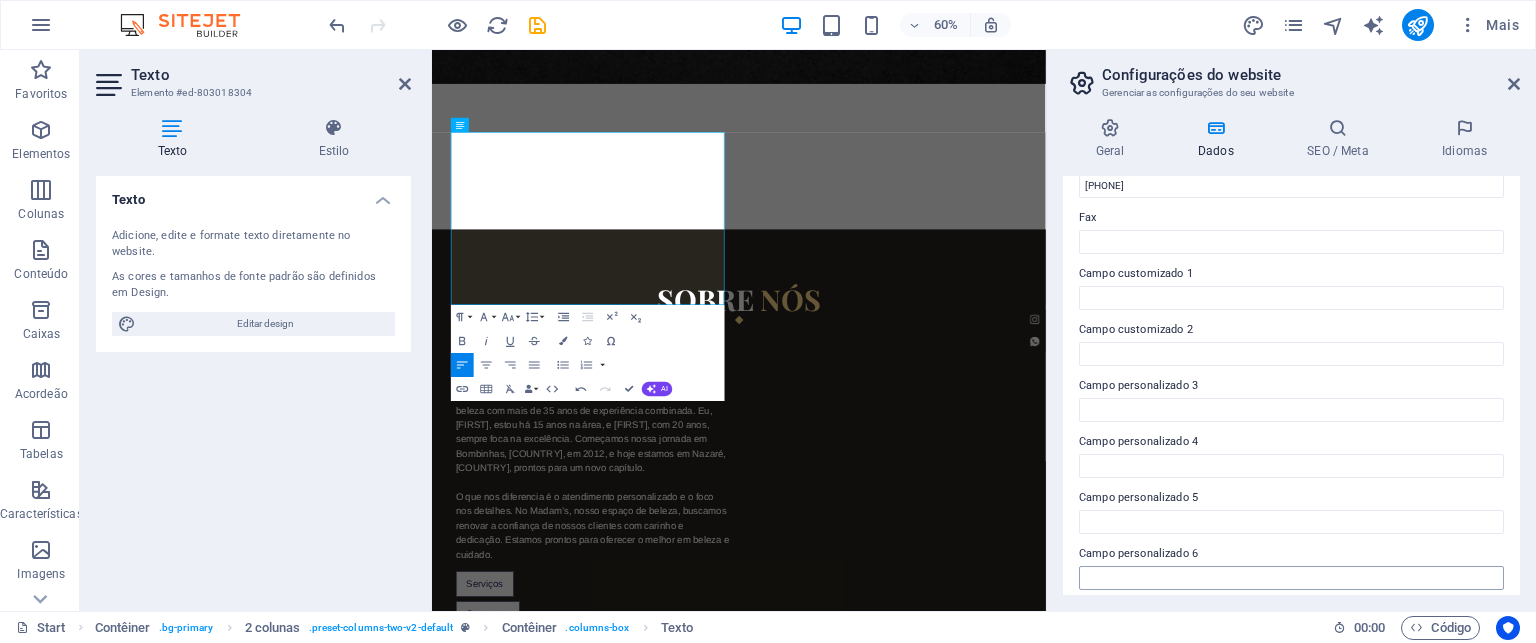 scroll, scrollTop: 540, scrollLeft: 0, axis: vertical 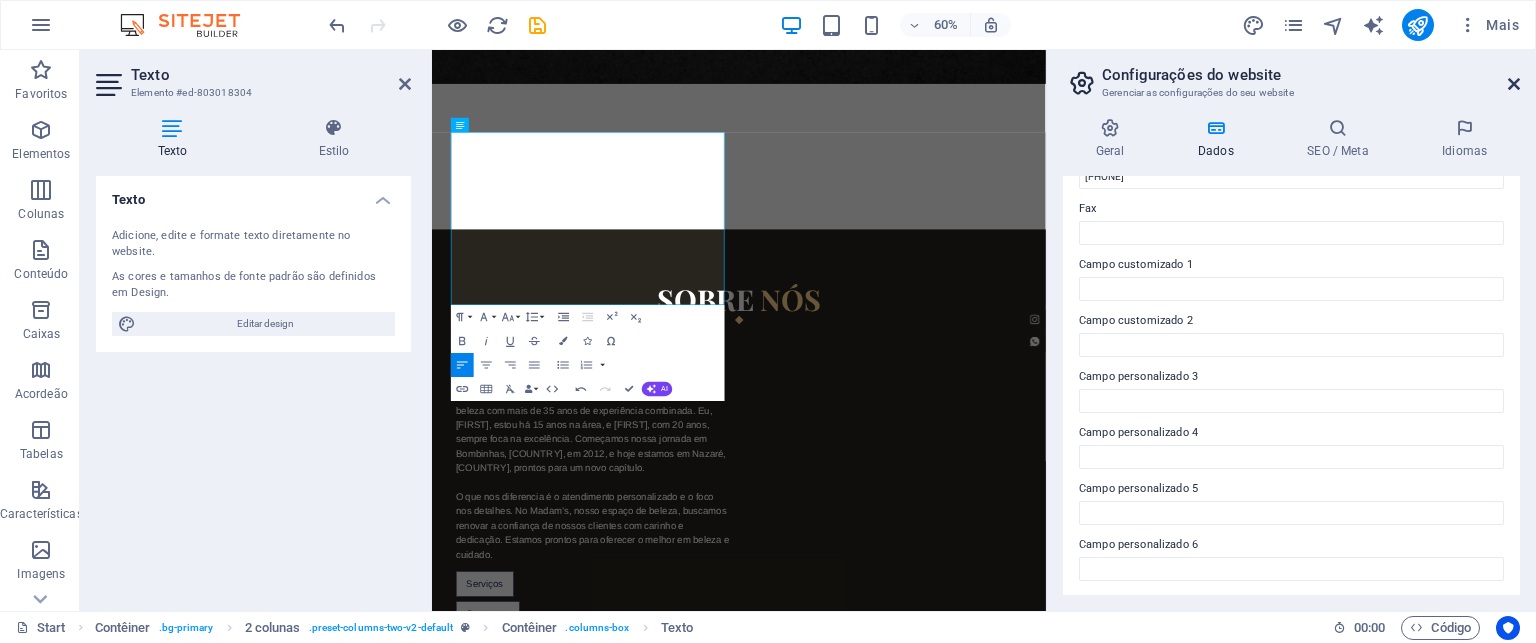 click at bounding box center (1514, 84) 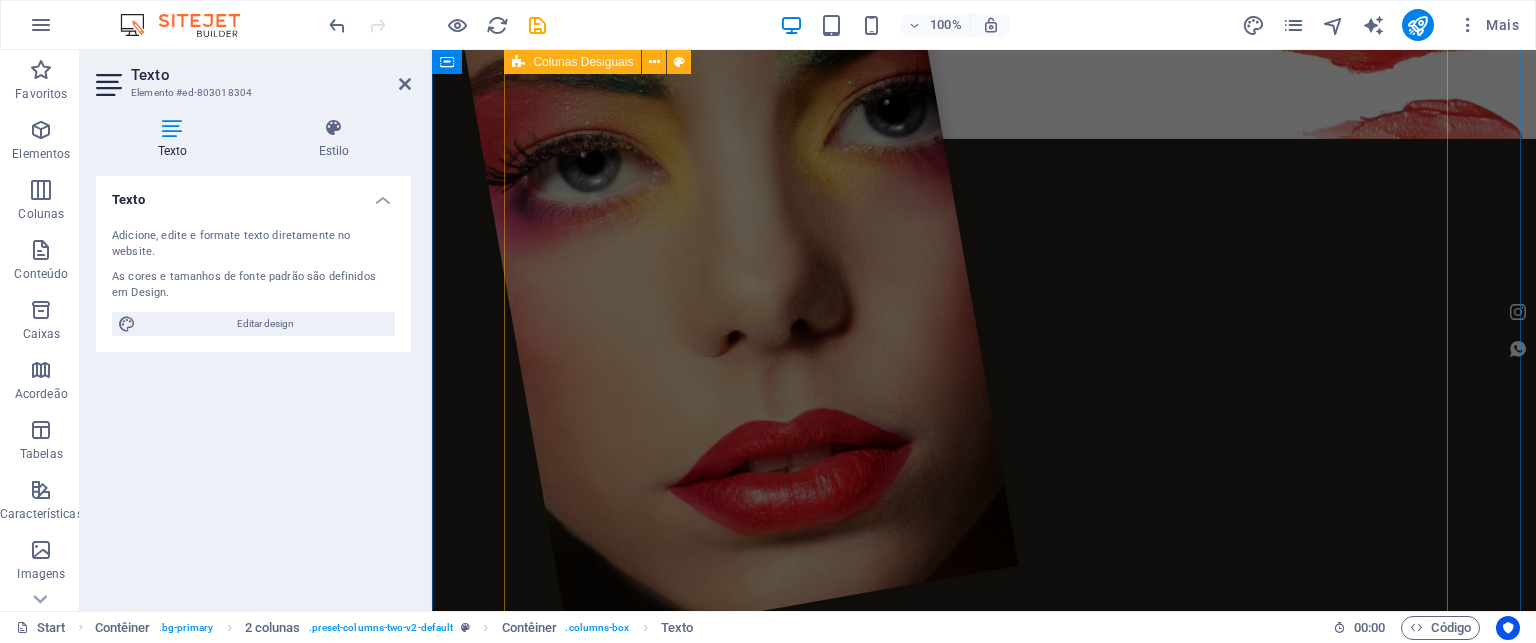 scroll, scrollTop: 2074, scrollLeft: 0, axis: vertical 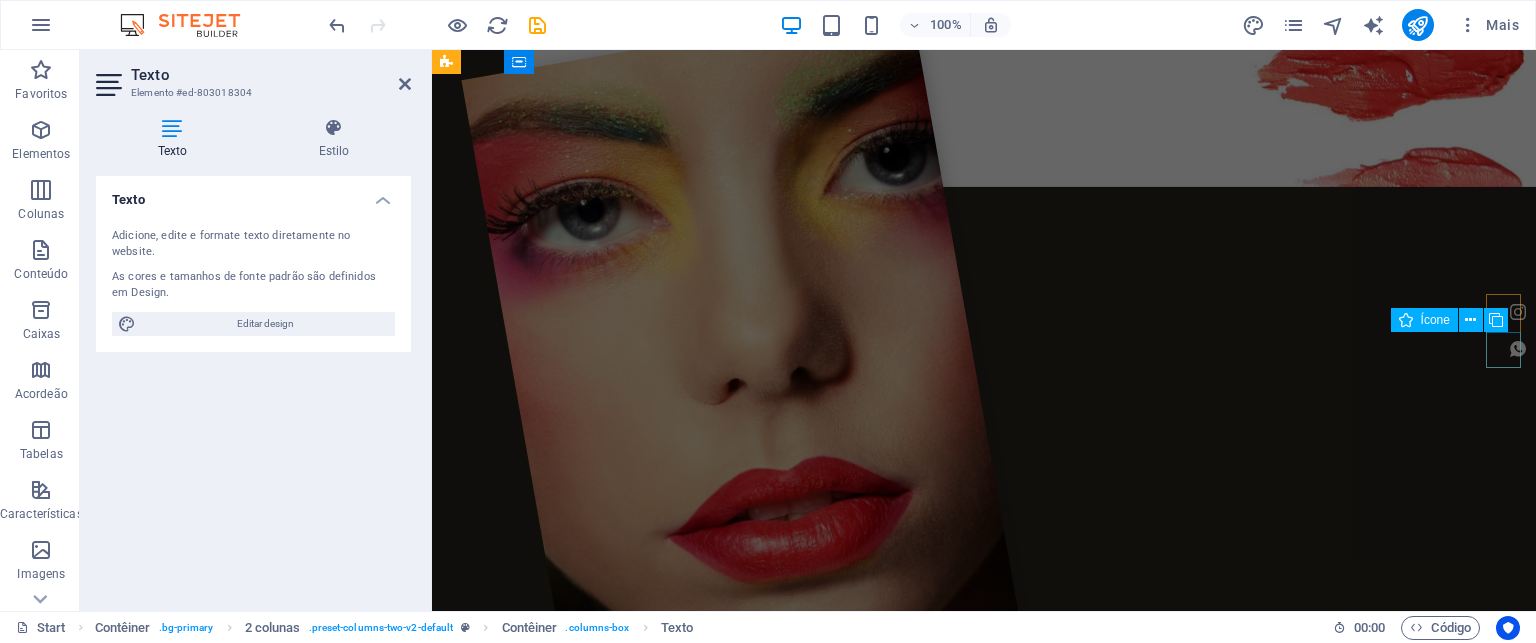 click at bounding box center [1518, 348] 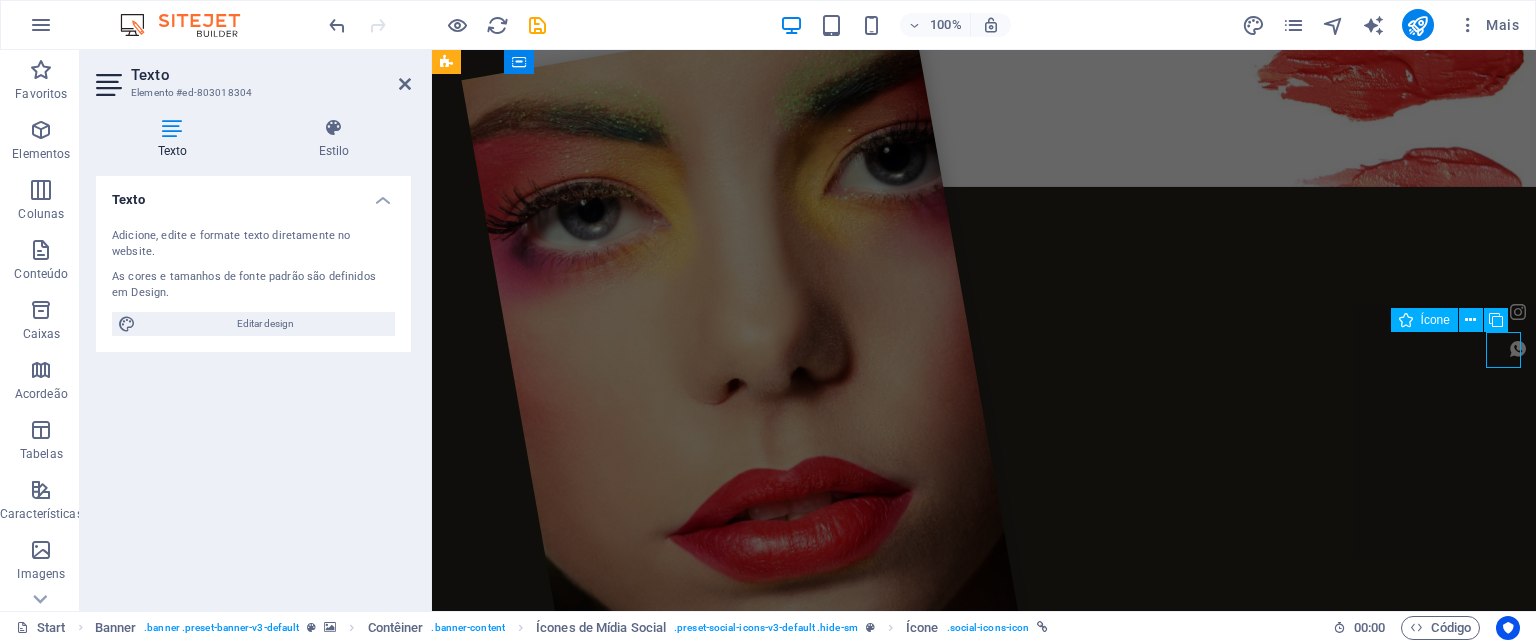scroll, scrollTop: 2250, scrollLeft: 0, axis: vertical 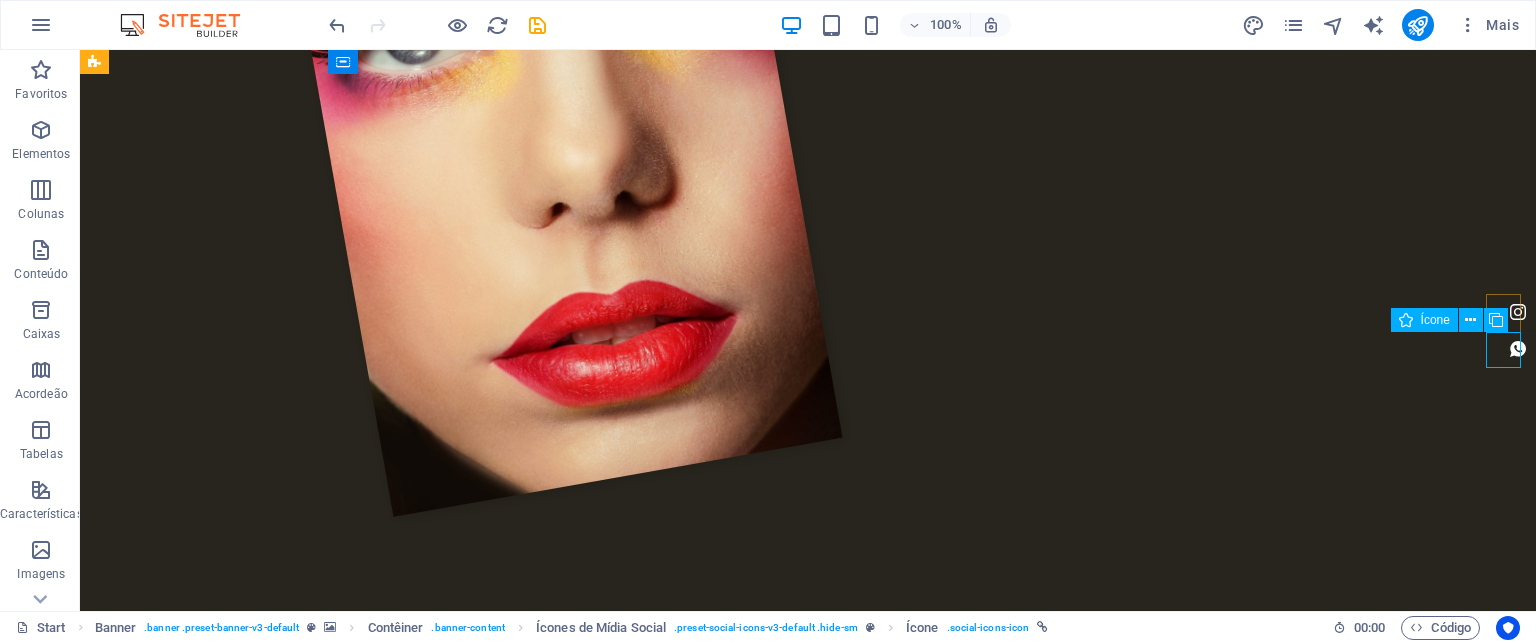 click on "Ícone" at bounding box center (1456, 320) 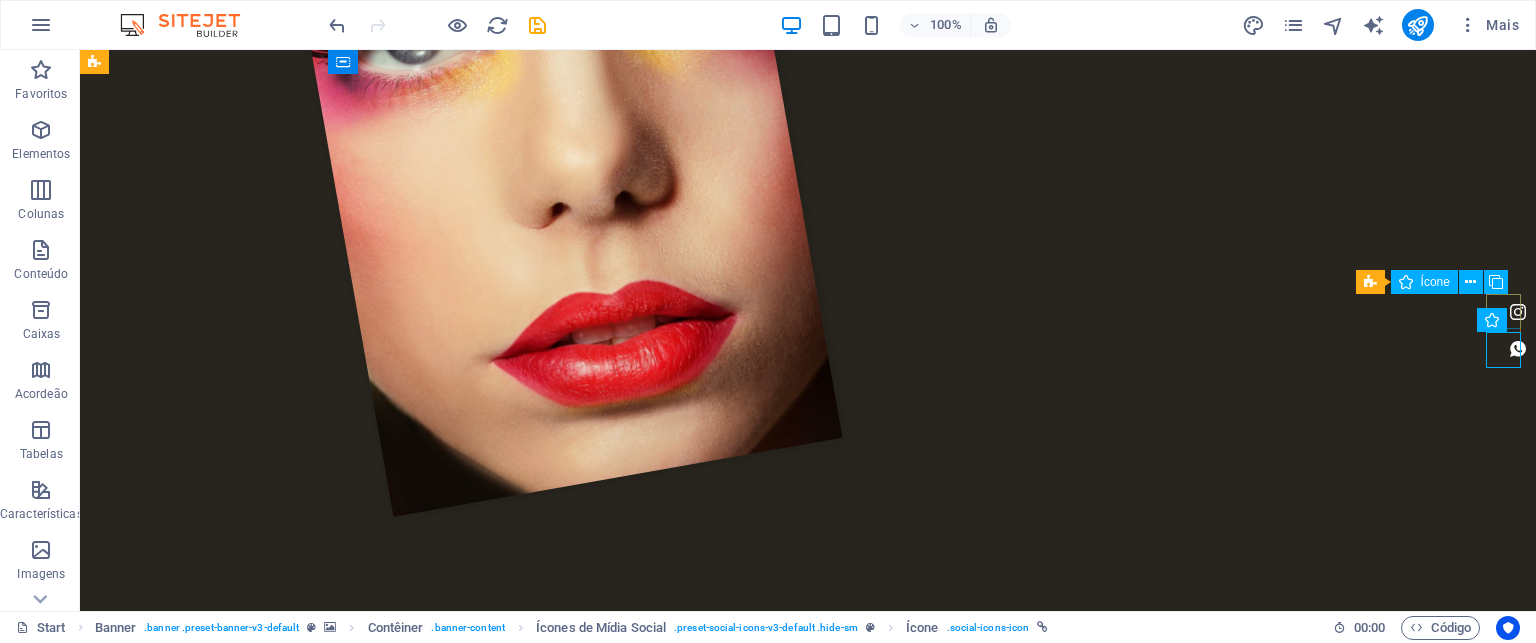 click at bounding box center [1518, 312] 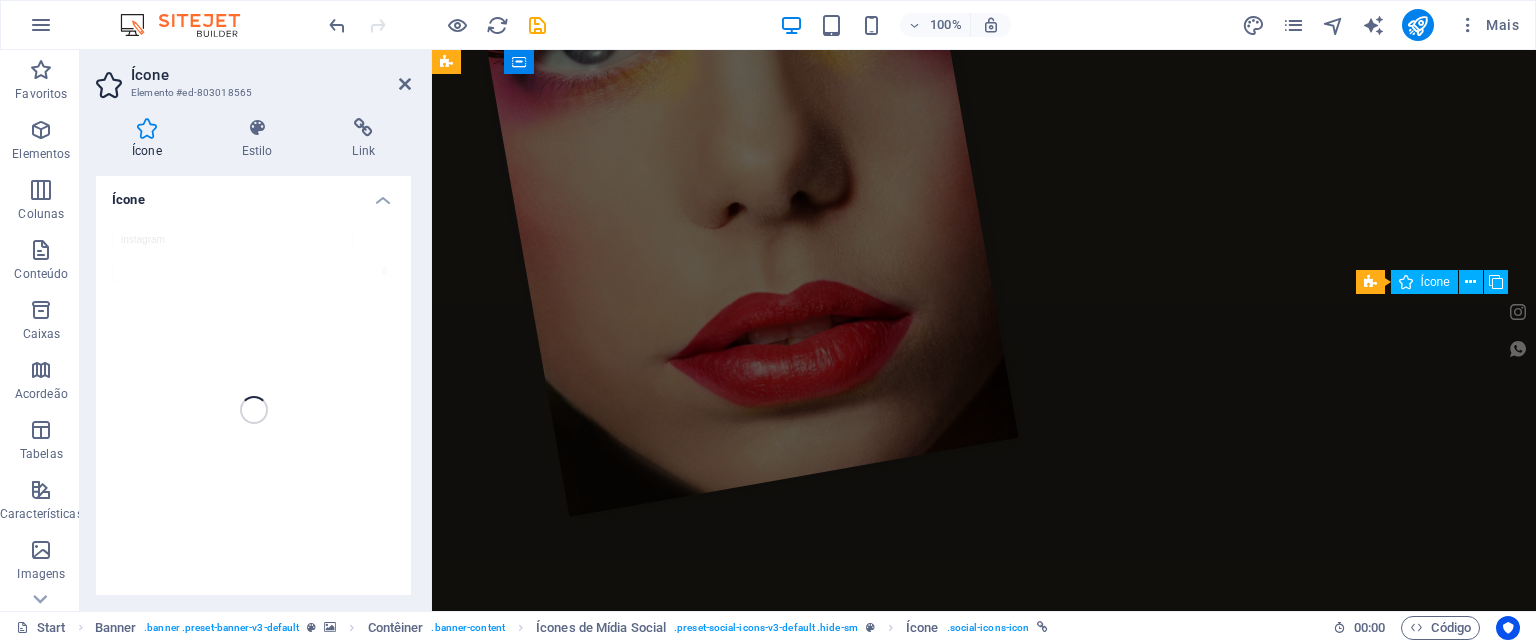 scroll, scrollTop: 2074, scrollLeft: 0, axis: vertical 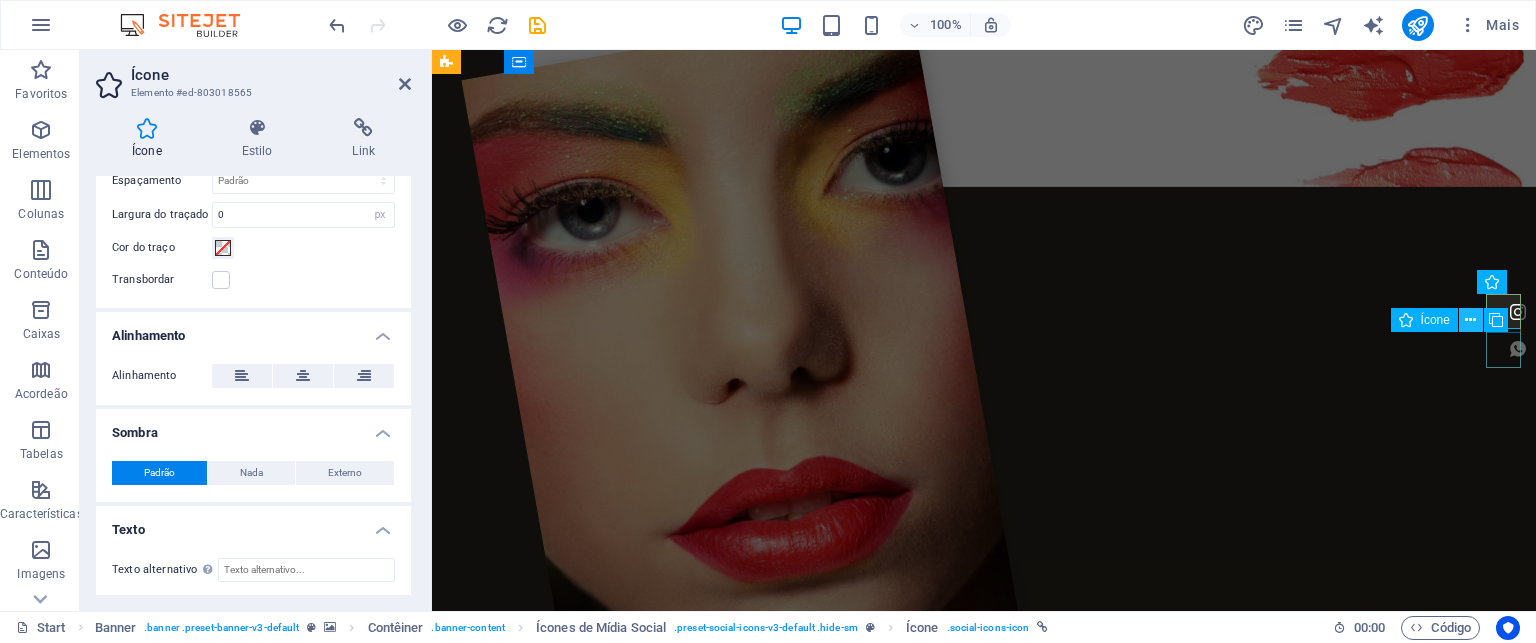 click at bounding box center (1470, 320) 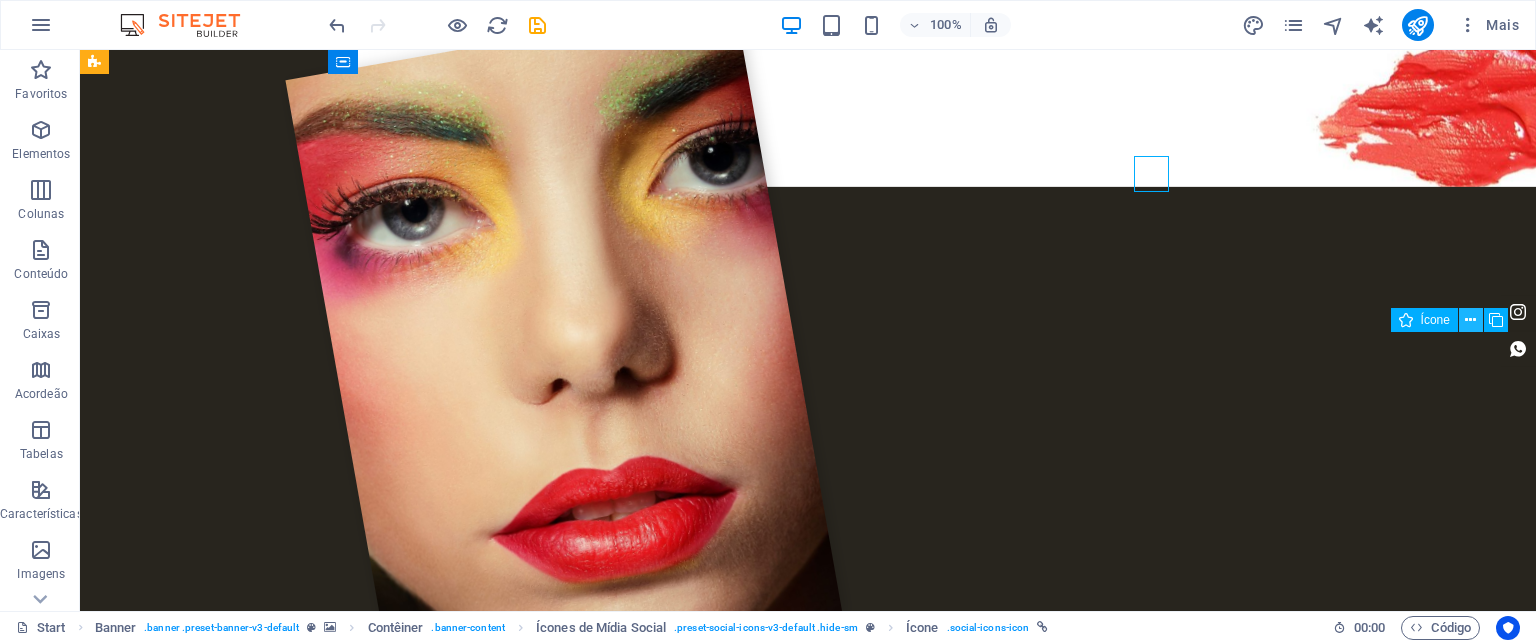 scroll, scrollTop: 2250, scrollLeft: 0, axis: vertical 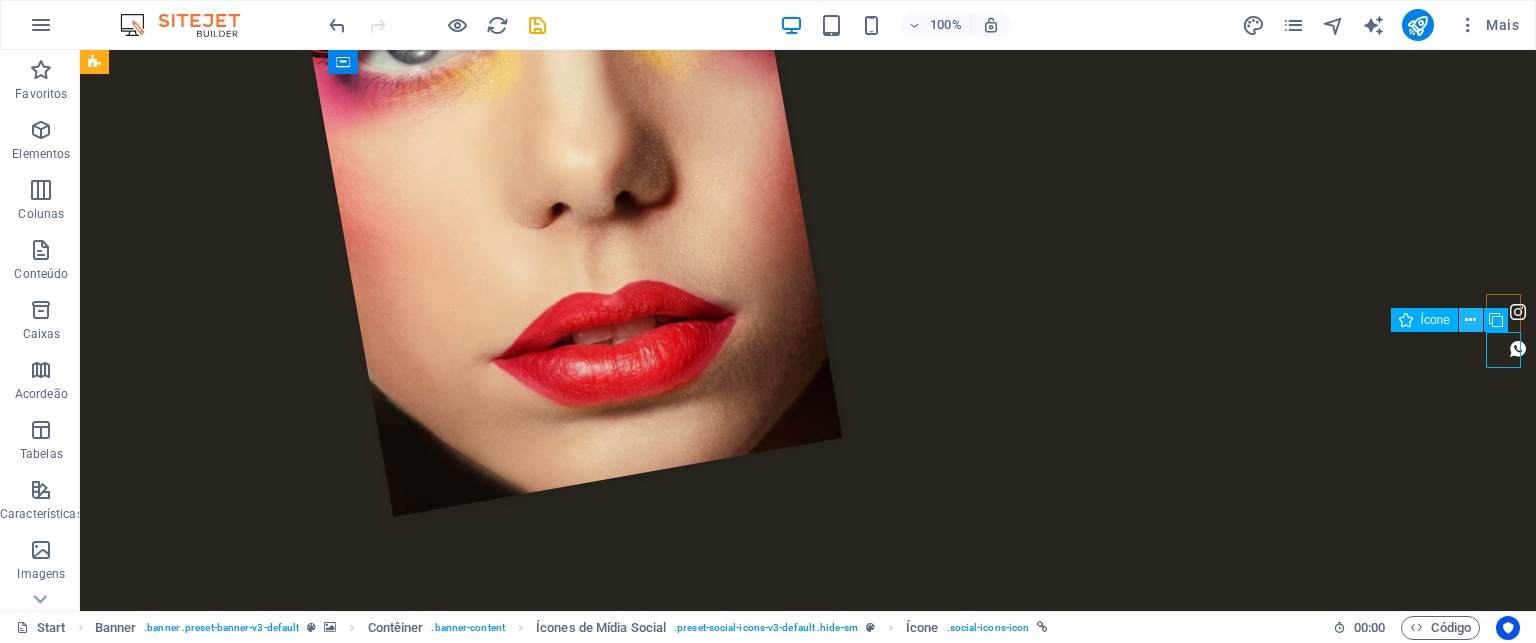click at bounding box center (1471, 320) 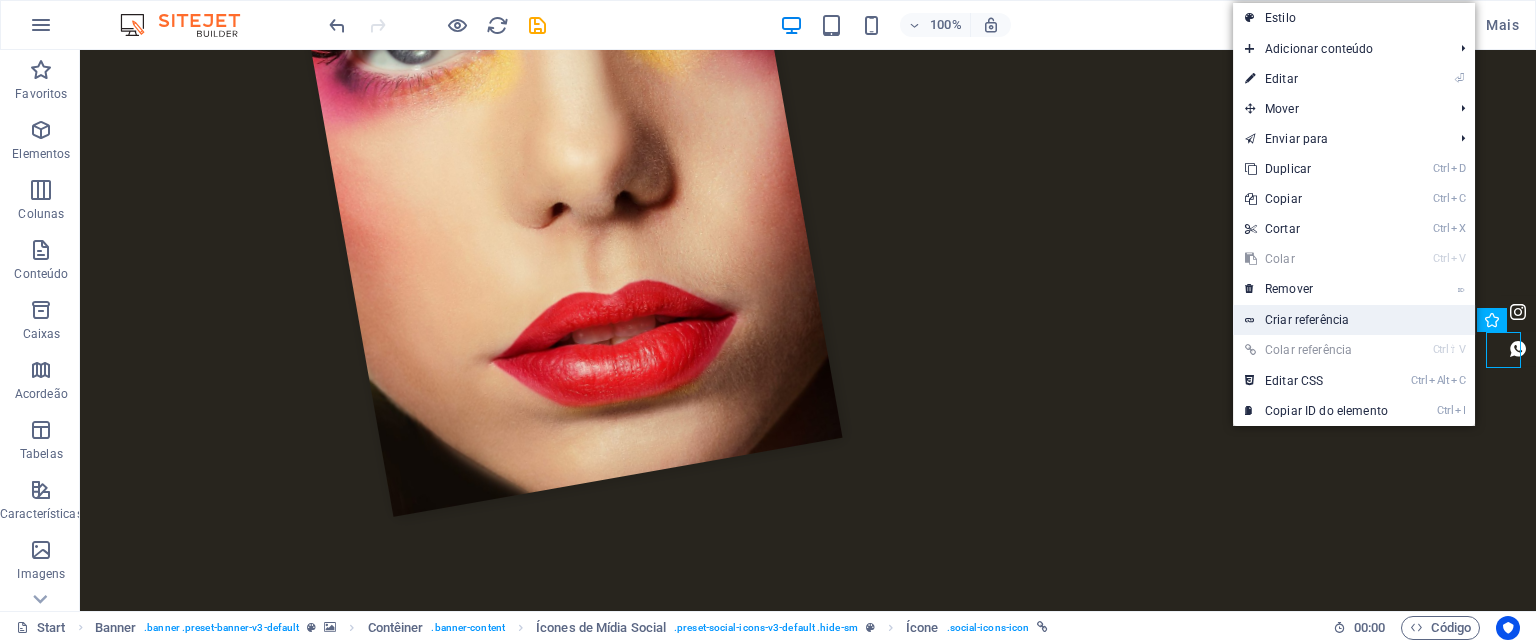 click on "Criar referência" at bounding box center [1354, 320] 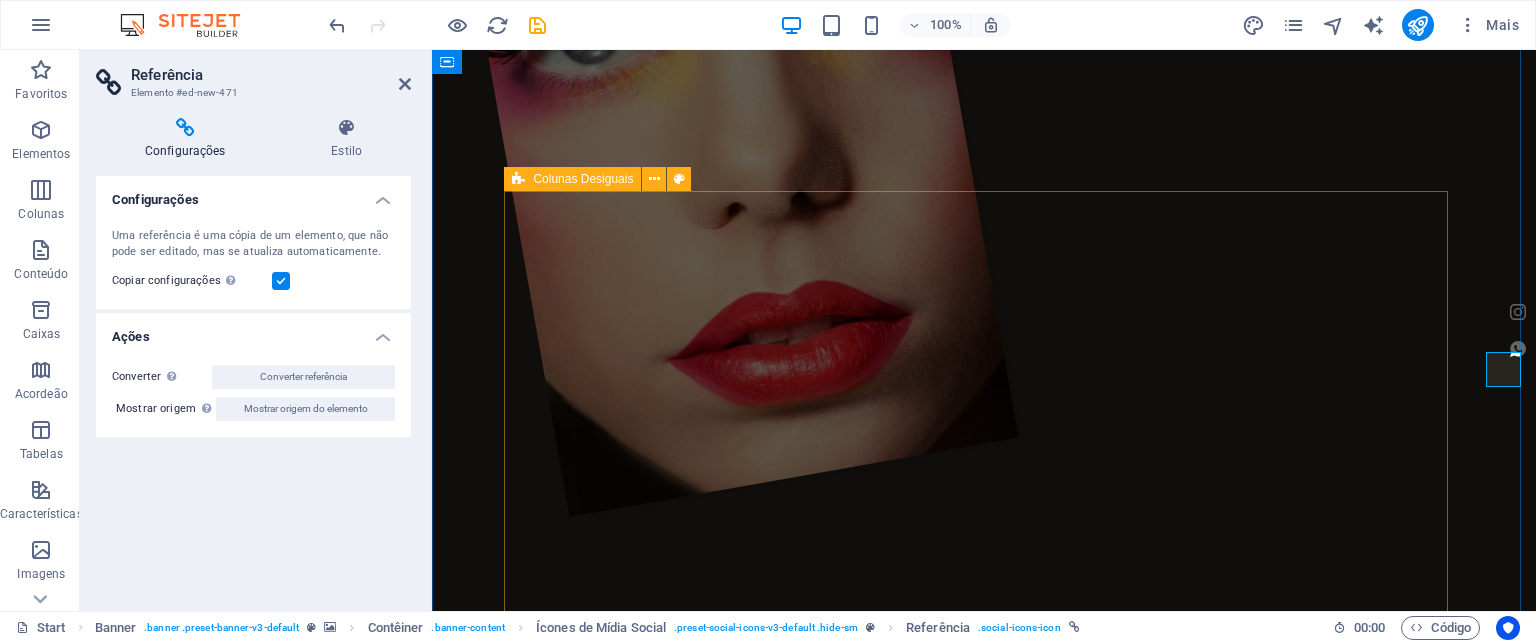 scroll, scrollTop: 2074, scrollLeft: 0, axis: vertical 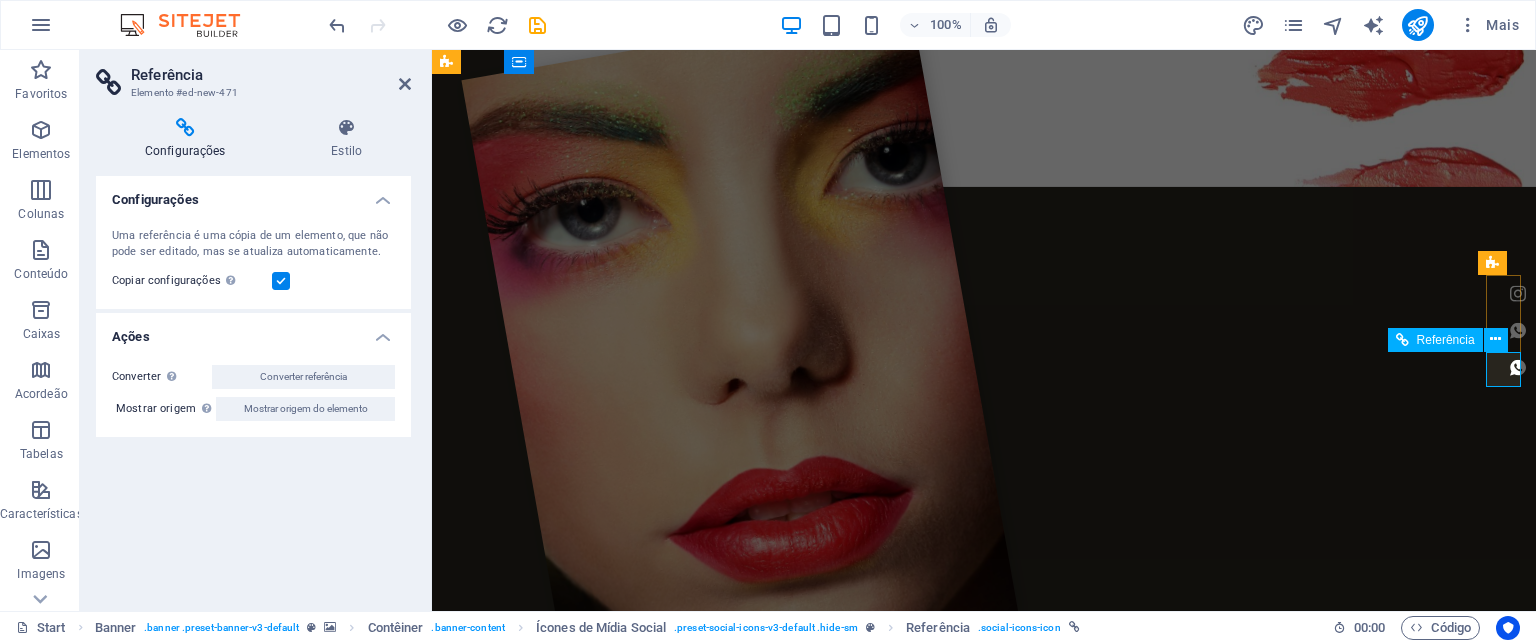 click at bounding box center [1518, 367] 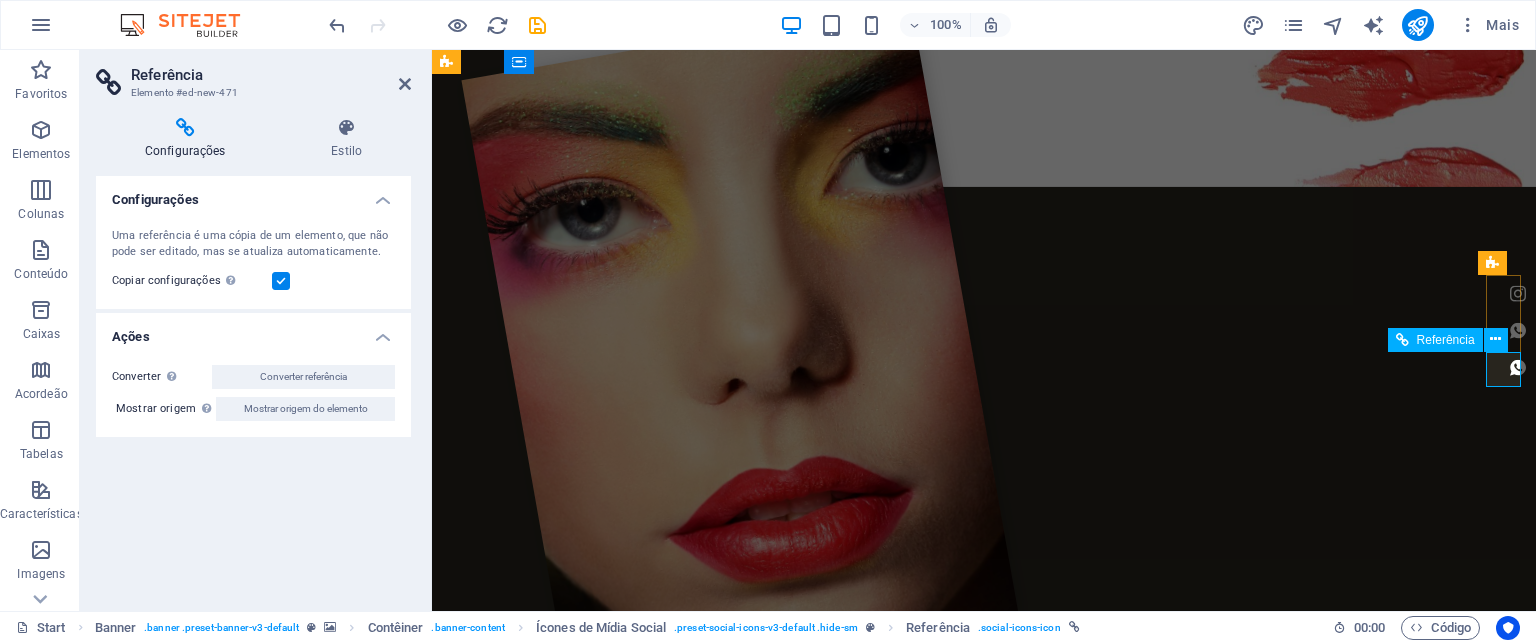 click at bounding box center (1518, 367) 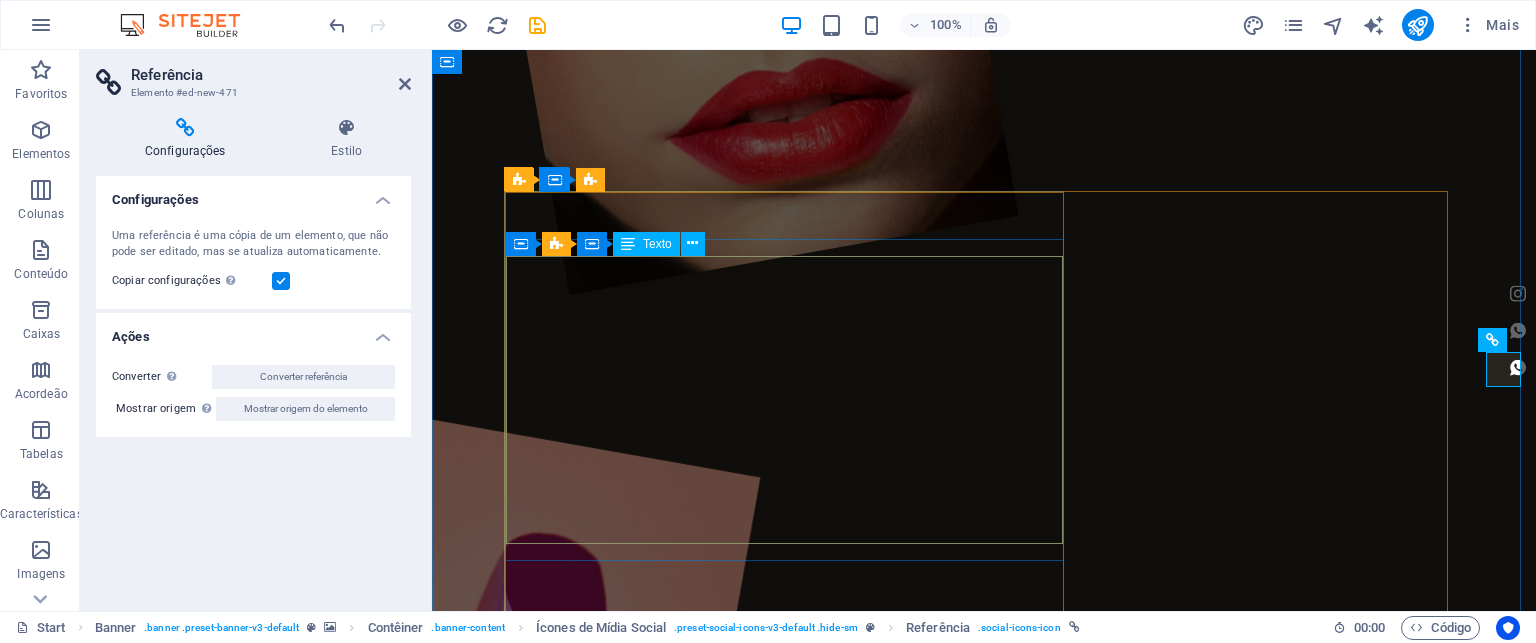 scroll, scrollTop: 2474, scrollLeft: 0, axis: vertical 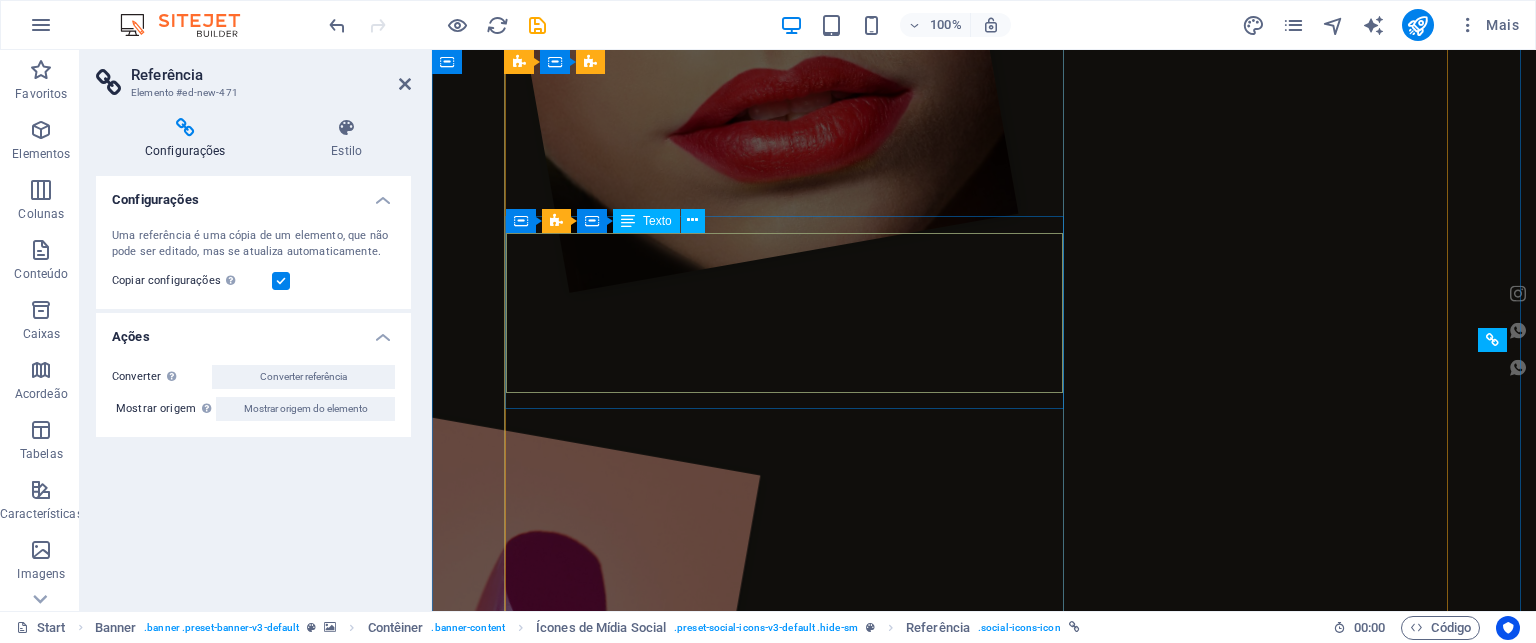 click on "MASSAGEM RELAXANTE (1H) [PRICE] DRENGAGEM LINFÁTICA (1h) [PRICE] LIMPEZA DE PELE COM EXTRAÇÃO [PRICE] LIMPEZA DE PELE HIDROFACIAL [PRICE]" at bounding box center [984, 2392] 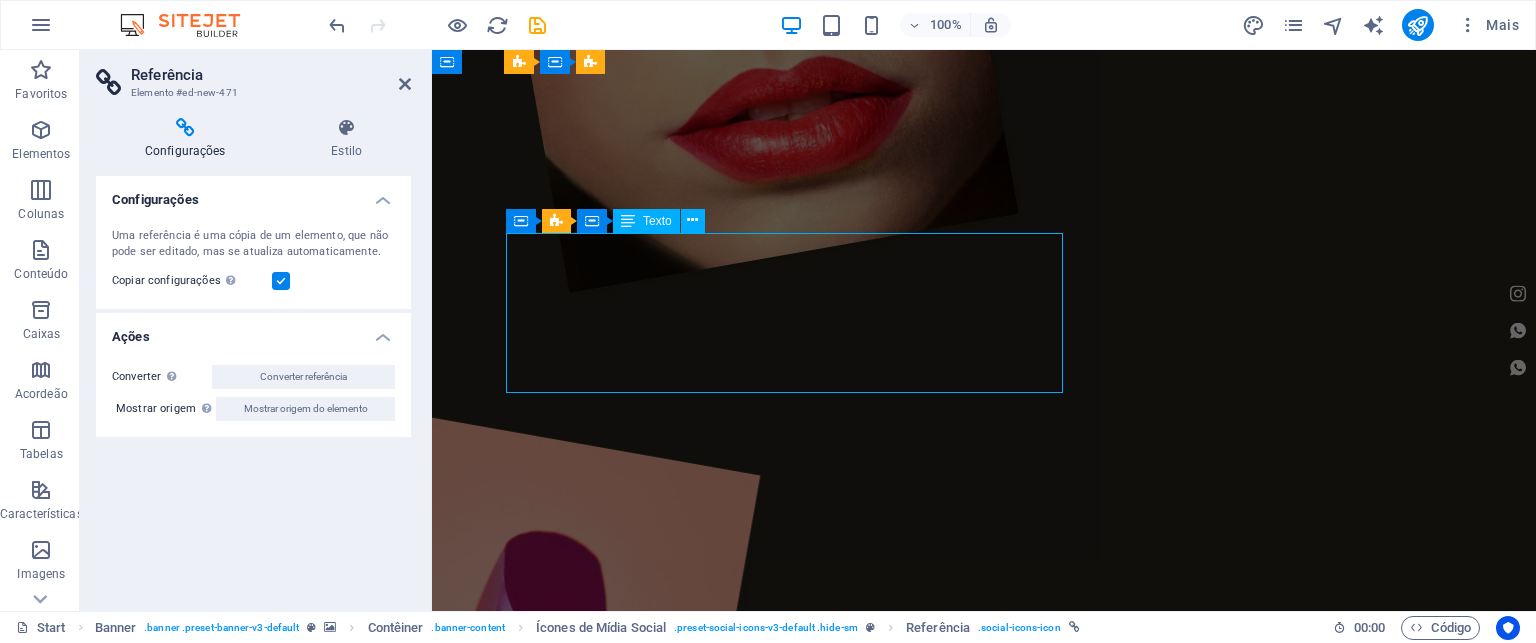 click on "MASSAGEM RELAXANTE (1H) [PRICE] DRENGAGEM LINFÁTICA (1h) [PRICE] LIMPEZA DE PELE COM EXTRAÇÃO [PRICE] LIMPEZA DE PELE HIDROFACIAL [PRICE]" at bounding box center [984, 2392] 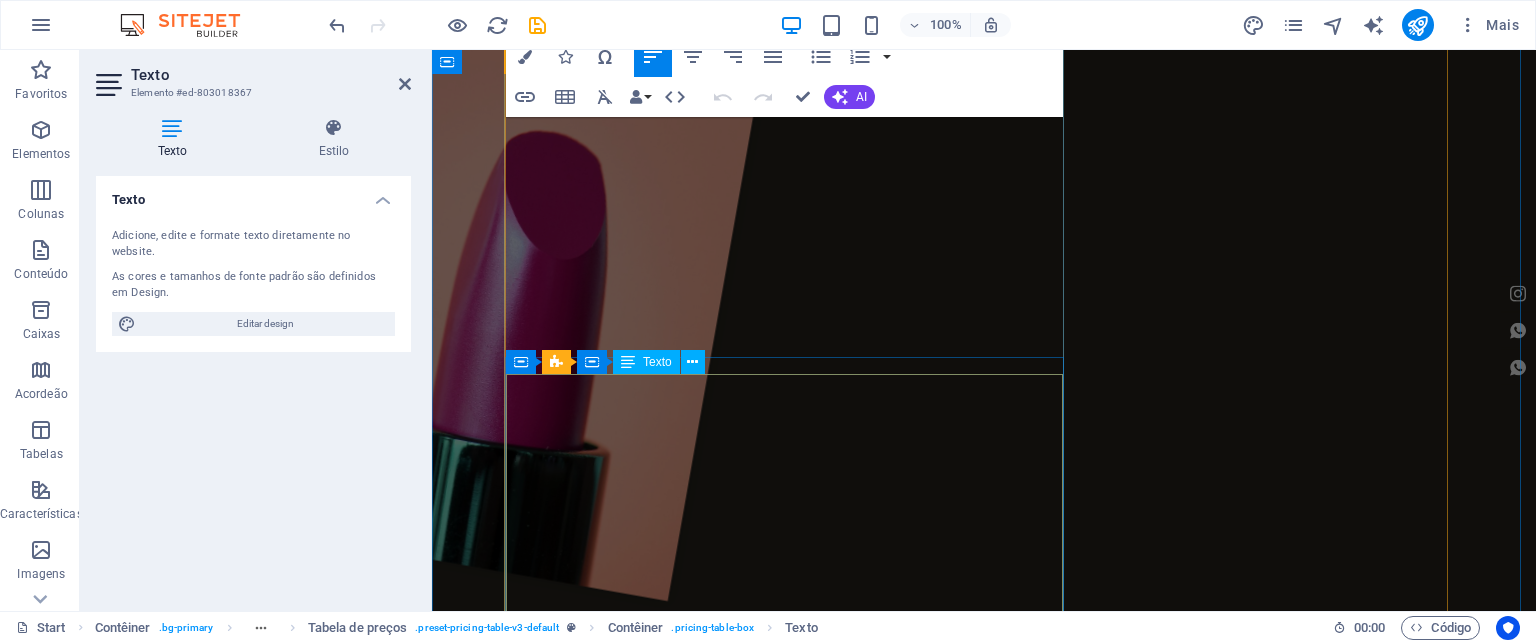 click on "PERNA COMPLETA [PRICE] MEIA PERNA [PRICE] AXILAS [PRICE] BUÇO / ROSTO [PRICE] BRAÇOS [PRICE] VIRILHA (BÁSICA OU CAVADA) [PRICE]" at bounding box center [984, 2577] 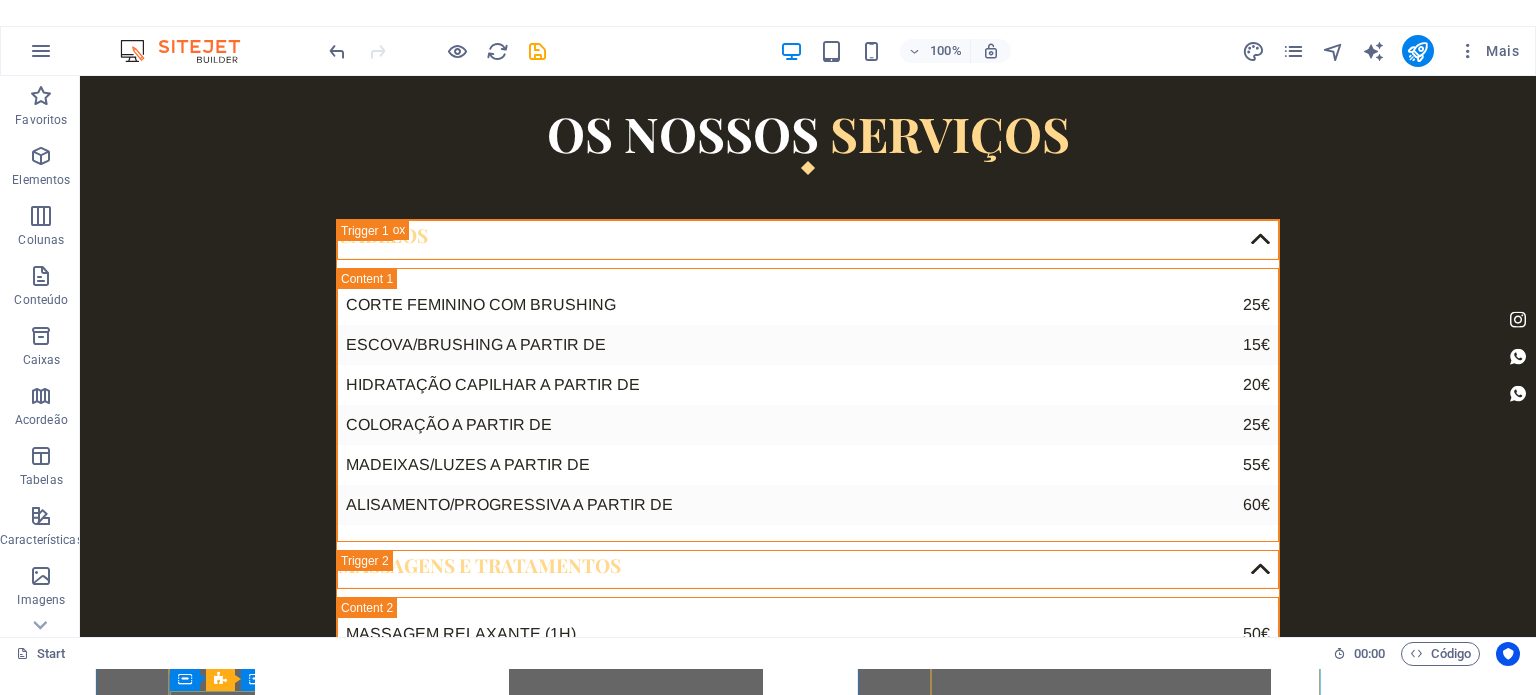 scroll, scrollTop: 4440, scrollLeft: 0, axis: vertical 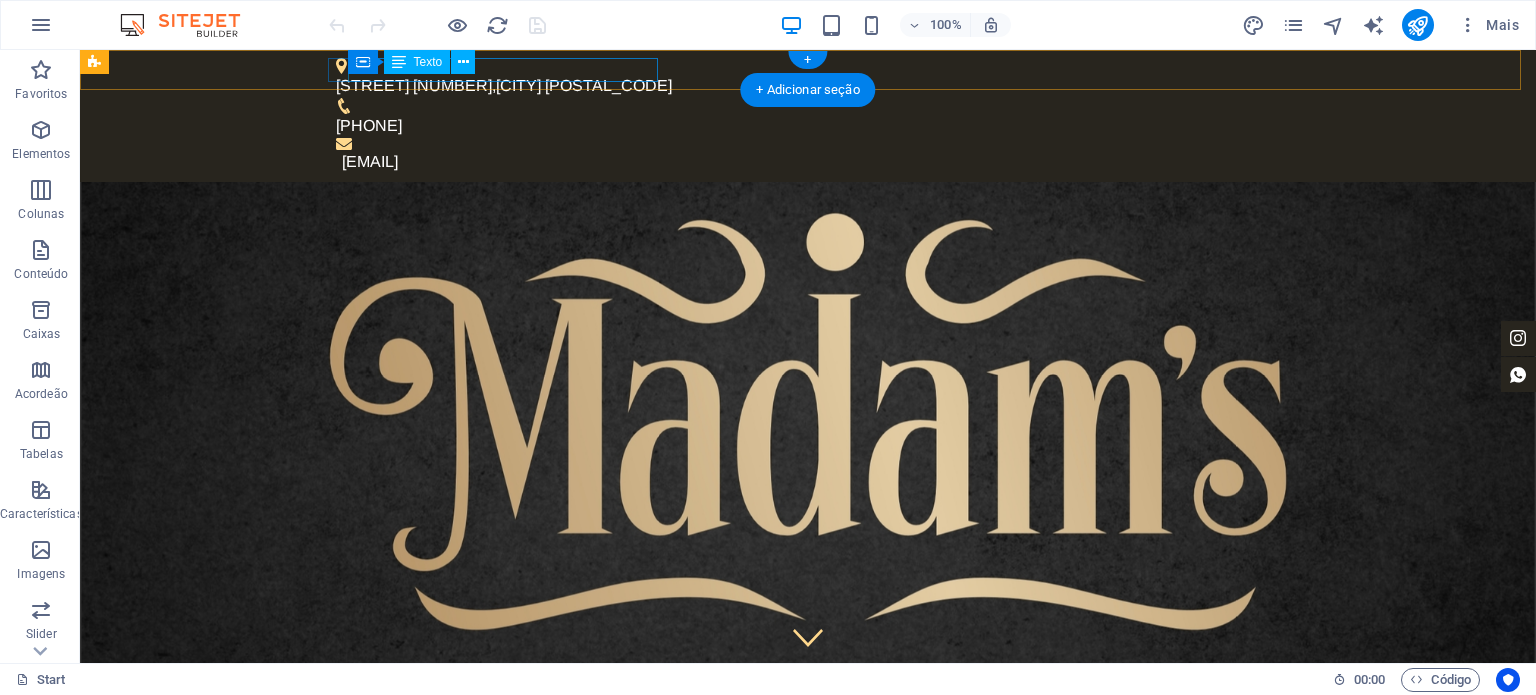 click on "[STREET], n [NUMBER], [CITY] [POSTAL_CODE]" at bounding box center [800, 86] 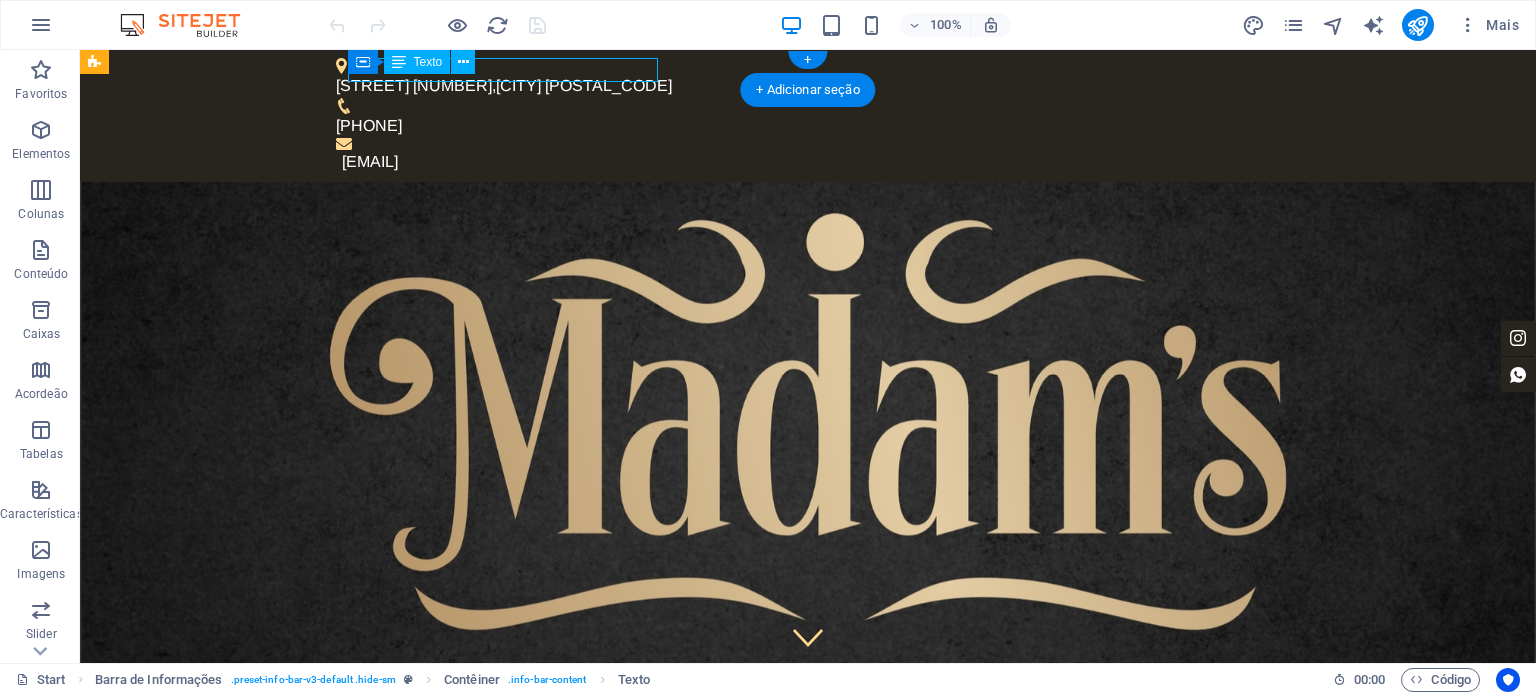 click on "[STREET], n [NUMBER], [CITY] [POSTAL_CODE]" at bounding box center [800, 86] 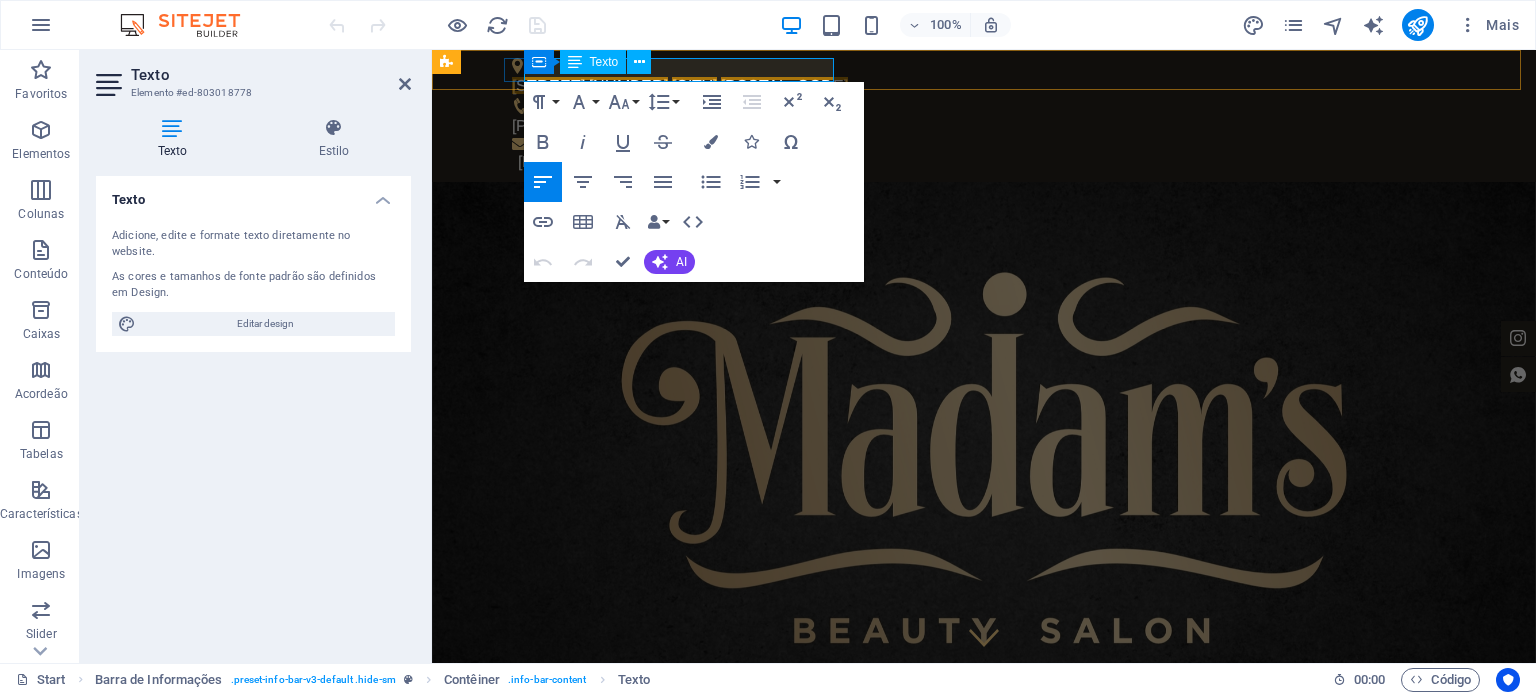 click on "2450-162" at bounding box center (784, 85) 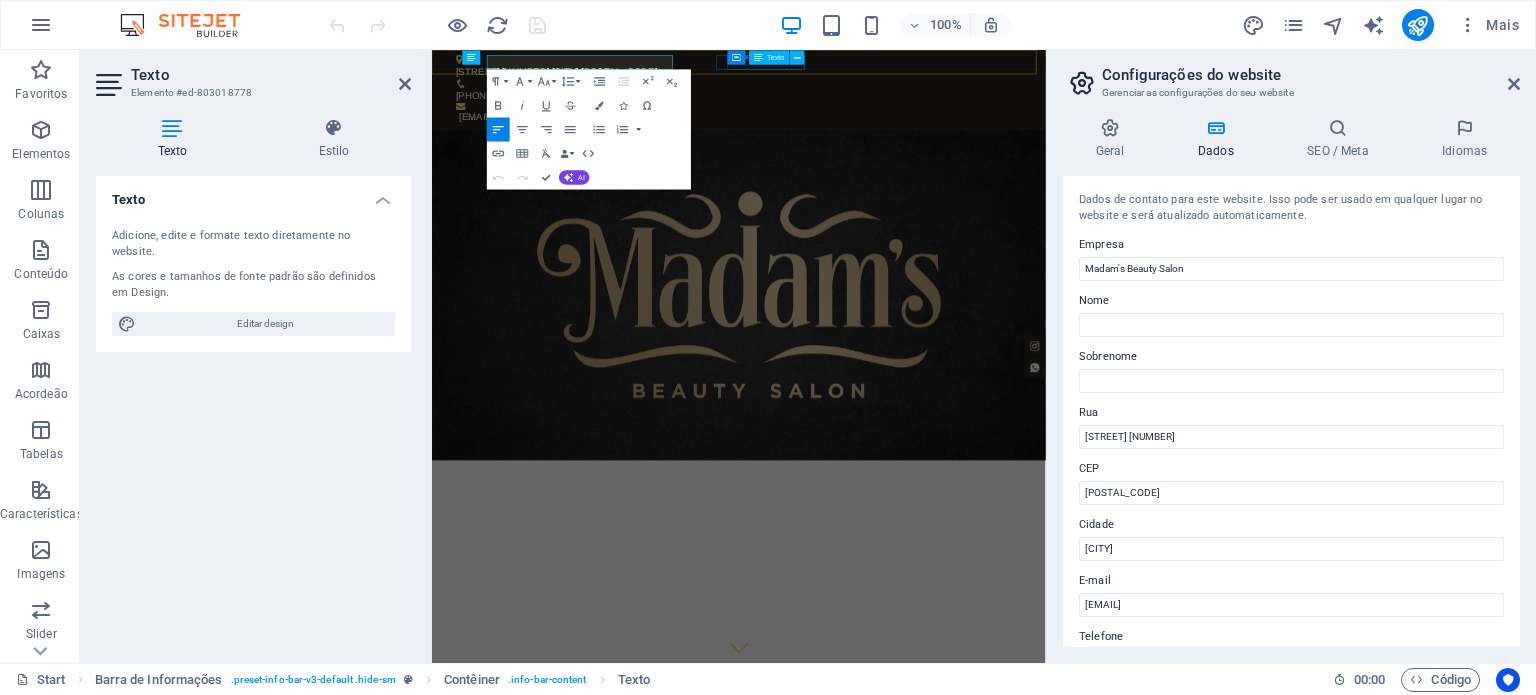 drag, startPoint x: 791, startPoint y: 66, endPoint x: 1030, endPoint y: 75, distance: 239.1694 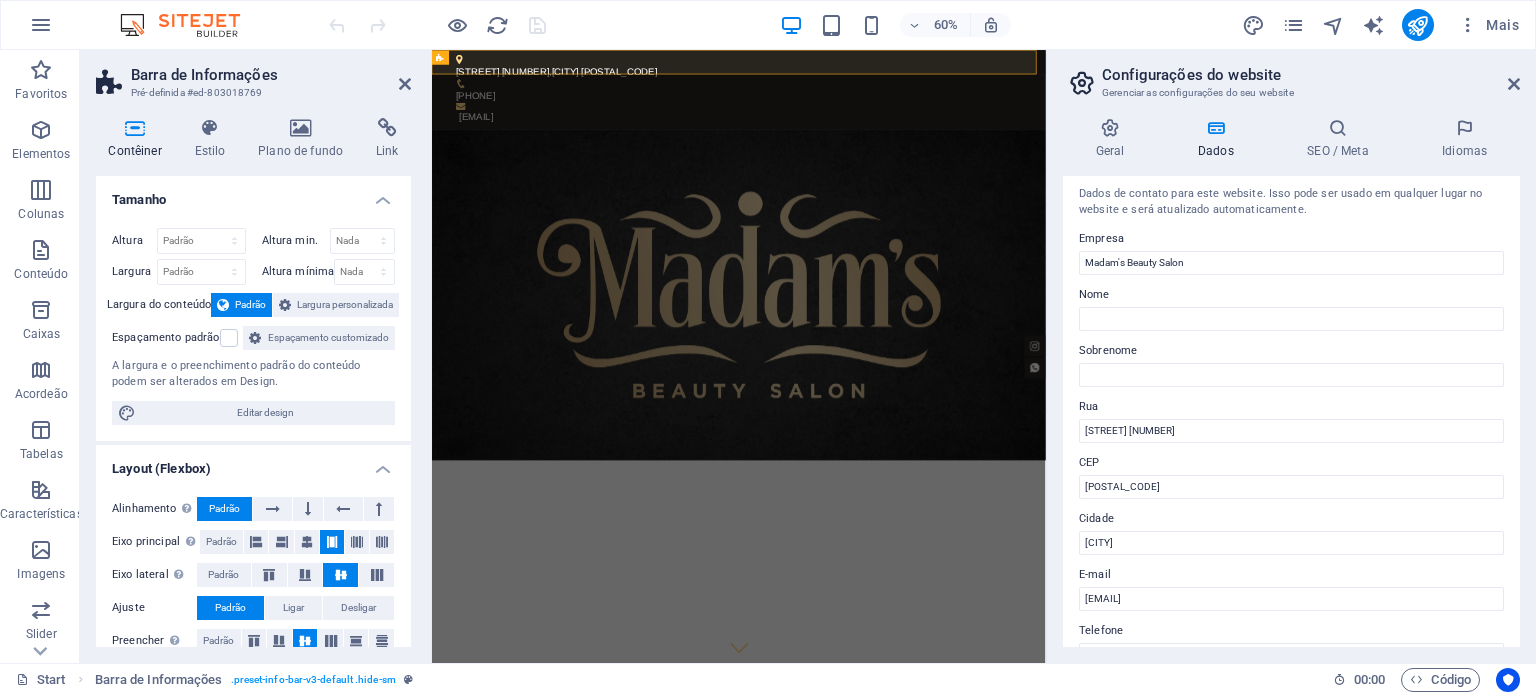 scroll, scrollTop: 0, scrollLeft: 0, axis: both 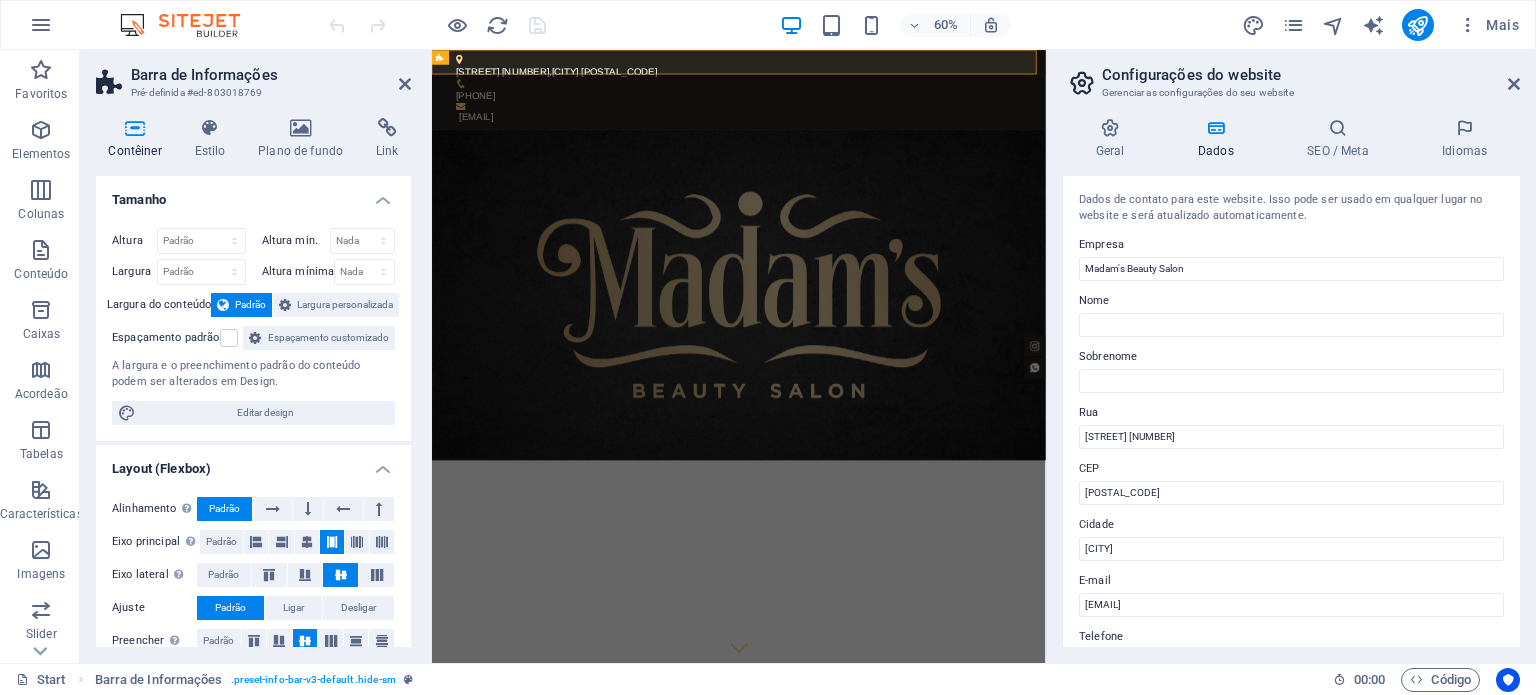 click on "Configurações do website Gerenciar as configurações do seu website  Geral  Dados  SEO / Meta  Idiomas Nome do Website madams.pt Logotipo Arraste os arquivos aqui, clique para escolher os arquivos ou selecione os arquivos em Arquivos ou em nossa galeria de fotos e vídeos gratuitos Selecione arquivos do gerenciador de arquivos, galeria de fotos ou faça upload de arquivo(s) Upload Favicon Defina o favicon do seu website aqui. Um favicon é um pequeno ícone mostrado na guia do navegador ao lado do título do seu website. Ajuda os visitantes a identificarem o seu website. Arraste os arquivos aqui, clique para escolher os arquivos ou selecione os arquivos em Arquivos ou em nossa galeria de fotos e vídeos gratuitos Selecione arquivos do gerenciador de arquivos, galeria de fotos ou faça upload de arquivo(s) Upload Imagem de visualização (Gráfico Aberto) Esta imagem será mostrada quando o website for compartilhado nas redes sociais Arraste os arquivos aqui, clique para escolher os arquivos ou Upload Nome" at bounding box center [1291, 356] 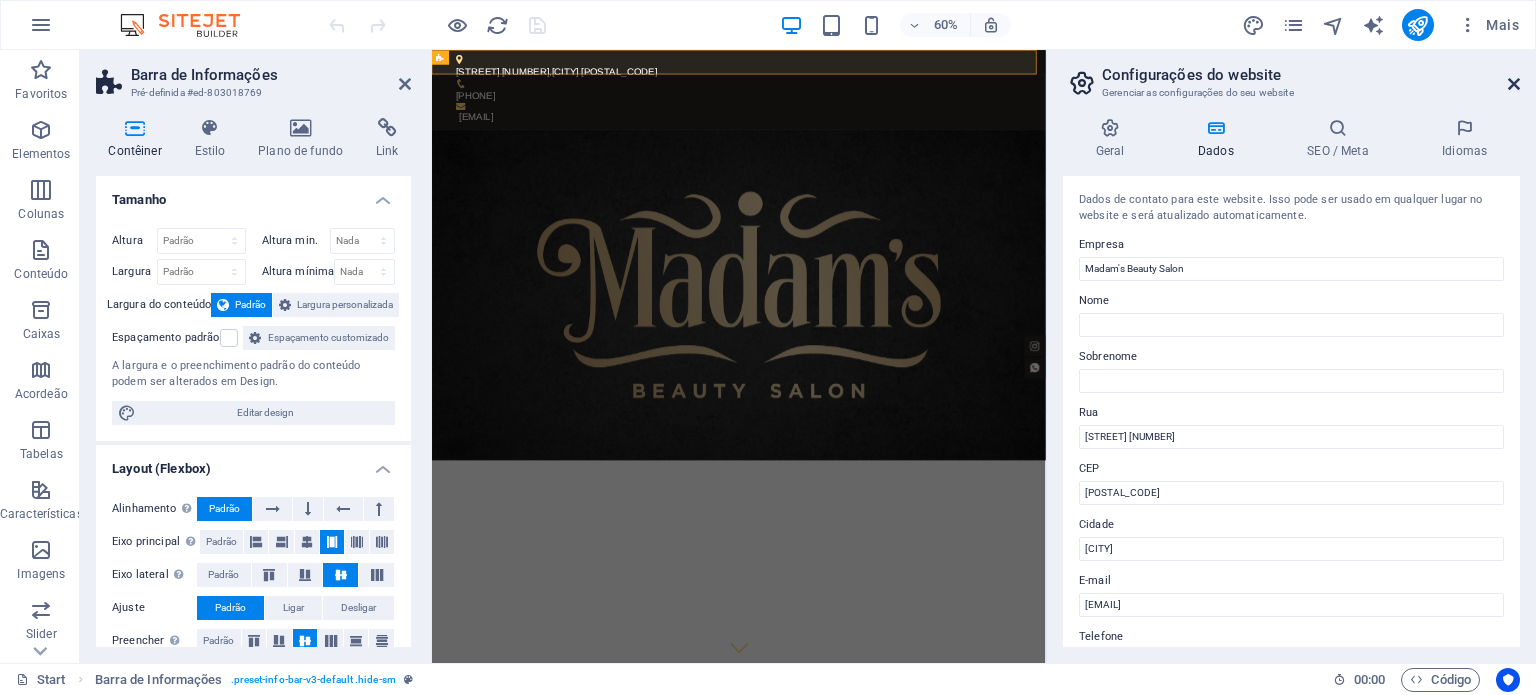 drag, startPoint x: 1514, startPoint y: 83, endPoint x: 631, endPoint y: 188, distance: 889.221 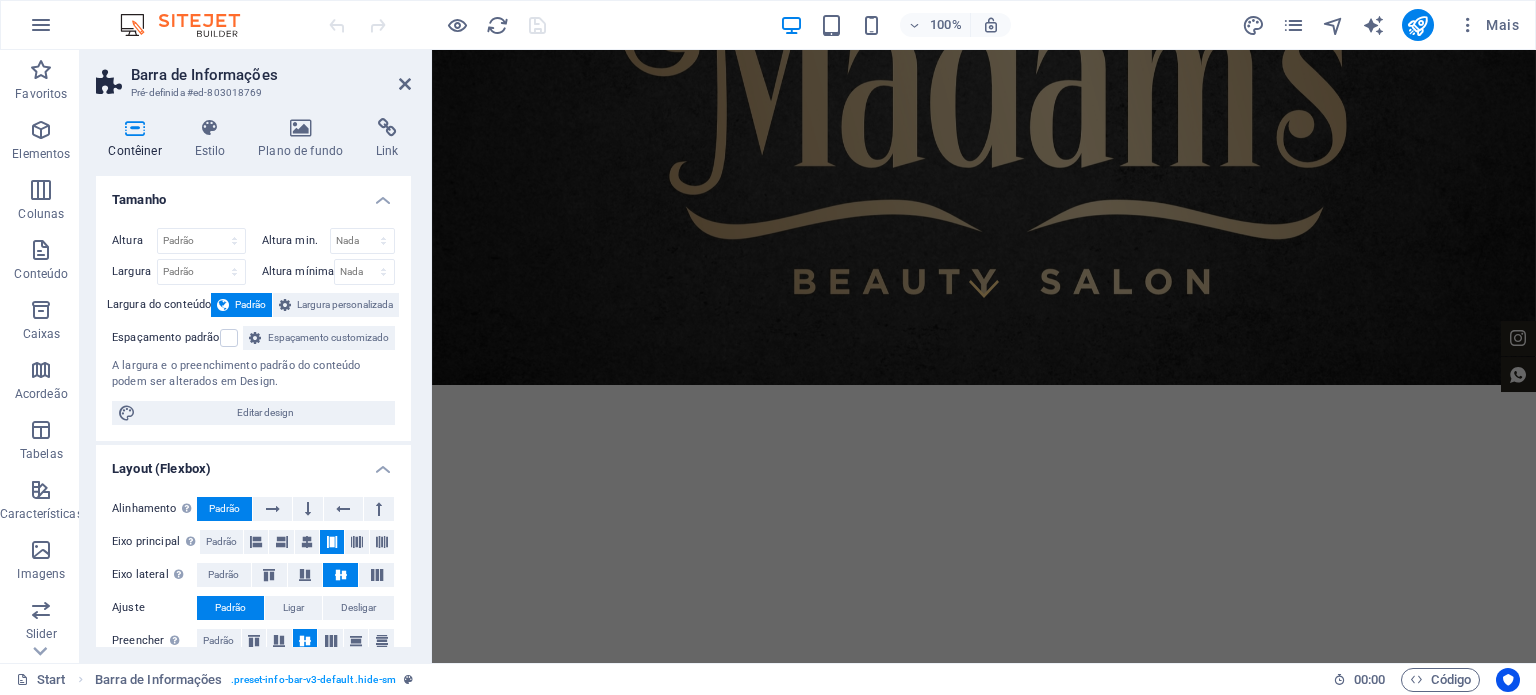 scroll, scrollTop: 600, scrollLeft: 0, axis: vertical 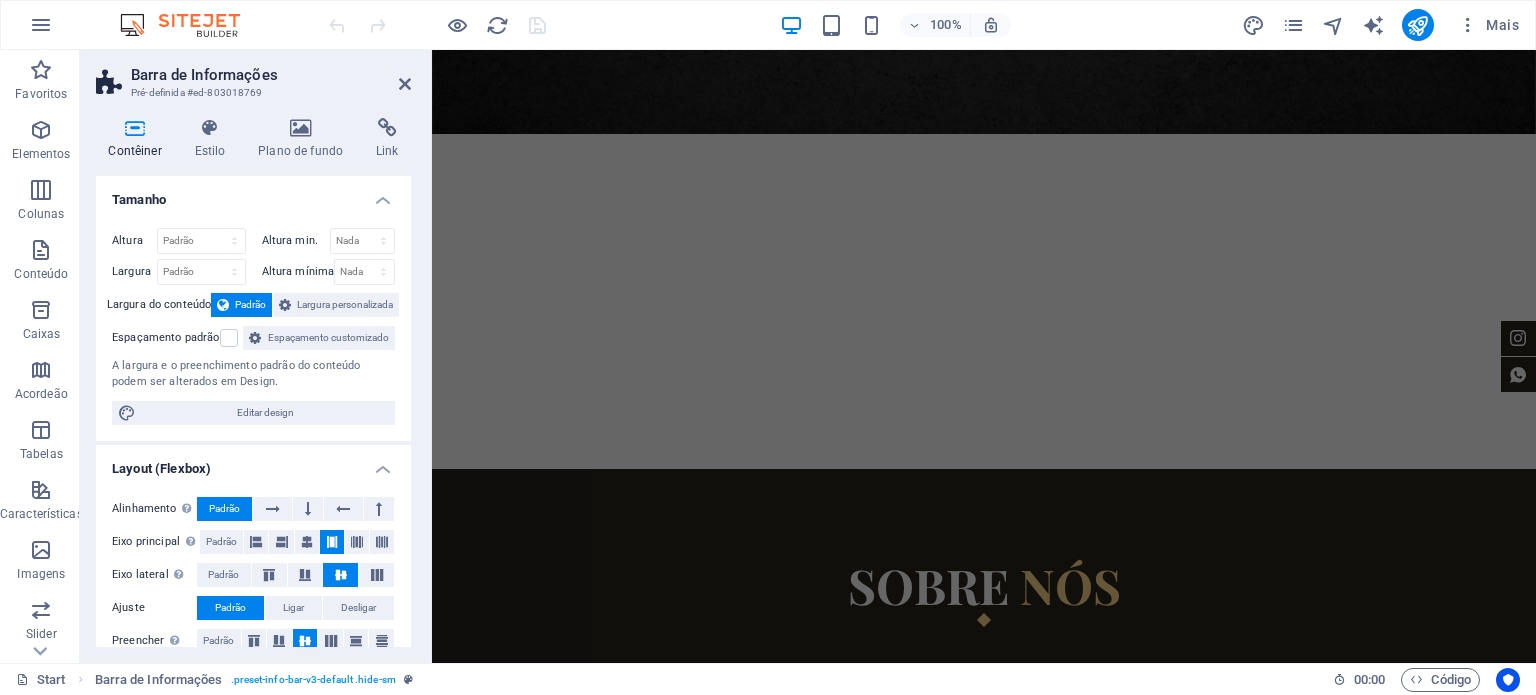 click on "Somos [FIRST] [LAST] e [FIRST] [LAST], profissionais da beleza com mais de 35 anos de experiência combinada. Eu, [FIRST], estou há 15 anos na área, e [FIRST], com 20 anos, sempre foca na excelência. Começamos nossa jornada em Bombinhas, [COUNTRY], em 2012, e hoje estamos em Nazaré, [COUNTRY], prontos para um novo capítulo. O que nos diferencia é o atendimento personalizado e o foco nos detalhes. No Madam’s, nosso espaço de beleza, buscamos renovar a confiança de nossos clientes com carinho e dedicação. Estamos prontos para oferecer o melhor em beleza e cuidado." at bounding box center [740, 879] 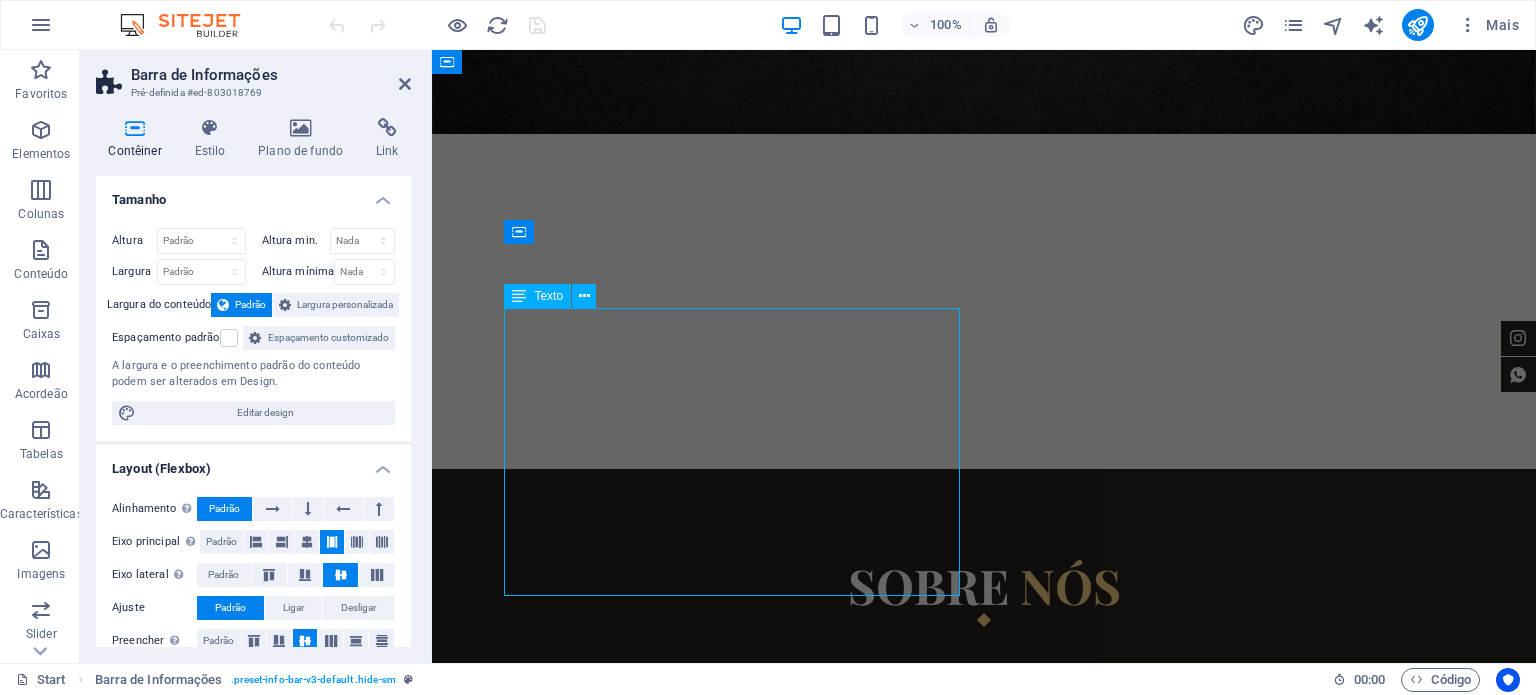 click on "Somos [FIRST] [LAST] e [FIRST] [LAST], profissionais da beleza com mais de 35 anos de experiência combinada. Eu, [FIRST], estou há 15 anos na área, e [FIRST], com 20 anos, sempre foca na excelência. Começamos nossa jornada em Bombinhas, [COUNTRY], em 2012, e hoje estamos em Nazaré, [COUNTRY], prontos para um novo capítulo. O que nos diferencia é o atendimento personalizado e o foco nos detalhes. No Madam’s, nosso espaço de beleza, buscamos renovar a confiança de nossos clientes com carinho e dedicação. Estamos prontos para oferecer o melhor em beleza e cuidado." at bounding box center (740, 879) 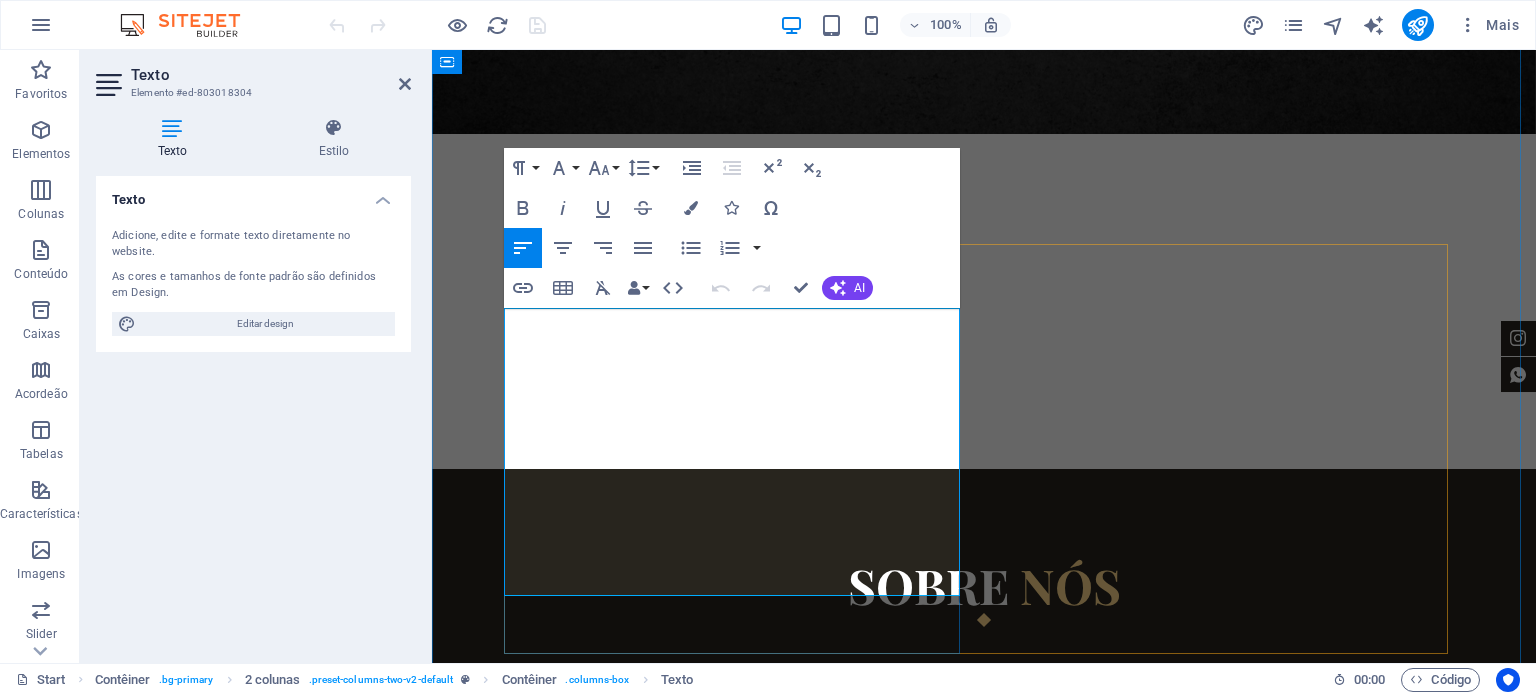 click on "Somos [FIRST] [LAST] e [FIRST] [LAST], profissionais da beleza com mais de 35 anos de experiência combinada. Eu, [FIRST], estou há 15 anos na área, e [FIRST], com 20 anos, sempre foca na excelência. Começamos nossa jornada em Bombinhas, [COUNTRY], em 2012, e hoje estamos em Nazaré, [COUNTRY], prontos para um novo capítulo." at bounding box center (740, 807) 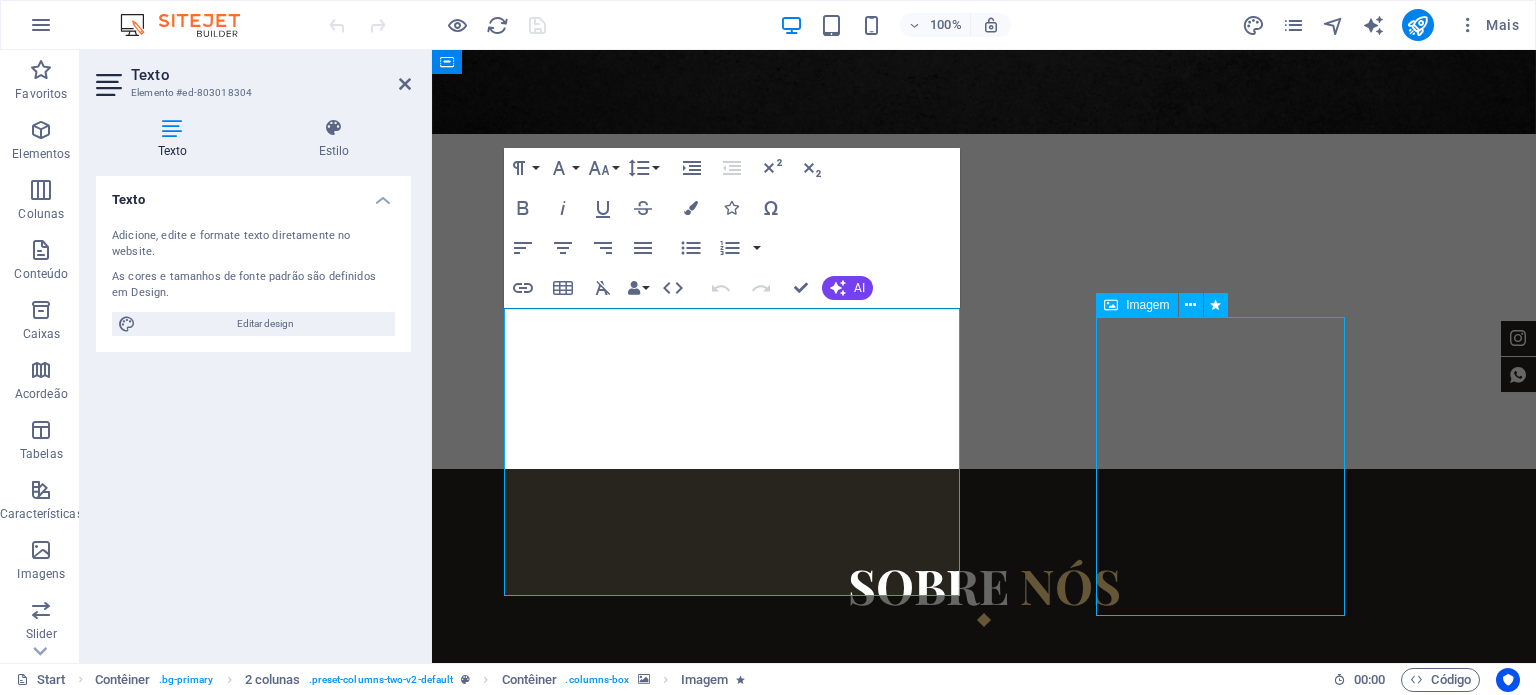 click at bounding box center [740, 1352] 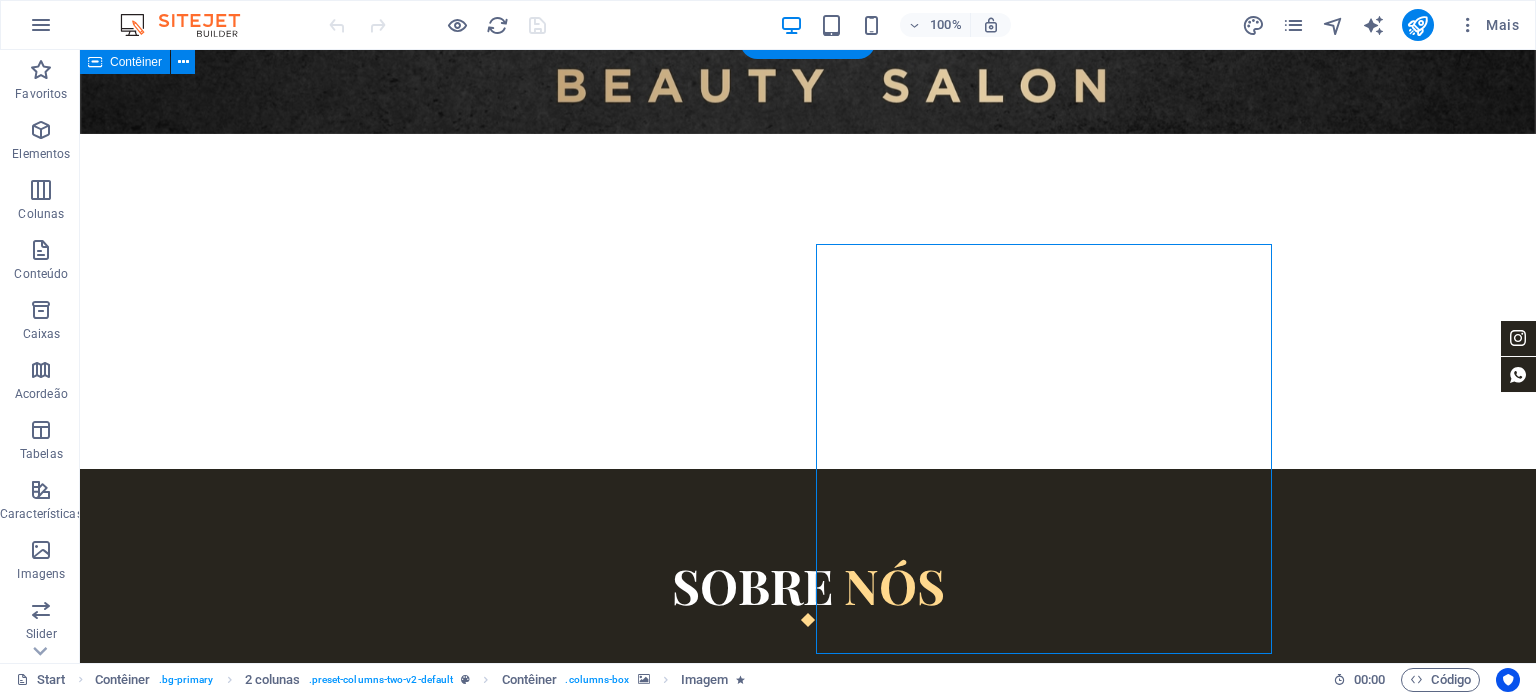 click at bounding box center (564, 1352) 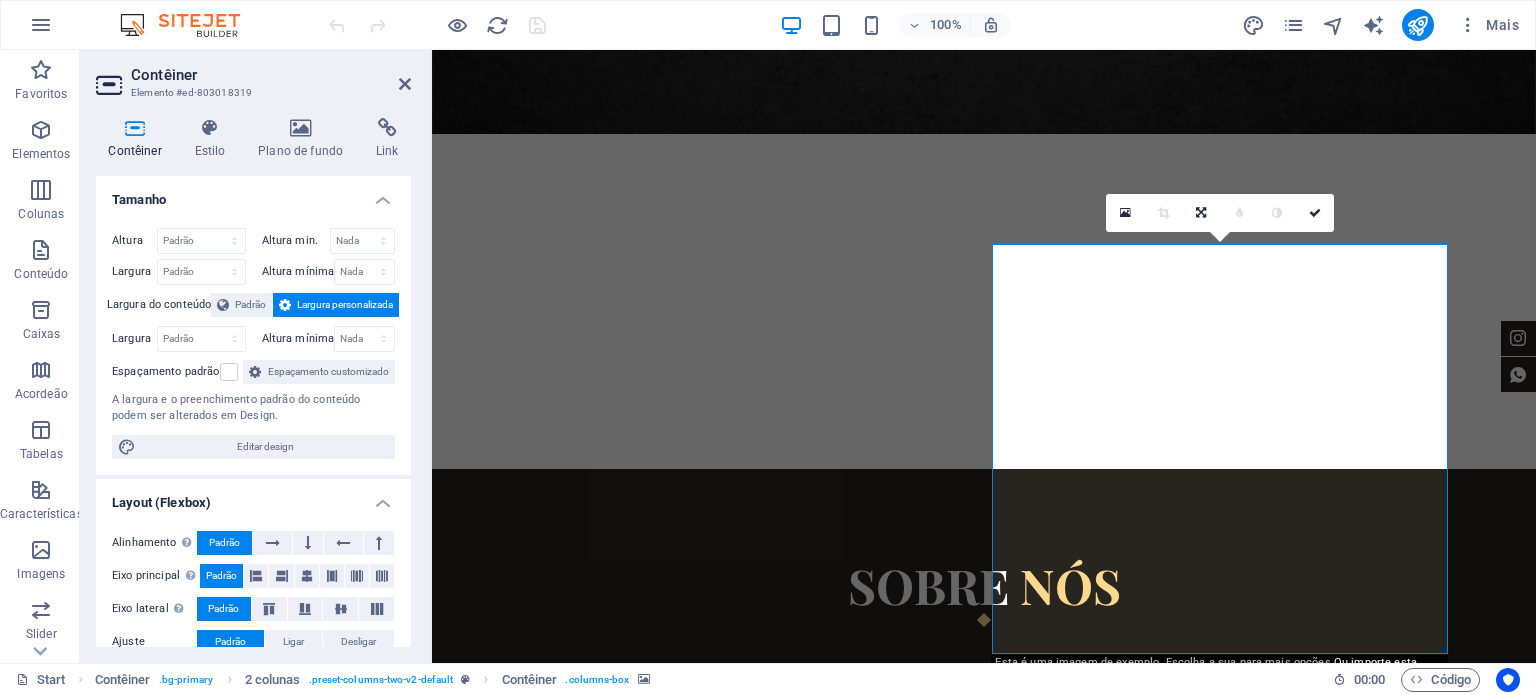 scroll, scrollTop: 0, scrollLeft: 0, axis: both 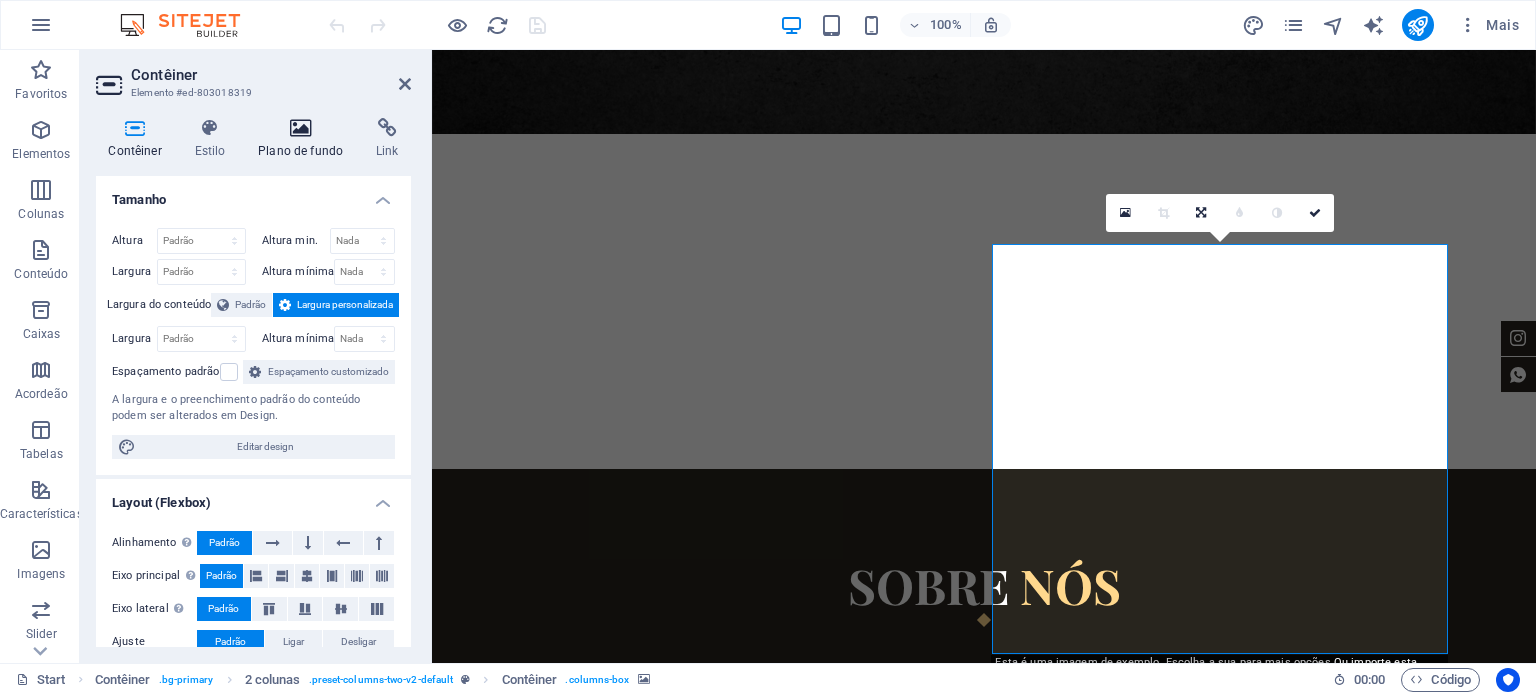 click at bounding box center (301, 128) 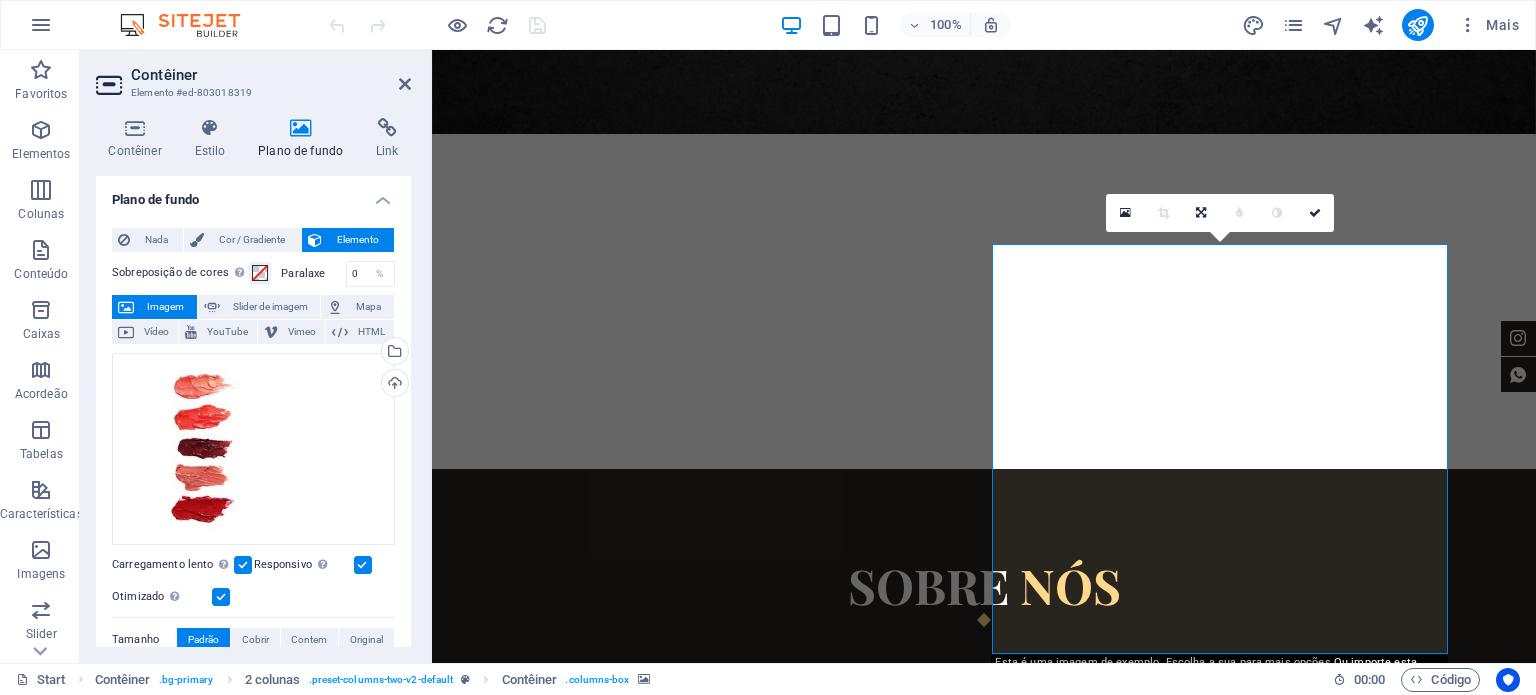 click at bounding box center [739, 1868] 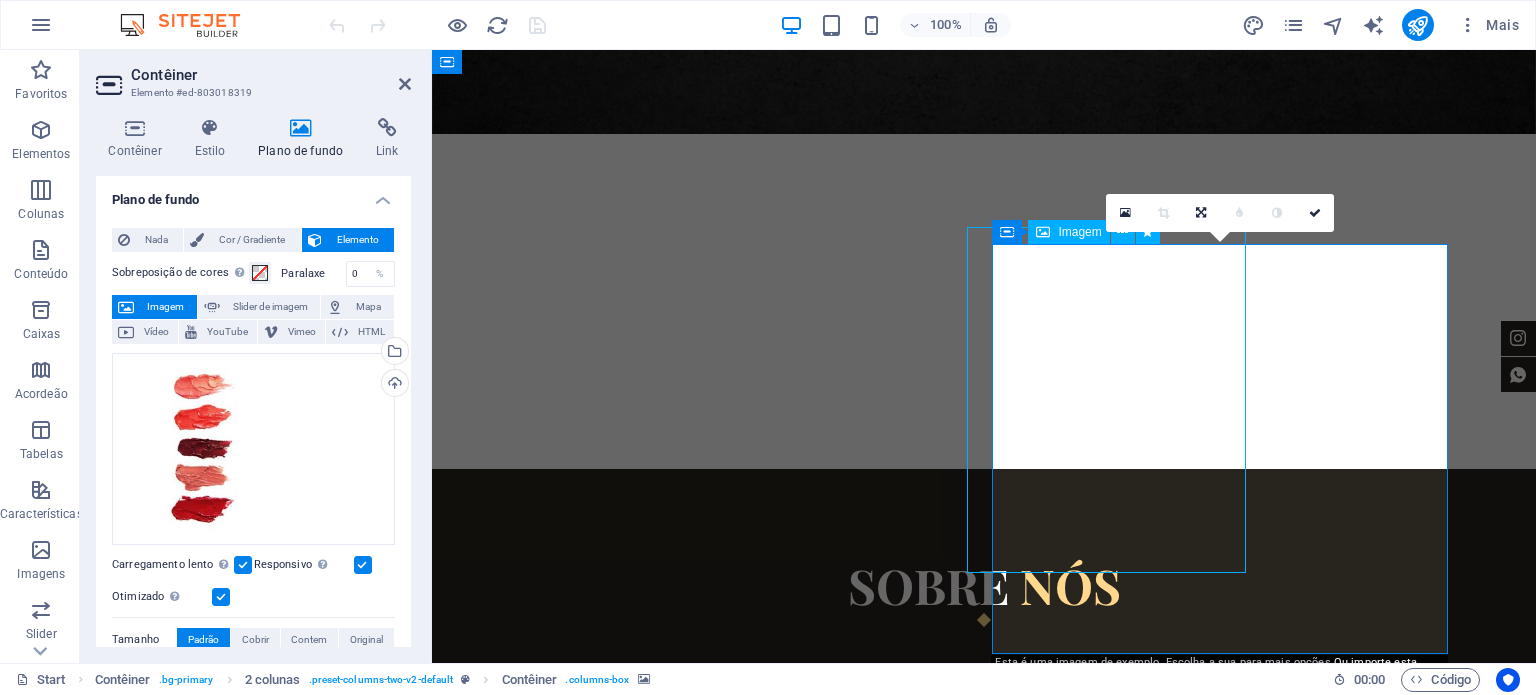 click at bounding box center (739, 1868) 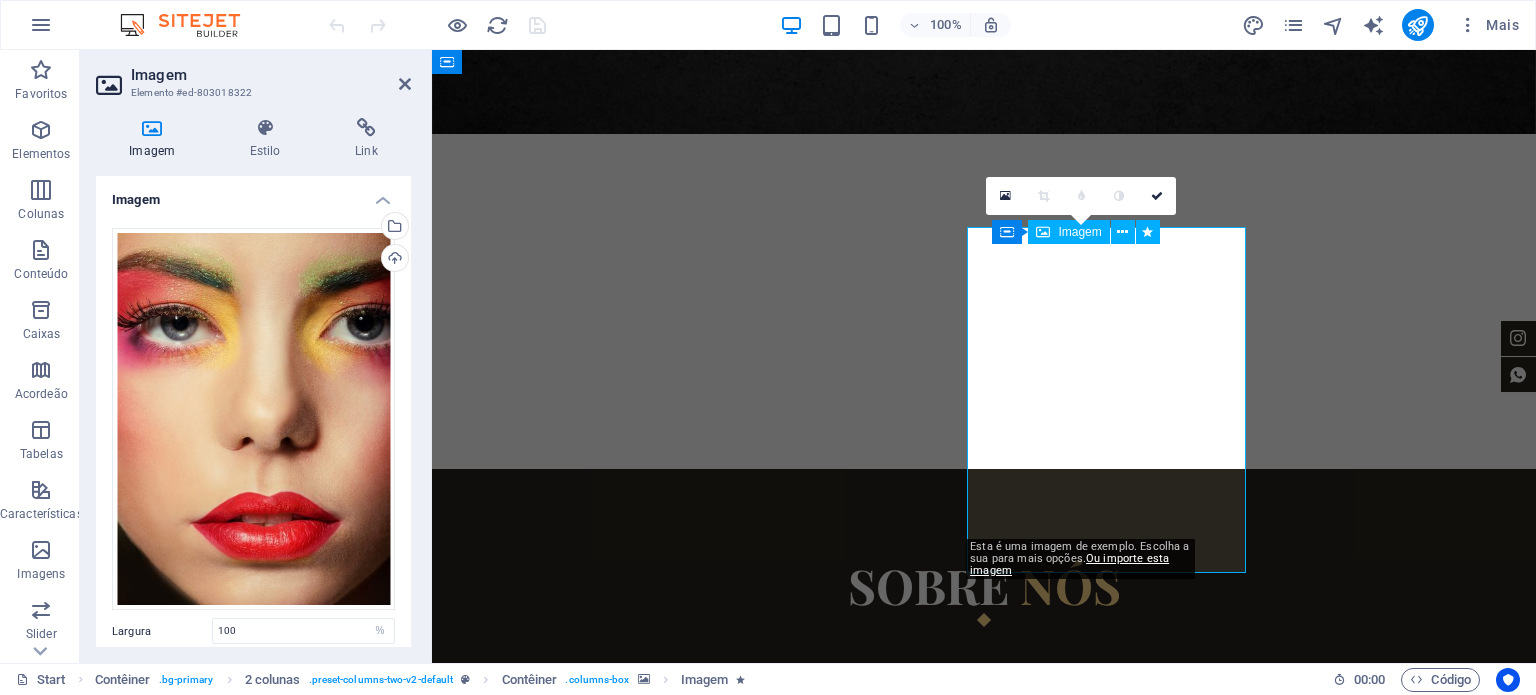 click at bounding box center [512, 2623] 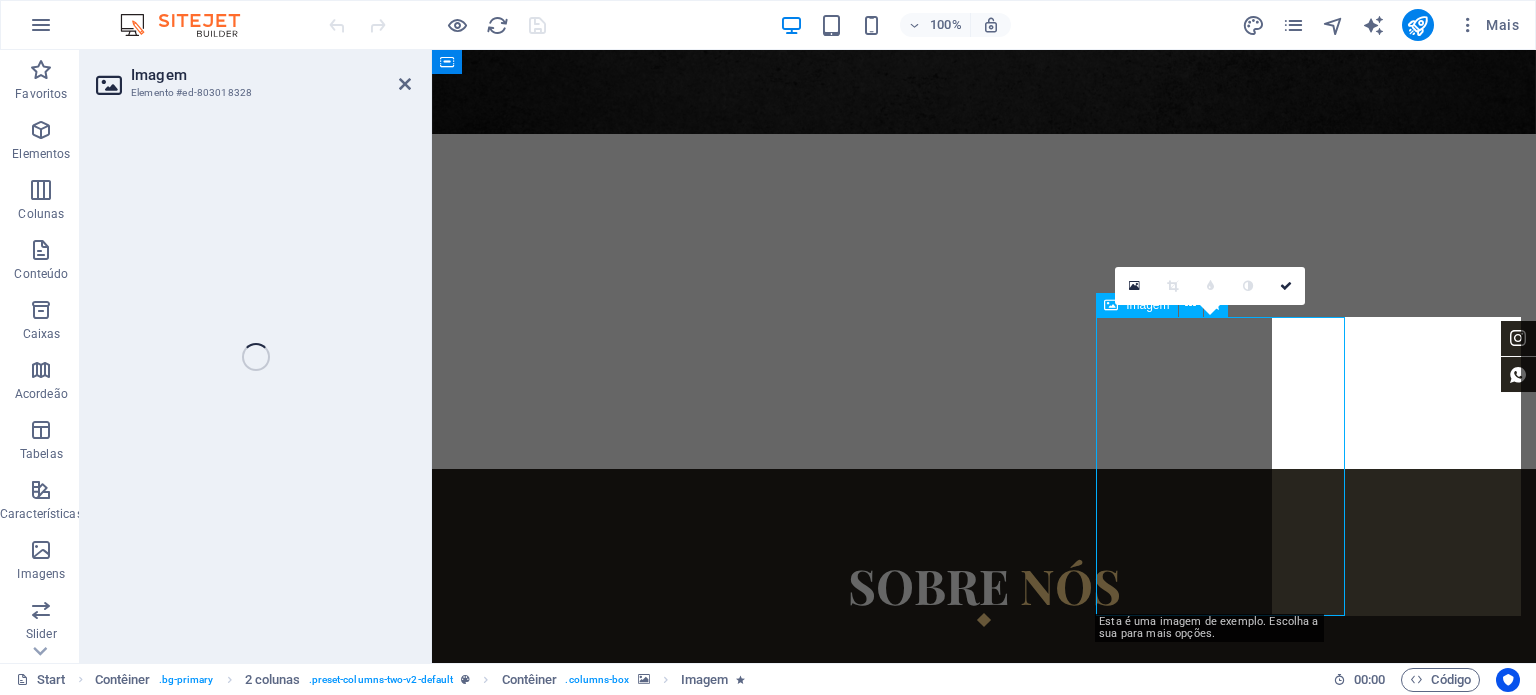 select on "%" 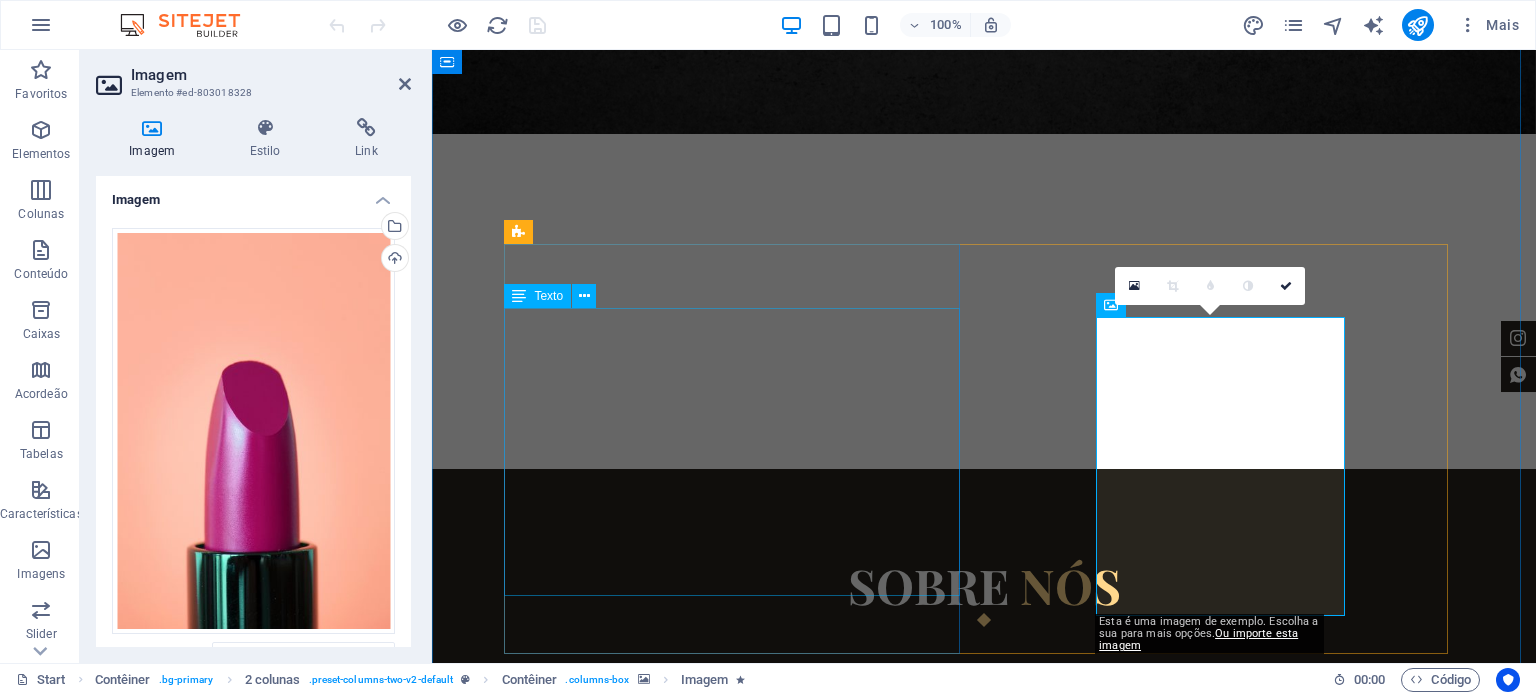 click on "Somos [FIRST] [LAST] e [FIRST] [LAST], profissionais da beleza com mais de 35 anos de experiência combinada. Eu, [FIRST], estou há 15 anos na área, e [FIRST], com 20 anos, sempre foca na excelência. Começamos nossa jornada em Bombinhas, [COUNTRY], em 2012, e hoje estamos em Nazaré, [COUNTRY], prontos para um novo capítulo. O que nos diferencia é o atendimento personalizado e o foco nos detalhes. No Madam’s, nosso espaço de beleza, buscamos renovar a confiança de nossos clientes com carinho e dedicação. Estamos prontos para oferecer o melhor em beleza e cuidado." at bounding box center [740, 879] 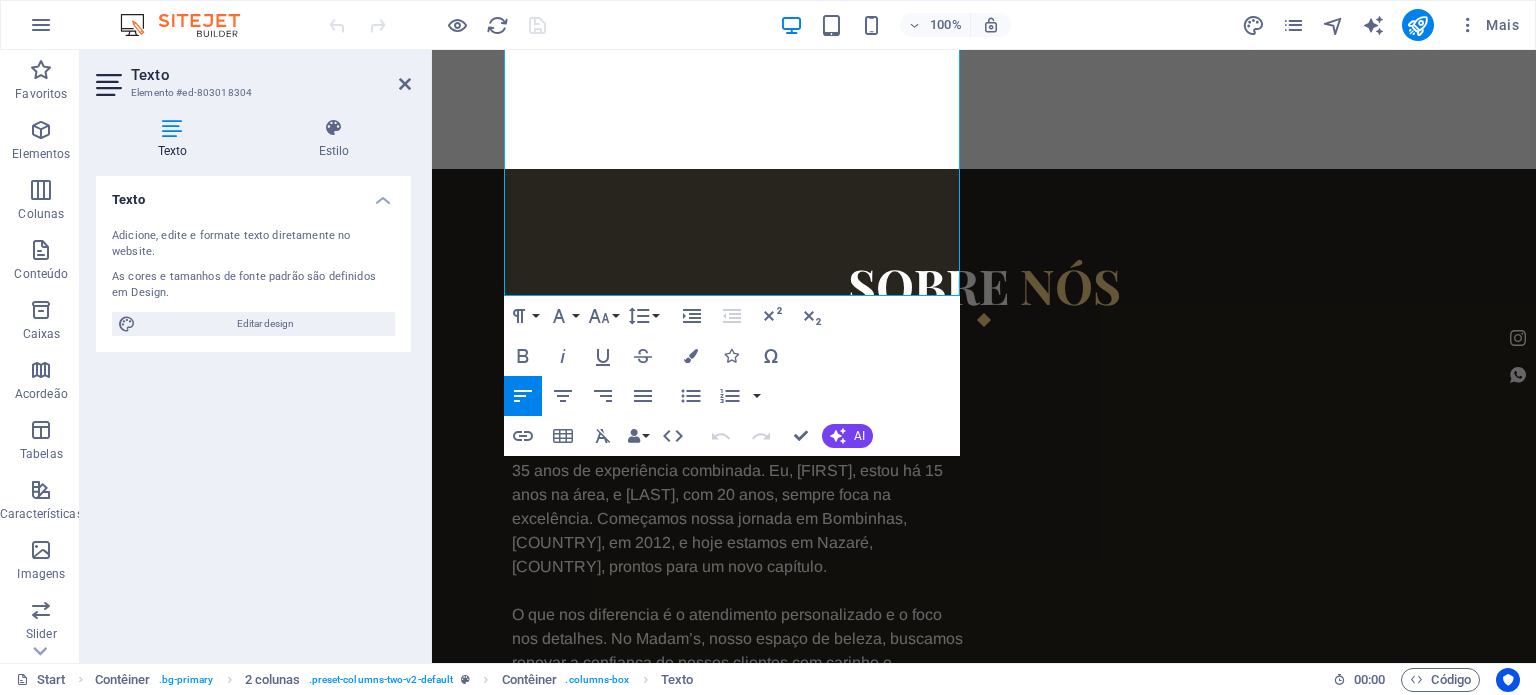 scroll, scrollTop: 1200, scrollLeft: 0, axis: vertical 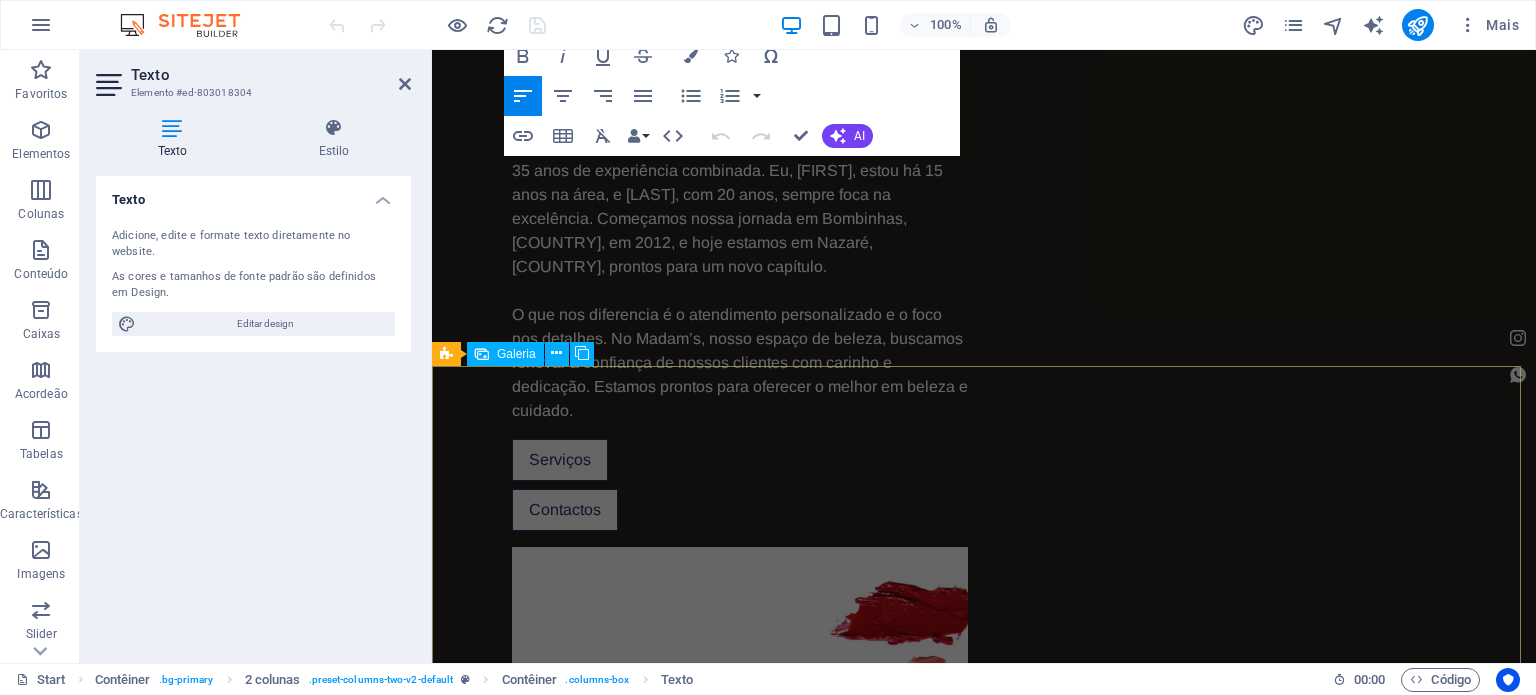 click on "a nossa   arte" at bounding box center [984, 2367] 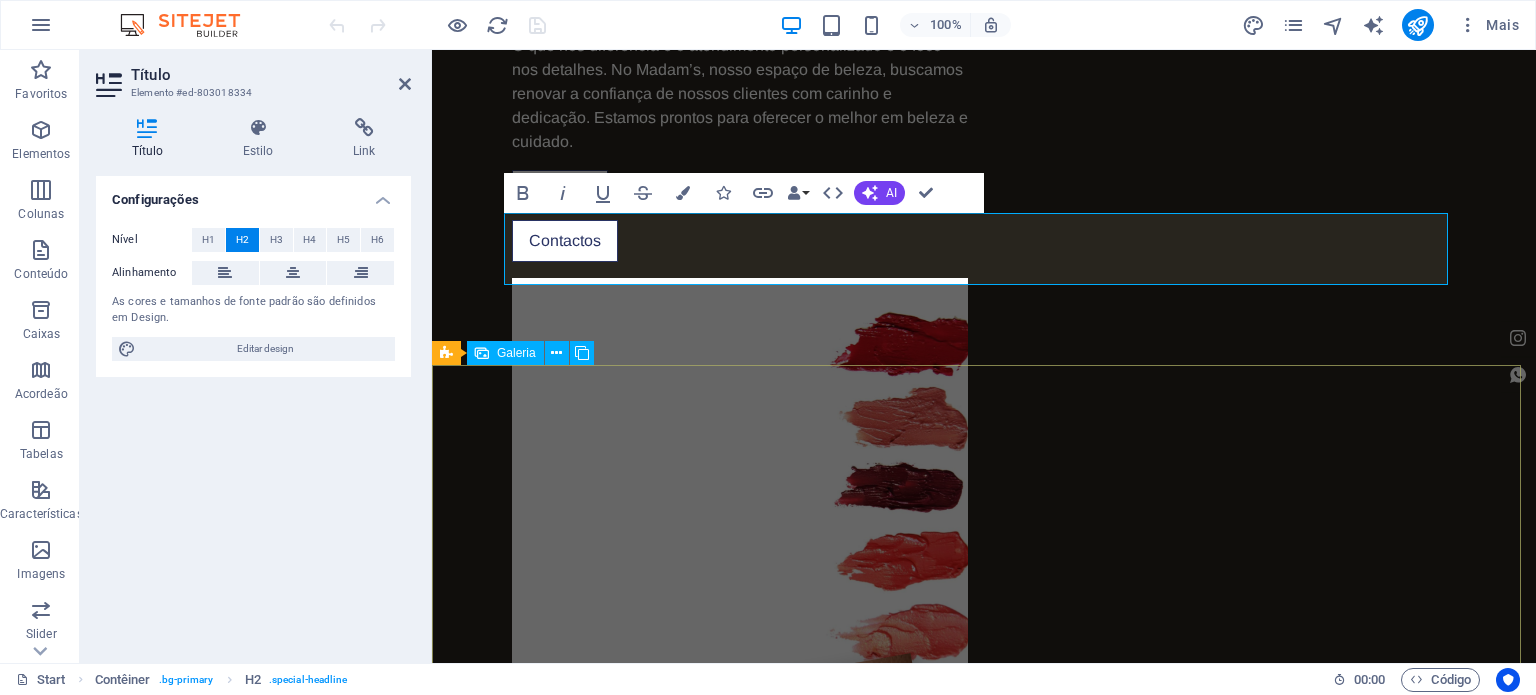 scroll, scrollTop: 1500, scrollLeft: 0, axis: vertical 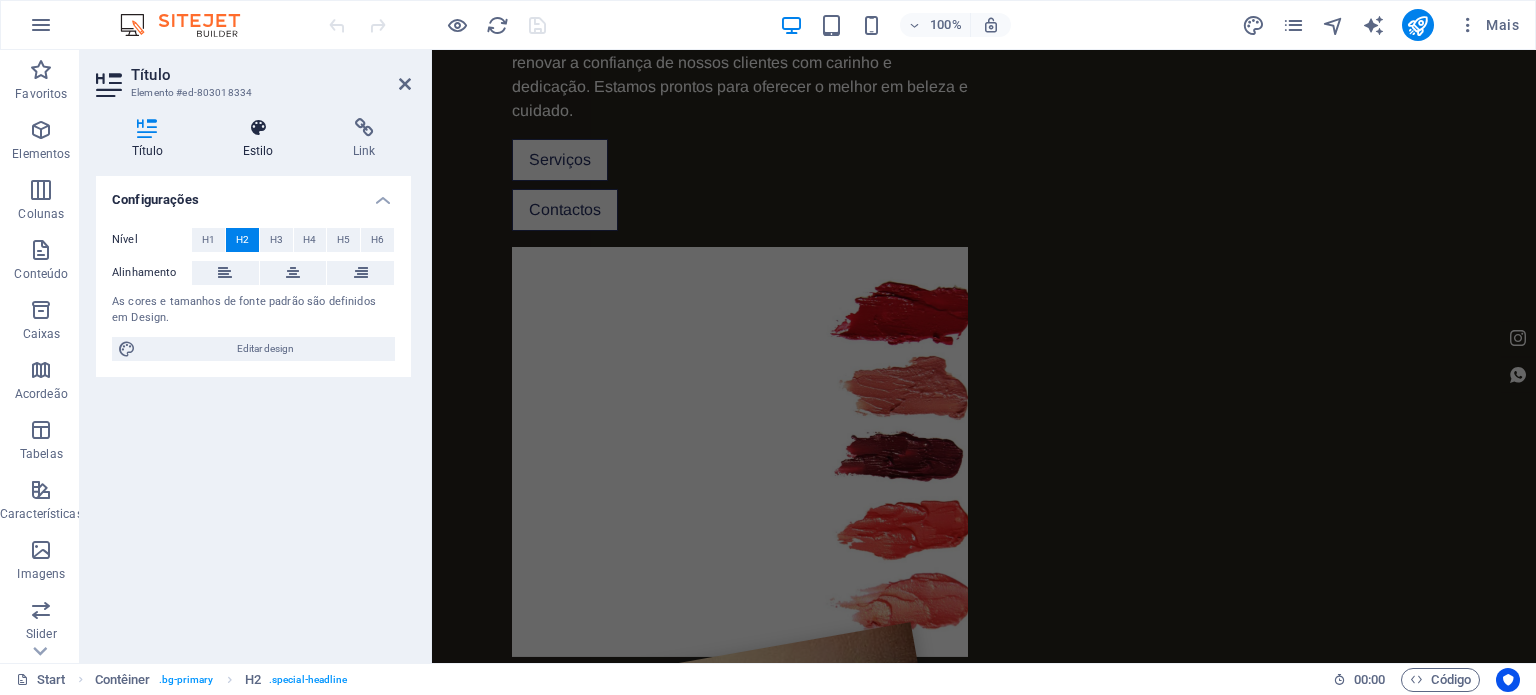 click at bounding box center [258, 128] 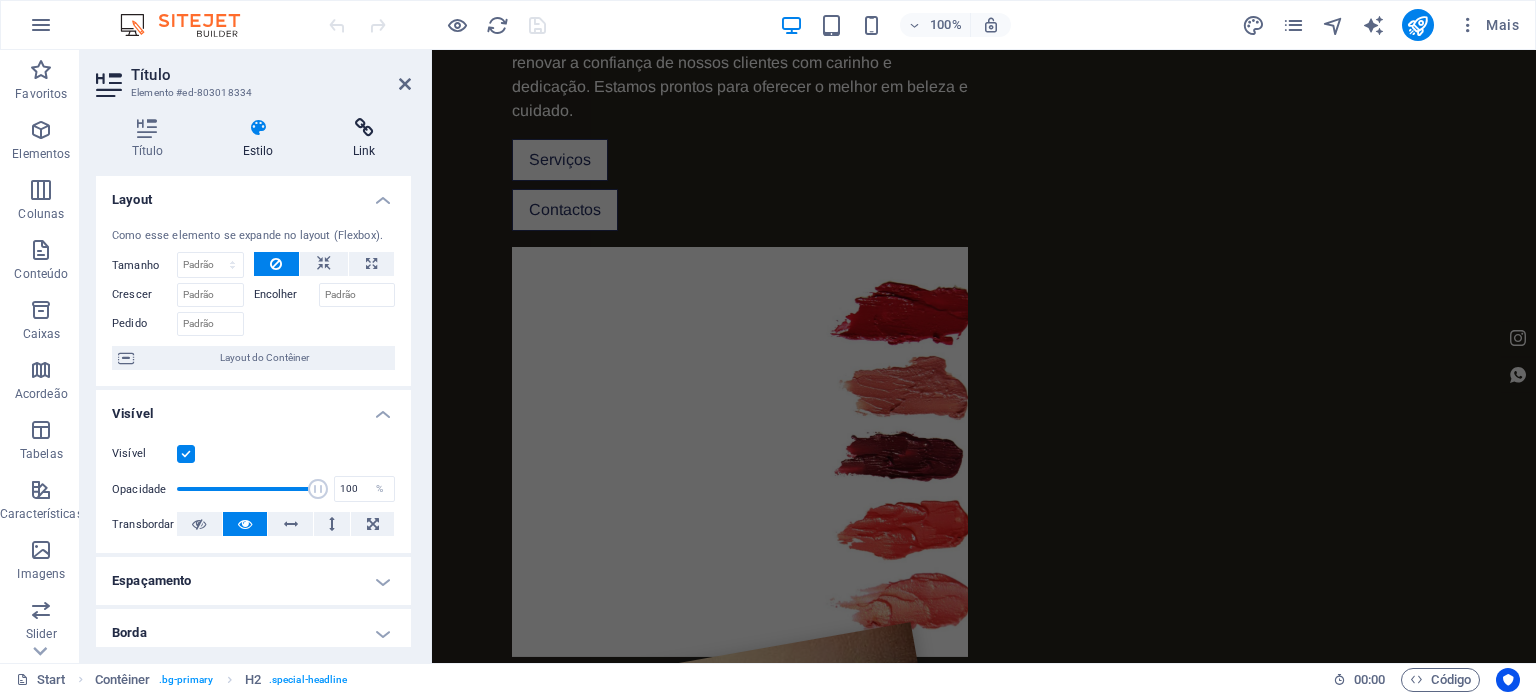 click at bounding box center [364, 128] 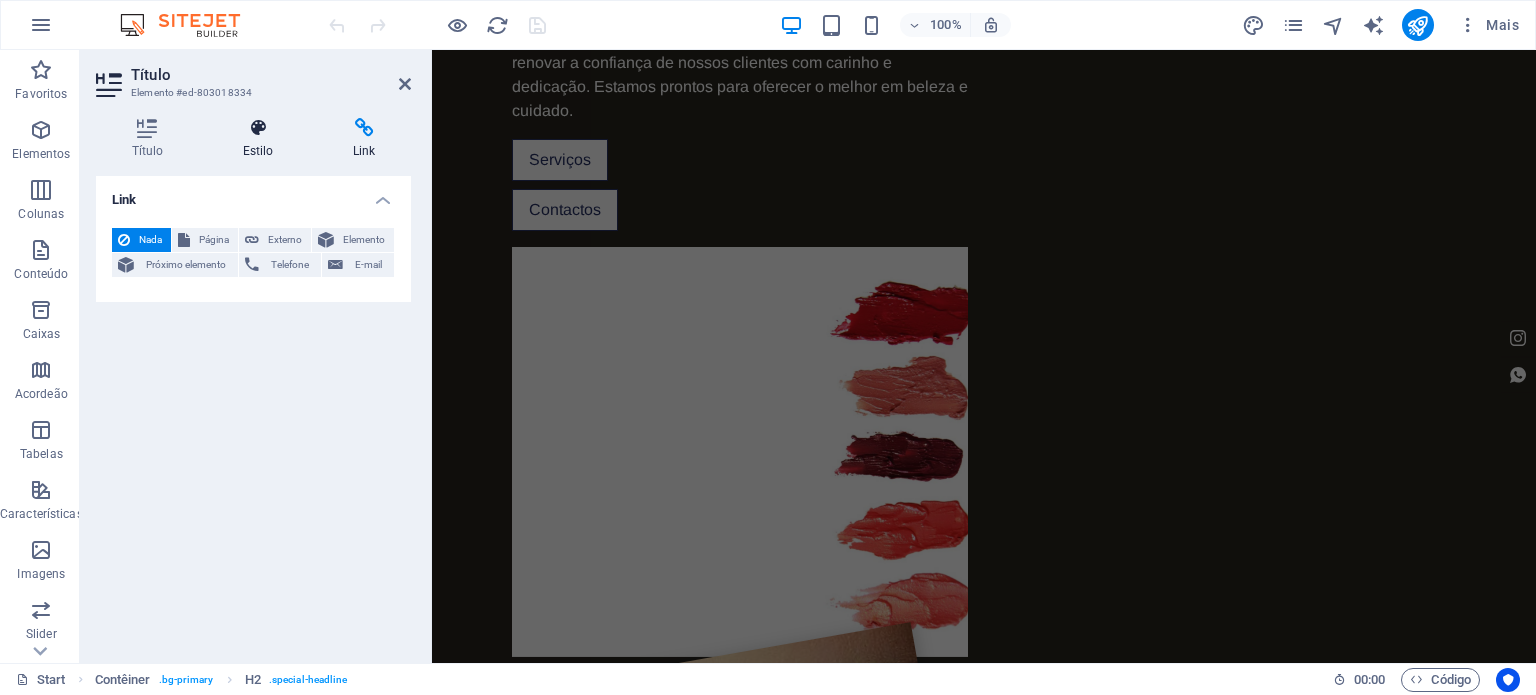 click at bounding box center [258, 128] 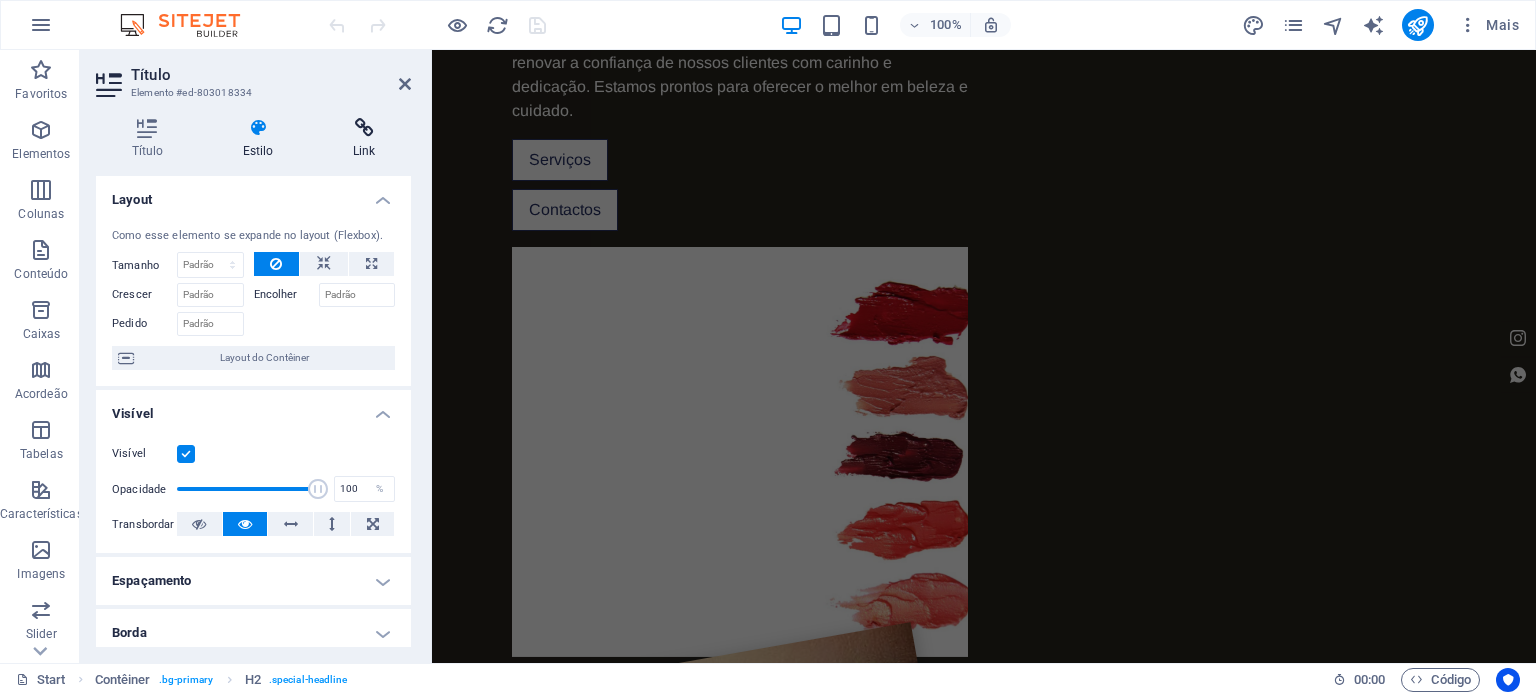 click at bounding box center (364, 128) 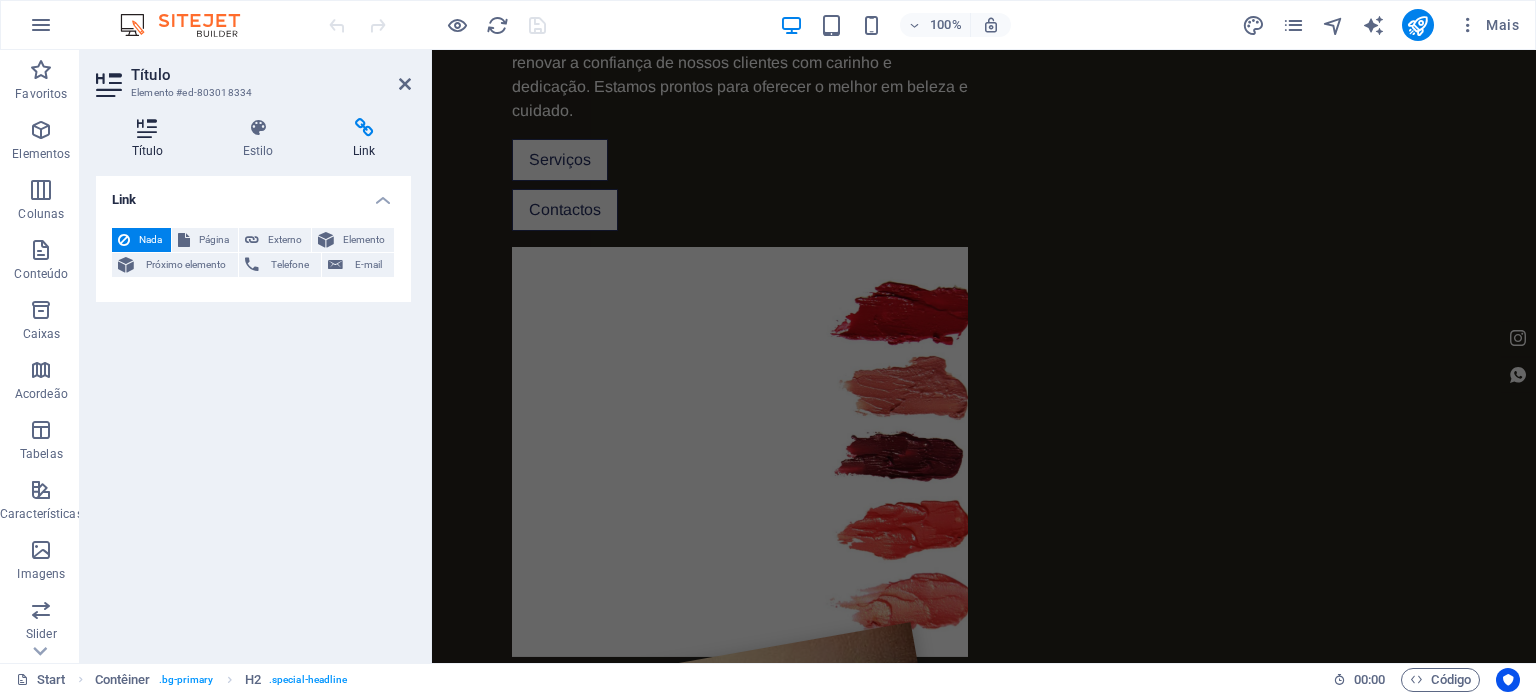 click at bounding box center (147, 128) 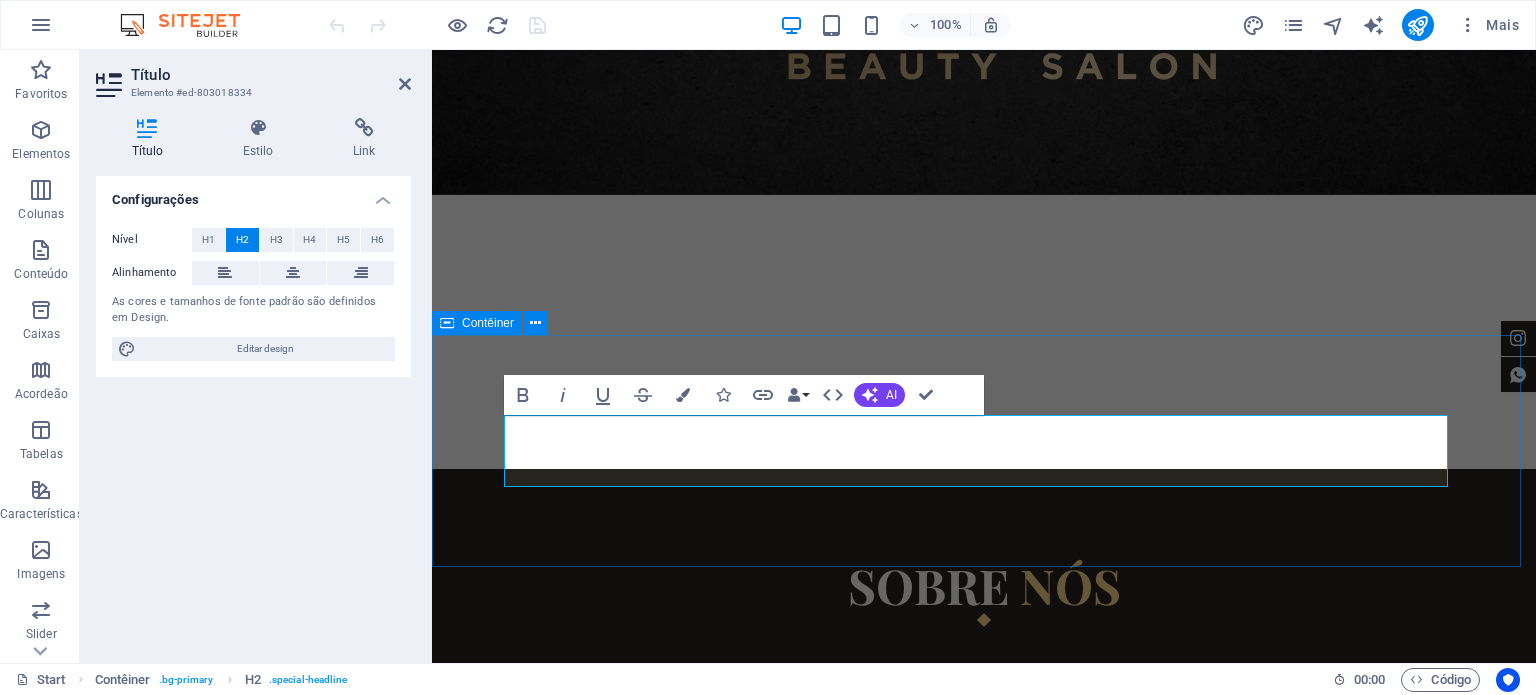 scroll, scrollTop: 600, scrollLeft: 0, axis: vertical 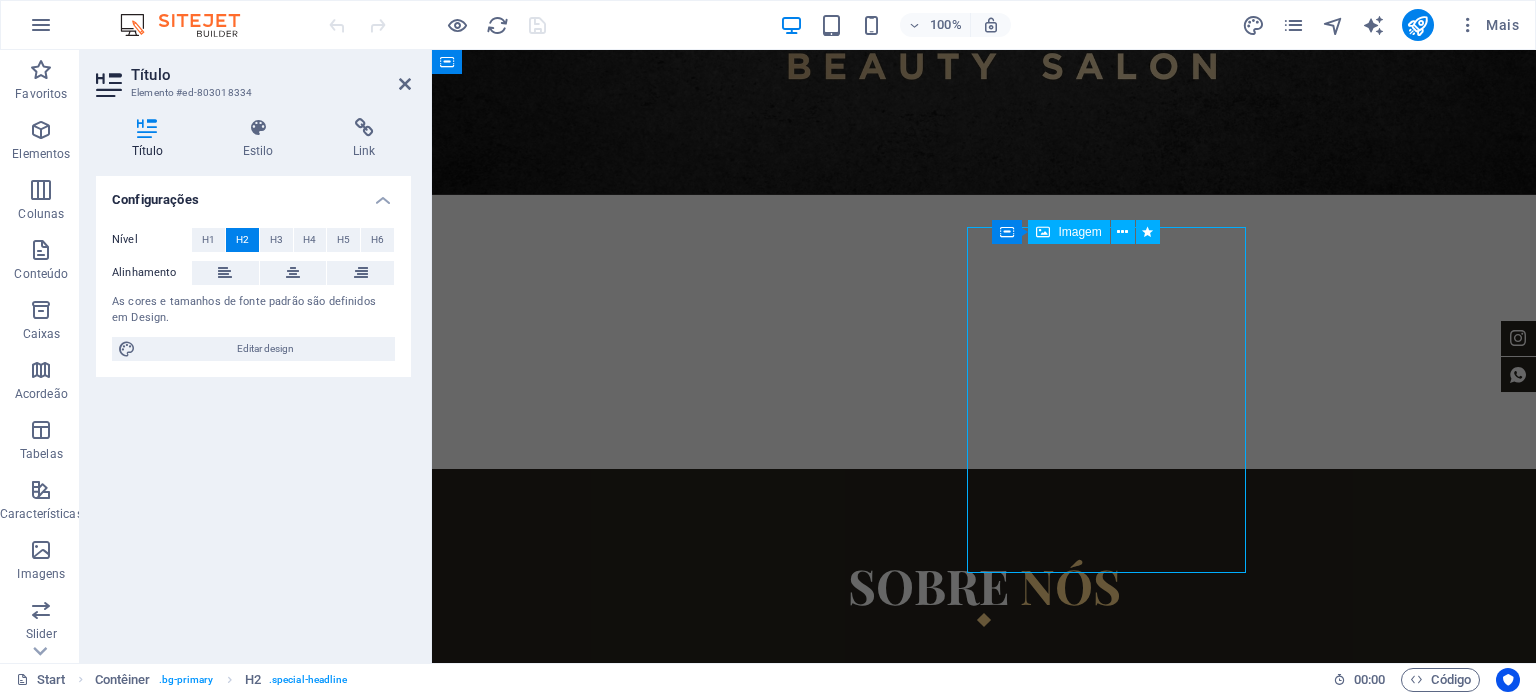click at bounding box center (512, 2623) 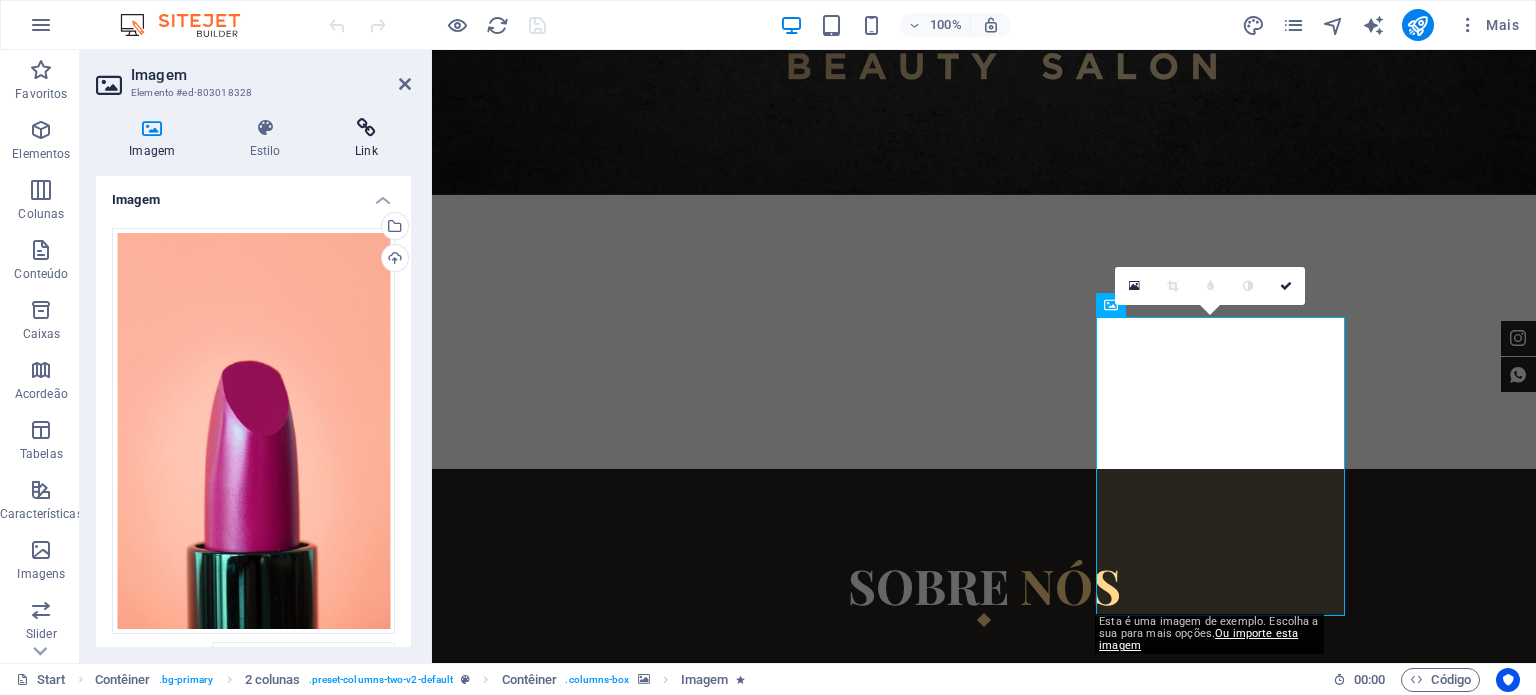 click on "Link" at bounding box center [366, 139] 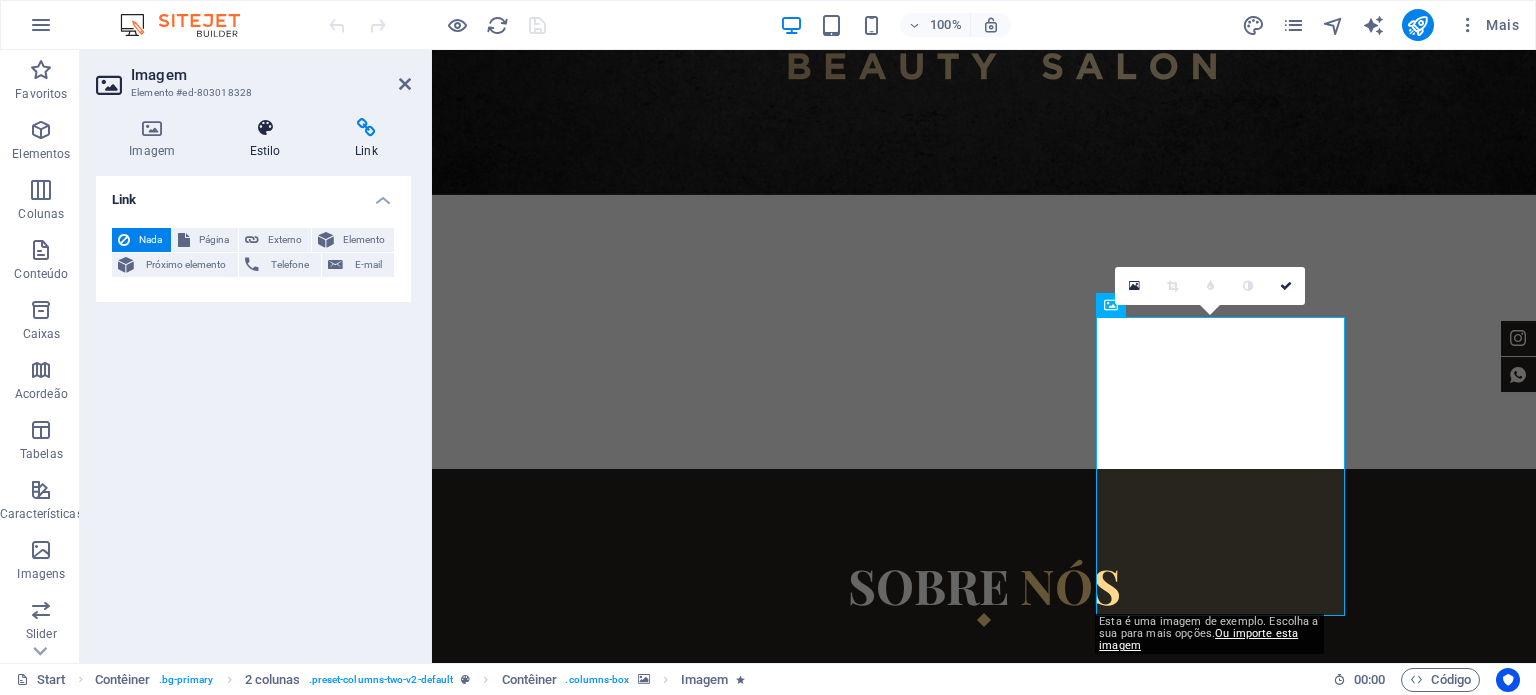 click at bounding box center [264, 128] 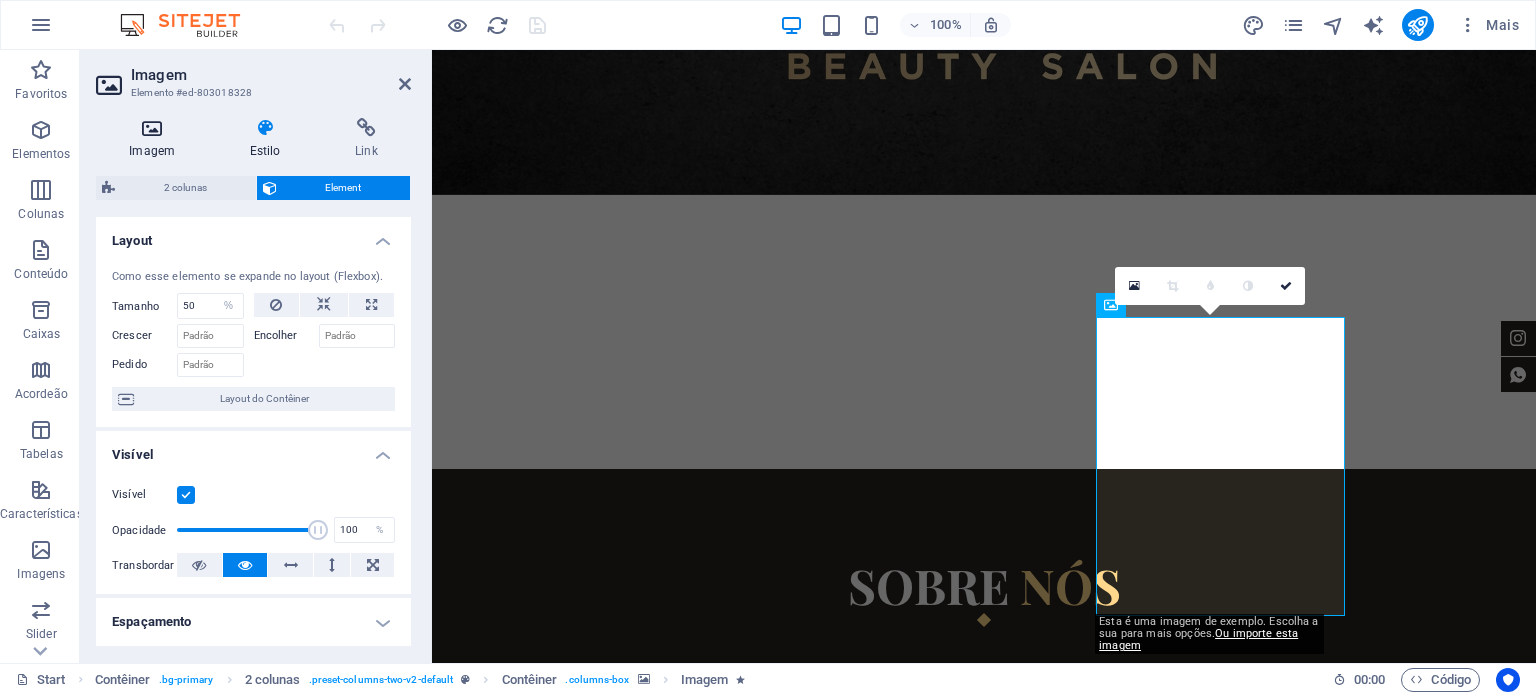 click at bounding box center [152, 128] 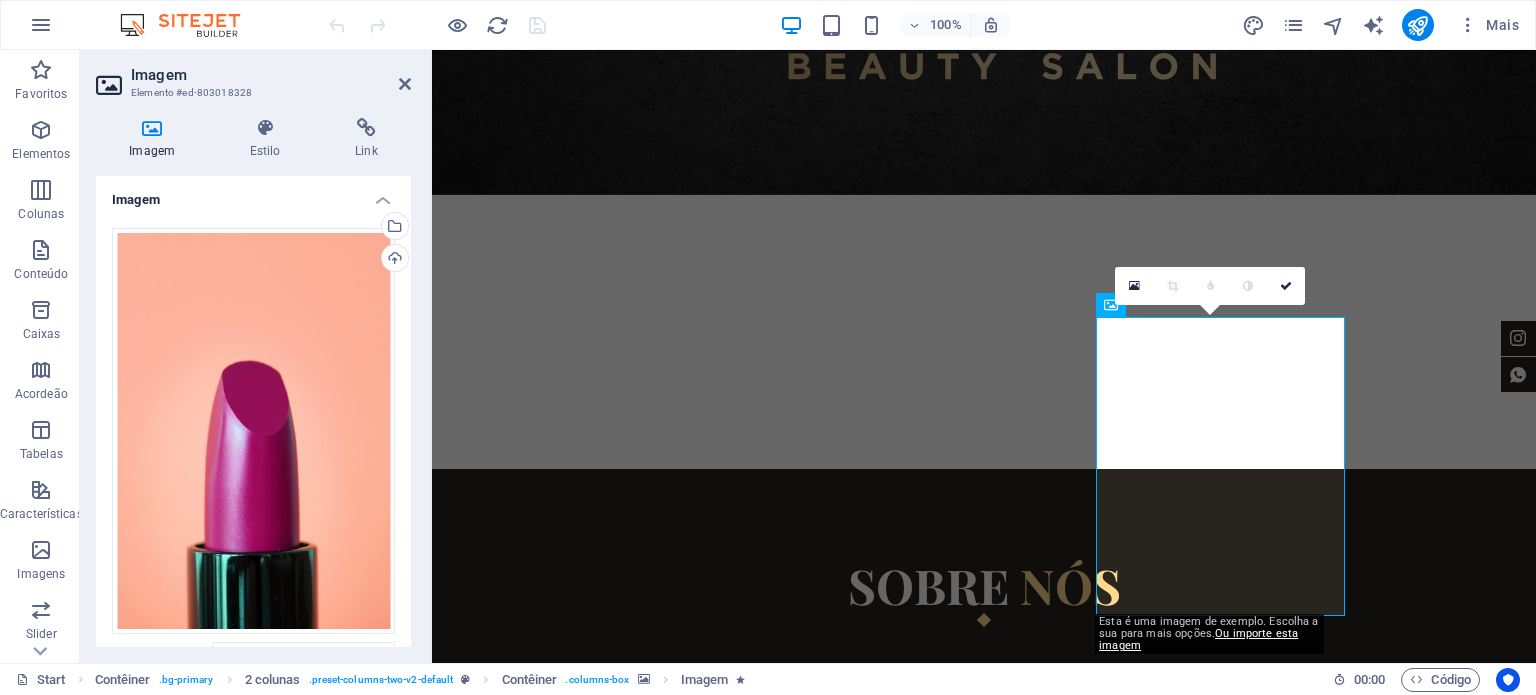 click on "Somos [FIRST] [LAST] e [FIRST] [LAST], profissionais da beleza com mais de 35 anos de experiência combinada. Eu, [FIRST], estou há 15 anos na área, e [FIRST], com 20 anos, sempre foca na excelência. Começamos nossa jornada em Bombinhas, [COUNTRY], em 2012, e hoje estamos em Nazaré, [COUNTRY], prontos para um novo capítulo. O que nos diferencia é o atendimento personalizado e o foco nos detalhes. No Madam’s, nosso espaço de beleza, buscamos renovar a confiança de nossos clientes com carinho e dedicação. Estamos prontos para oferecer o melhor em beleza e cuidado." at bounding box center (740, 879) 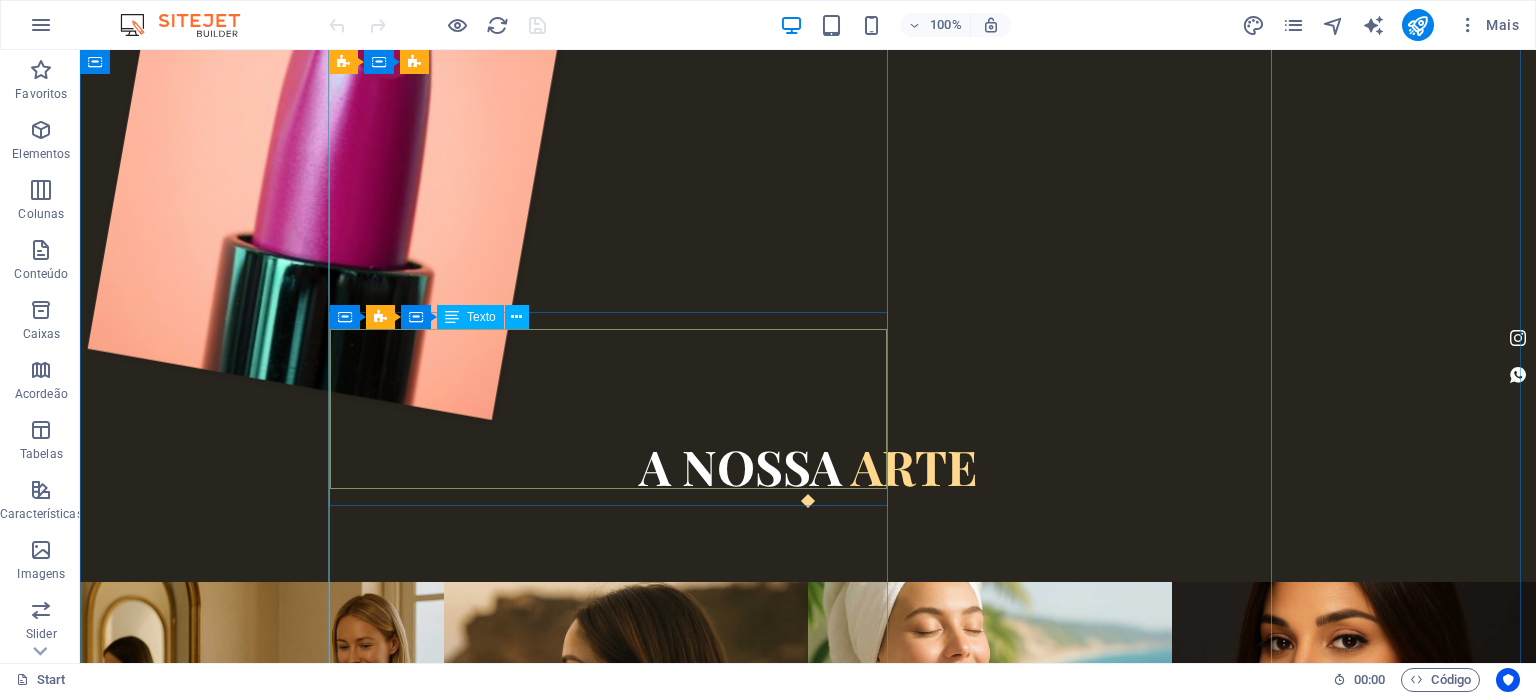 scroll, scrollTop: 3200, scrollLeft: 0, axis: vertical 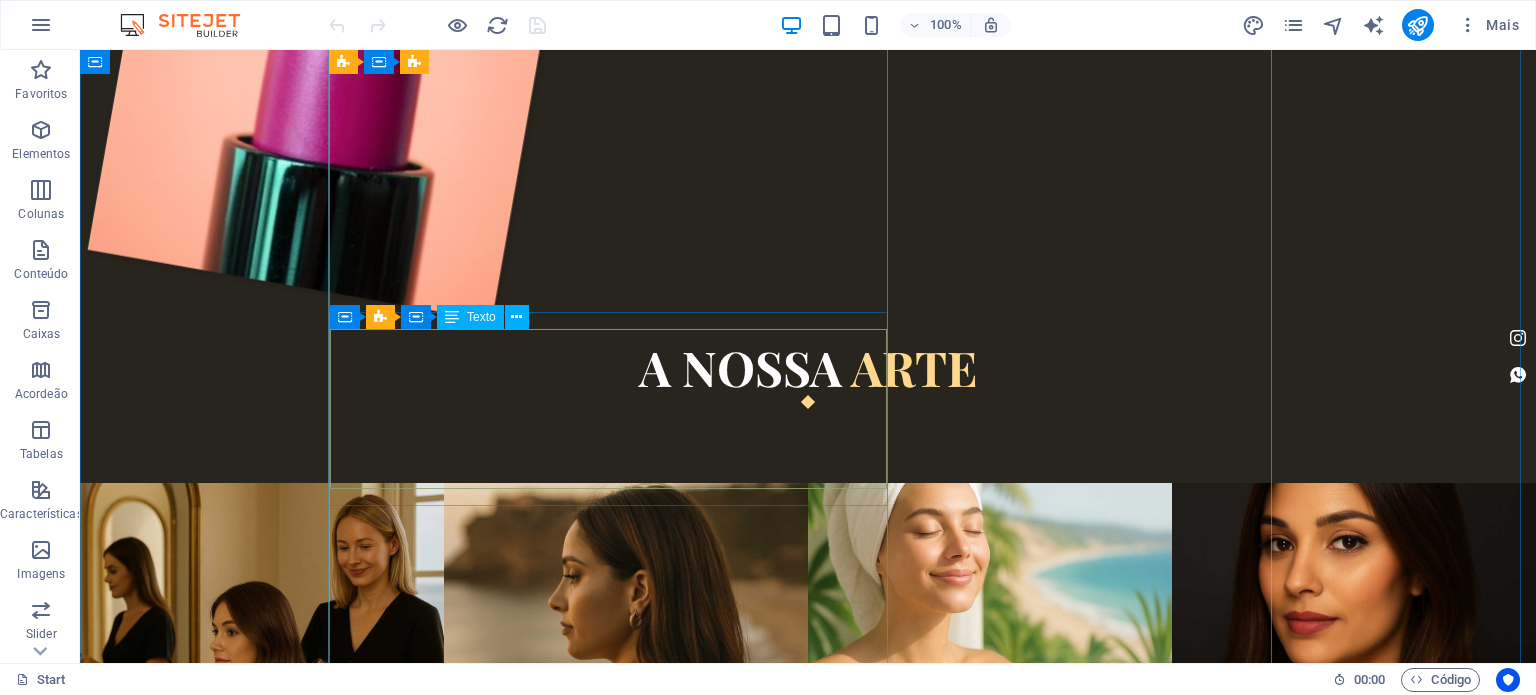 click on "PERNA COMPLETA [PRICE] MEIA PERNA [PRICE] AXILAS [PRICE] BUÇO / ROSTO [PRICE] BRAÇOS [PRICE] VIRILHA (BÁSICA OU CAVADA) [PRICE]" at bounding box center (808, 2468) 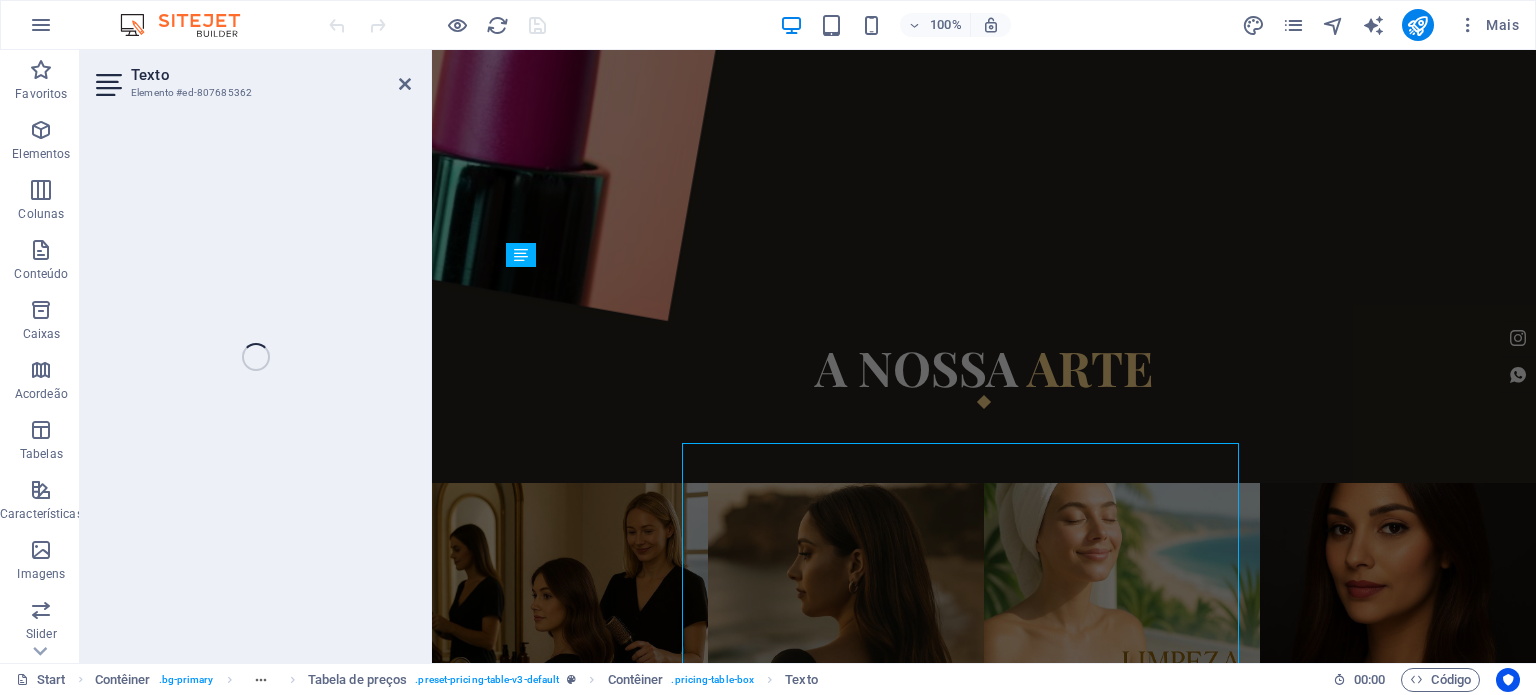 scroll, scrollTop: 3024, scrollLeft: 0, axis: vertical 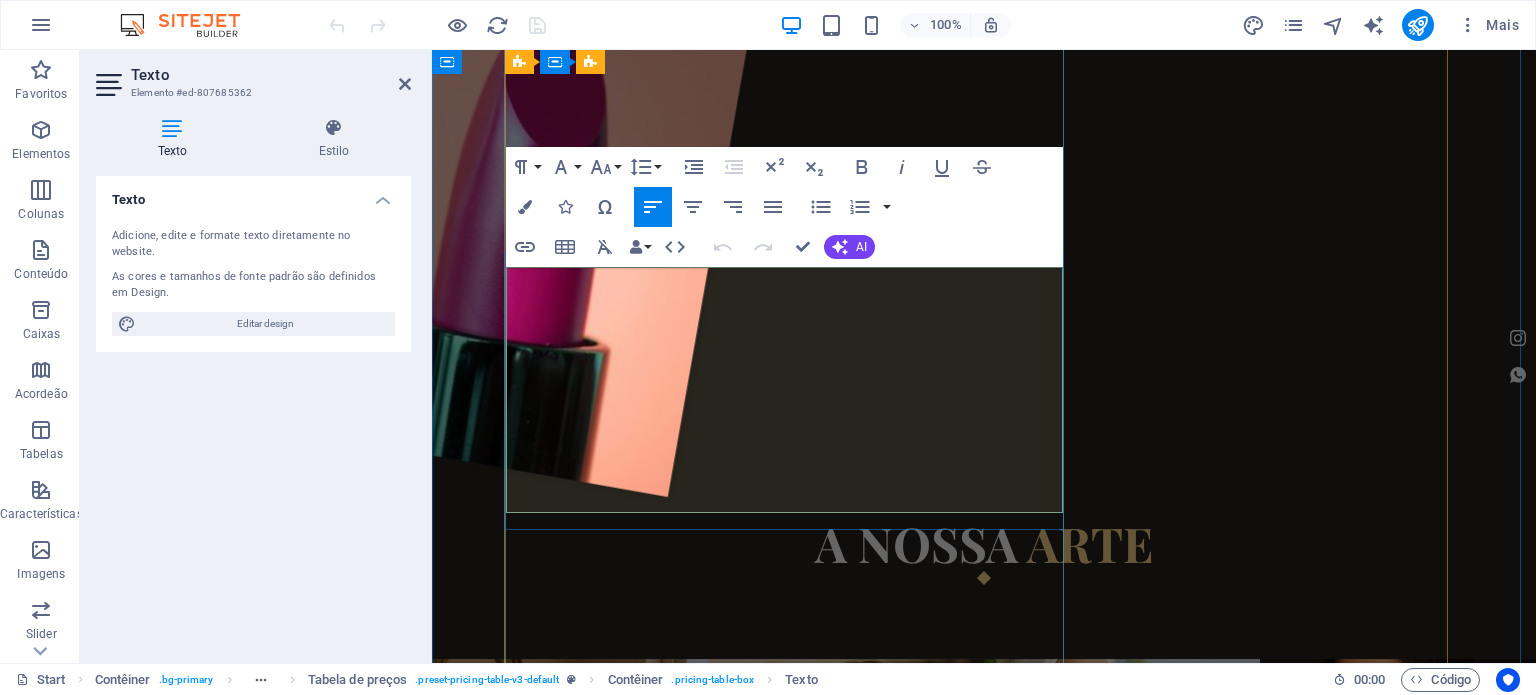 click on "AXILAS" at bounding box center [876, 2451] 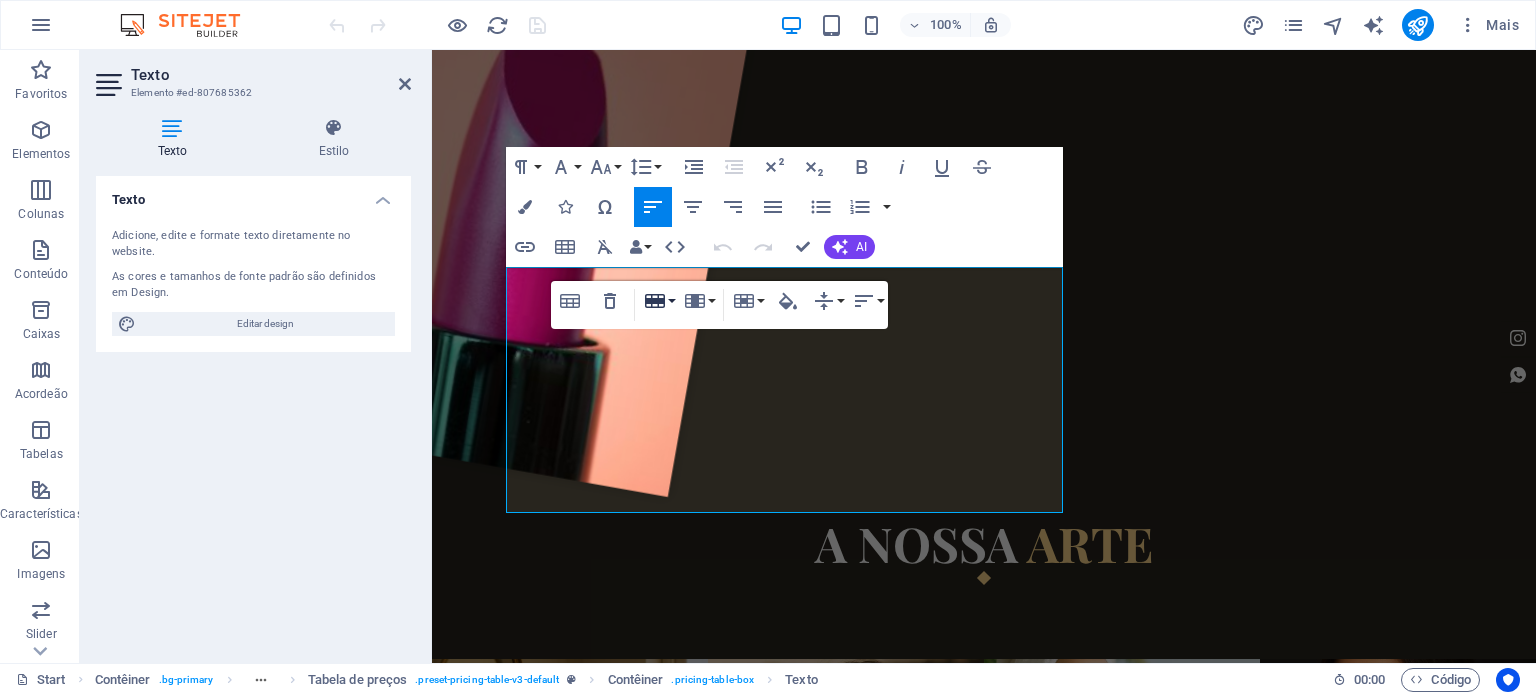 click on "Row" at bounding box center (659, 301) 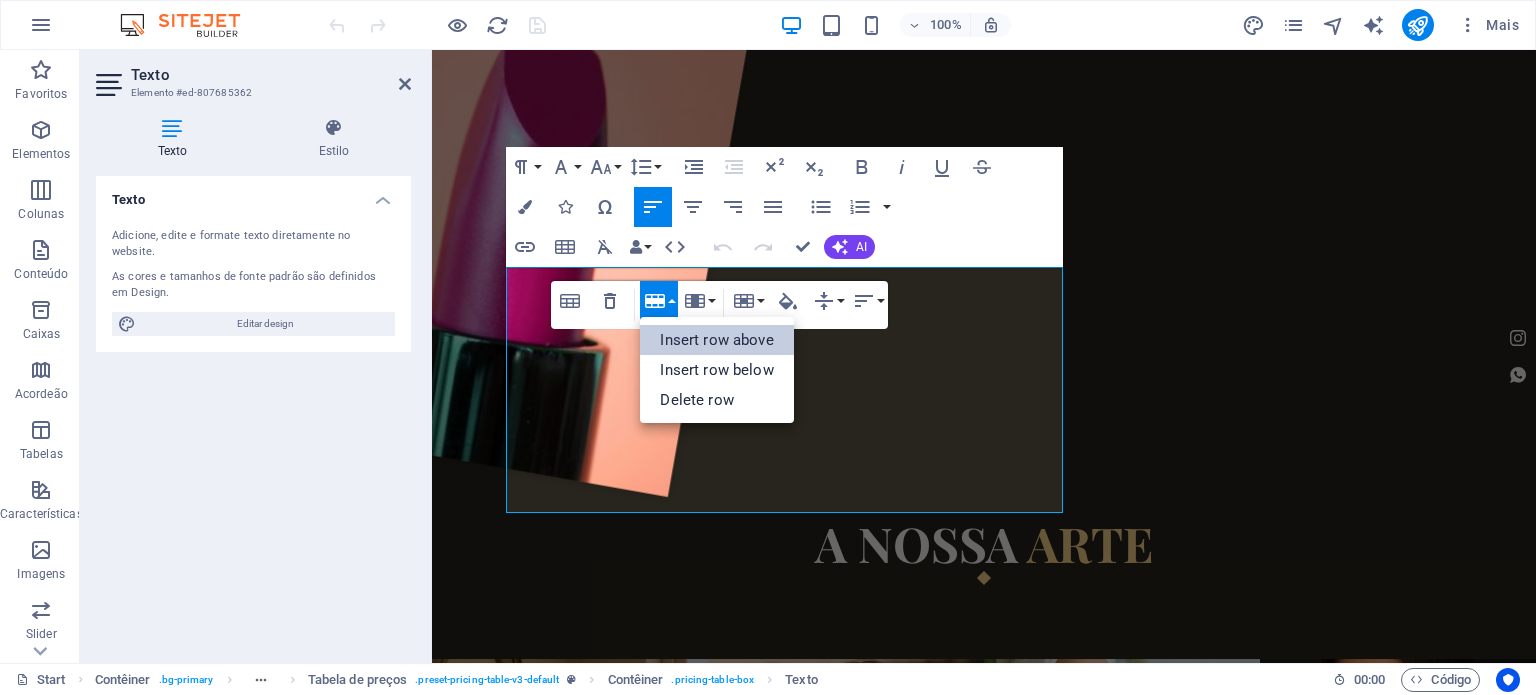 click on "Insert row above" at bounding box center (716, 340) 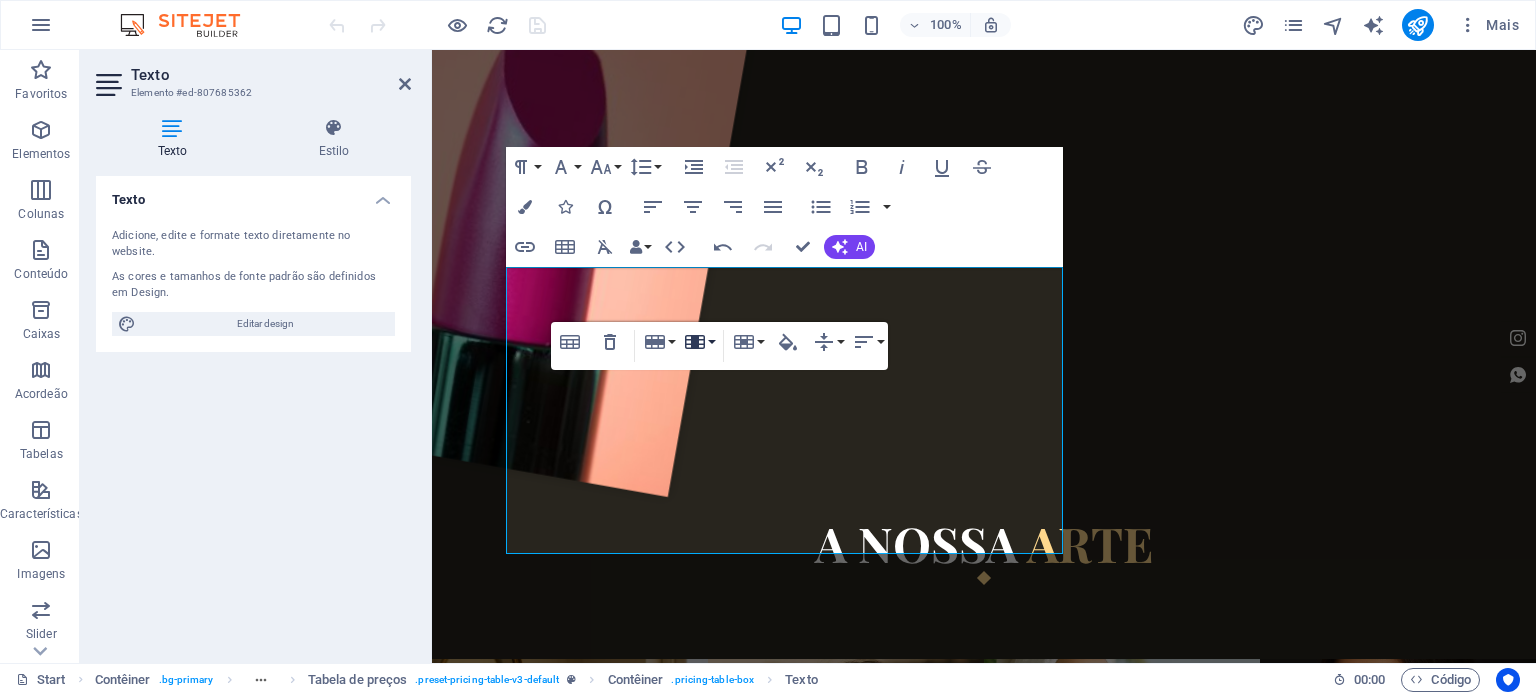 click 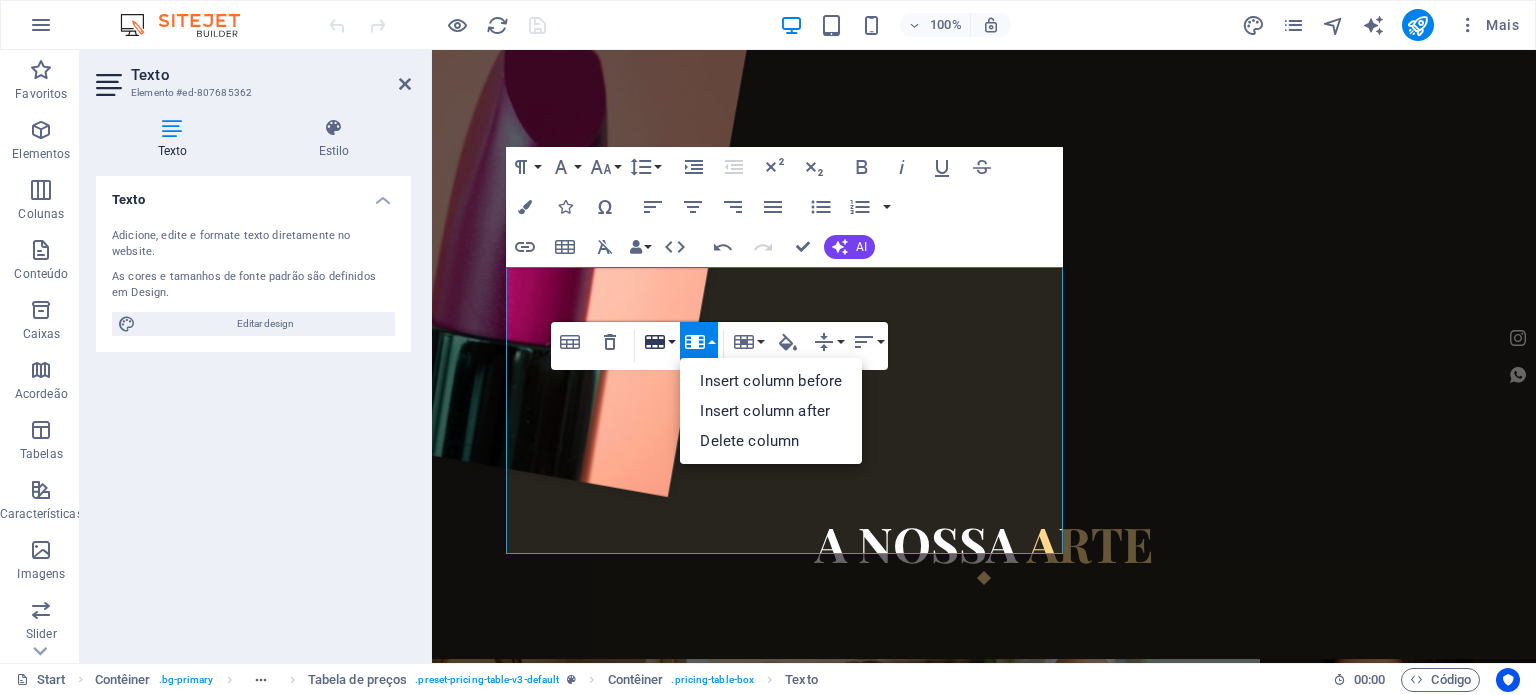 click on "Row" at bounding box center [659, 342] 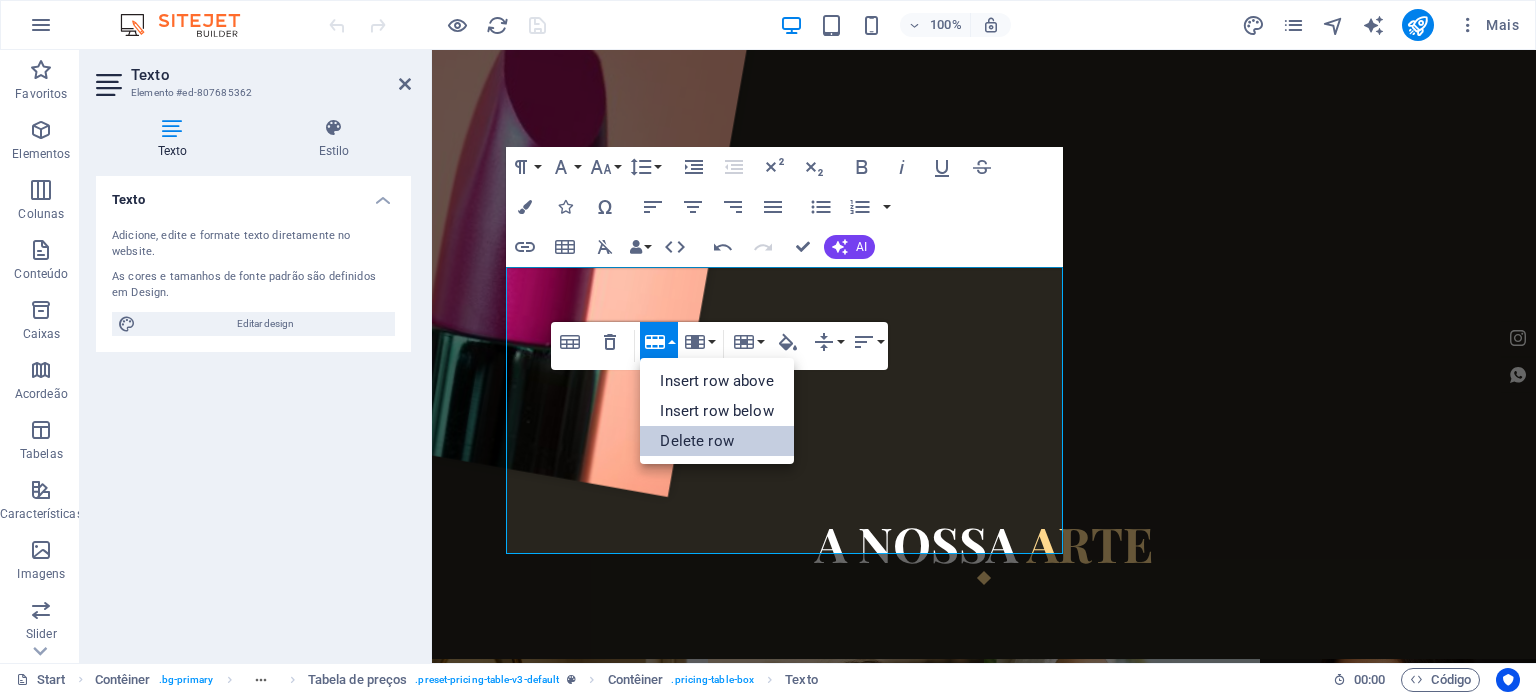 drag, startPoint x: 689, startPoint y: 439, endPoint x: 415, endPoint y: 377, distance: 280.92703 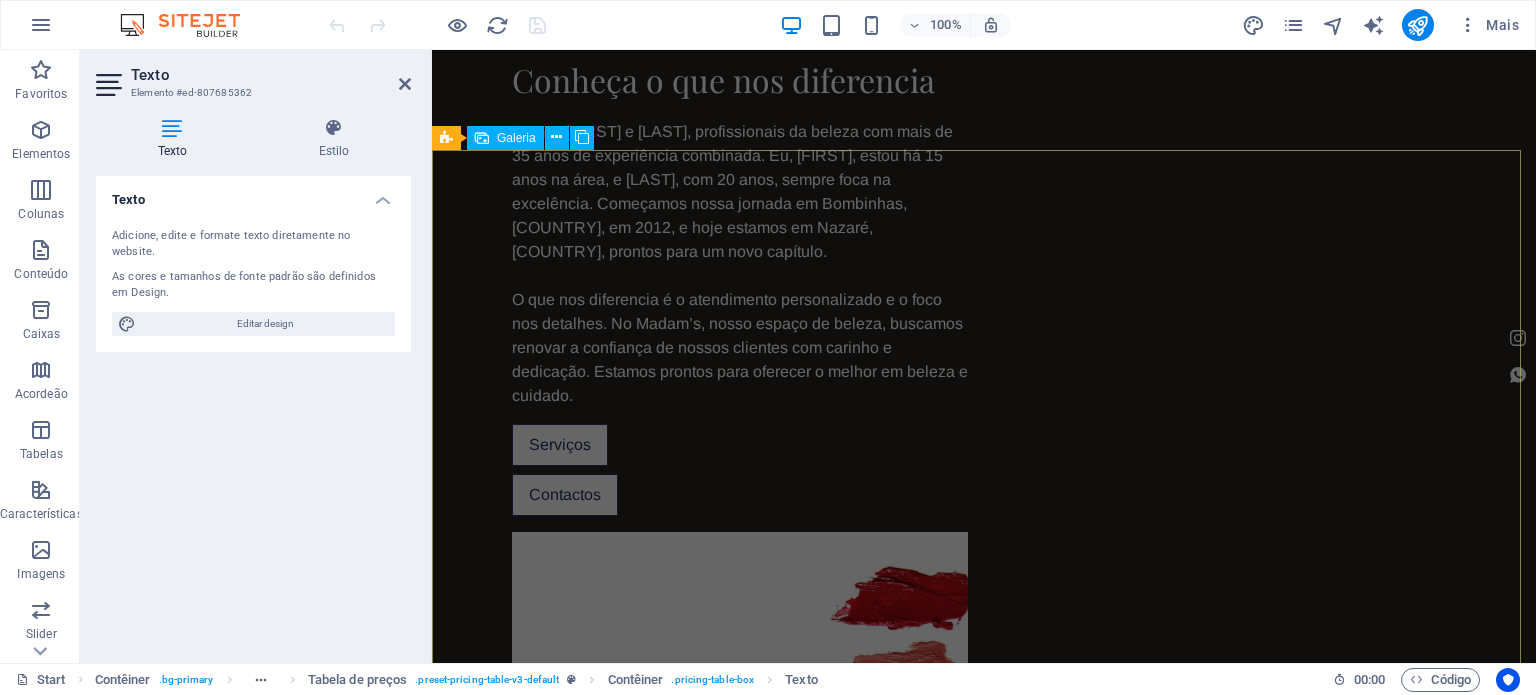 scroll, scrollTop: 1016, scrollLeft: 0, axis: vertical 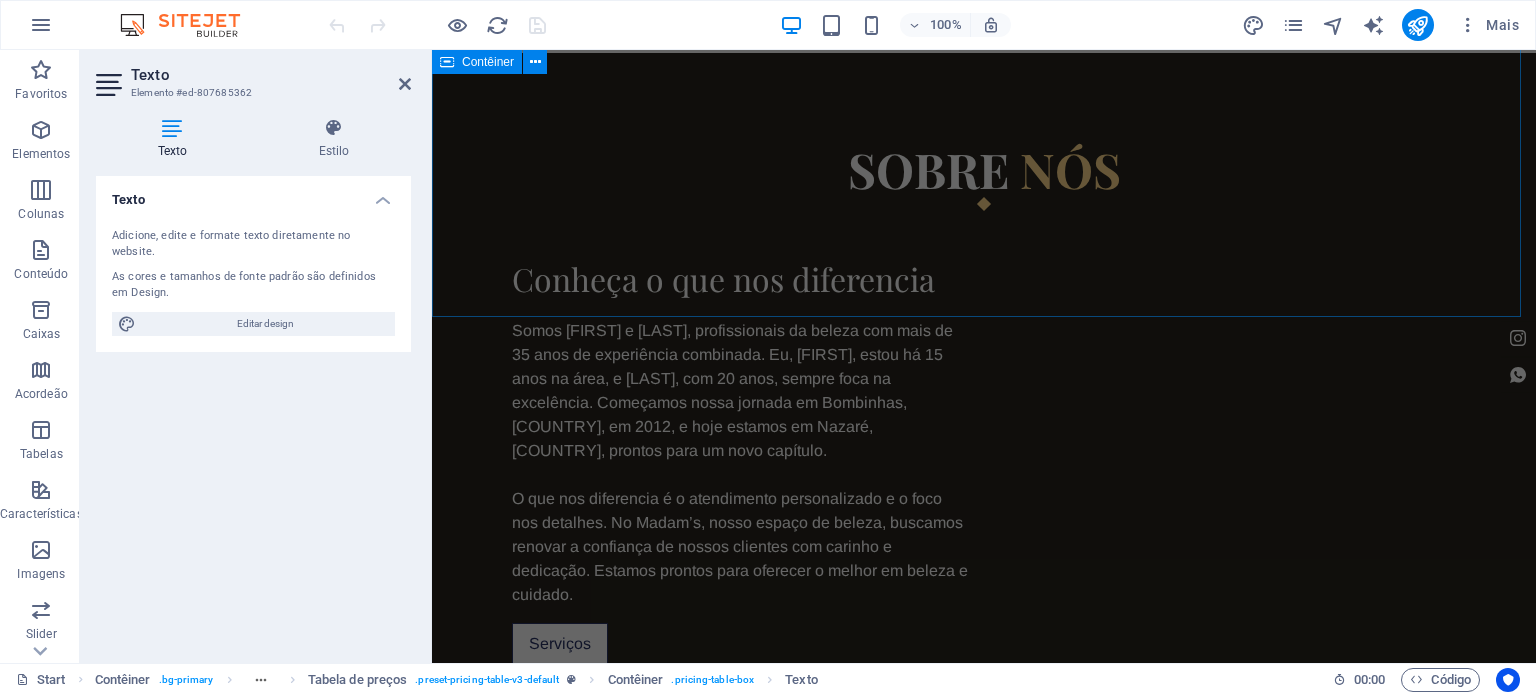 click at bounding box center (740, 936) 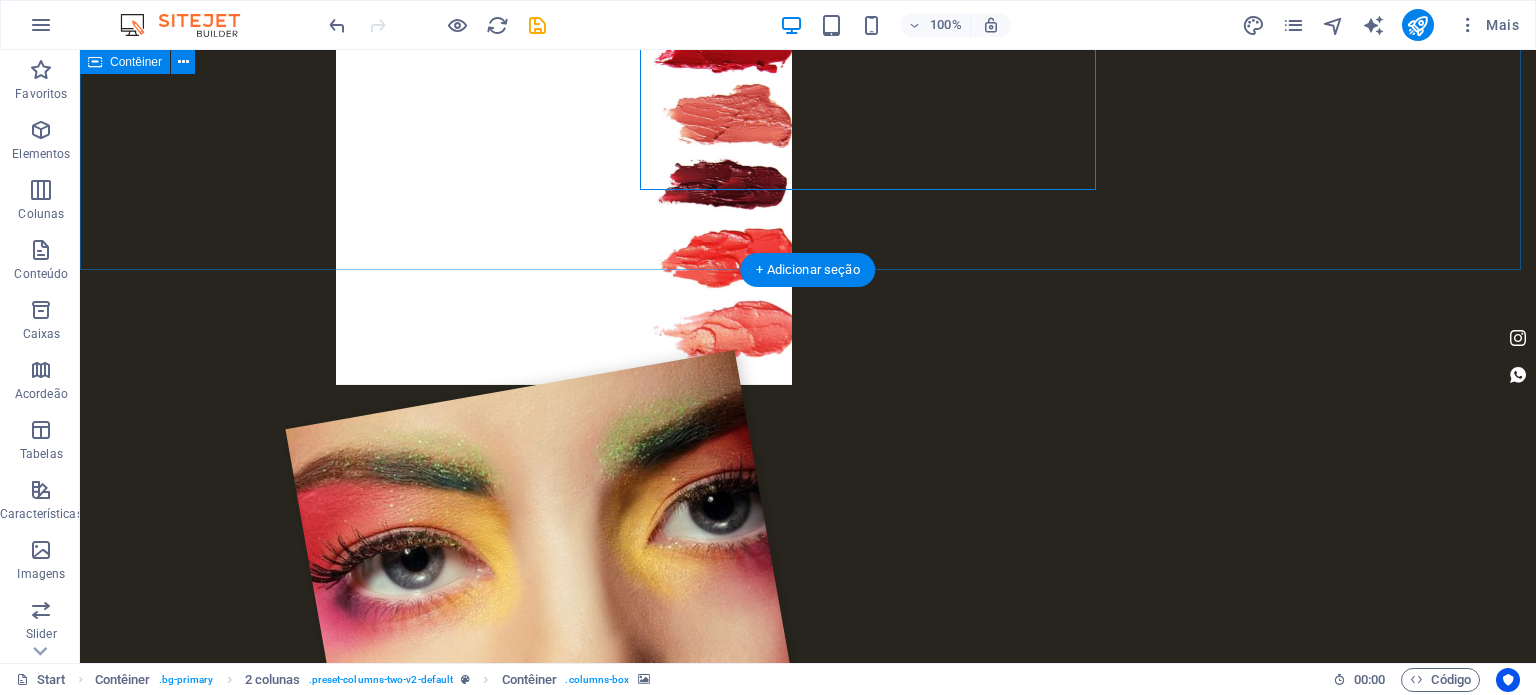 scroll, scrollTop: 692, scrollLeft: 0, axis: vertical 